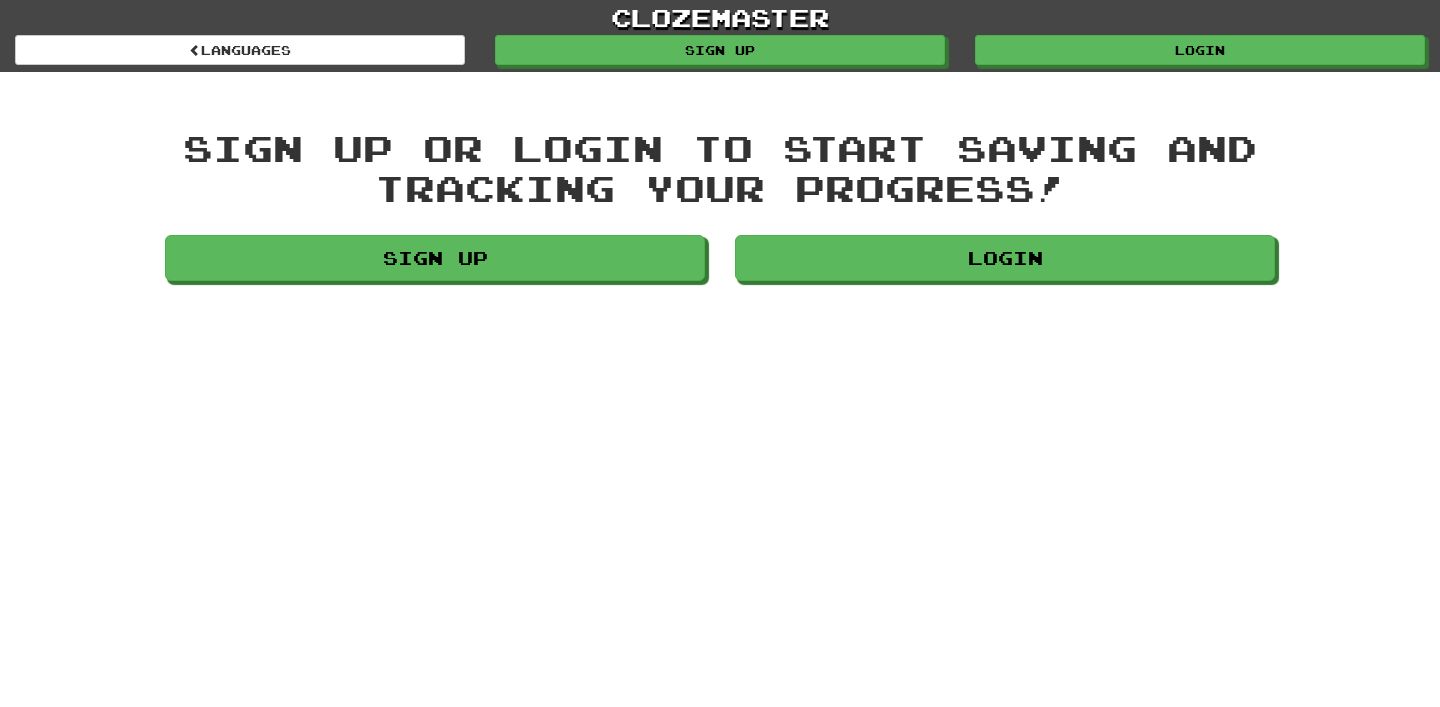 scroll, scrollTop: 0, scrollLeft: 0, axis: both 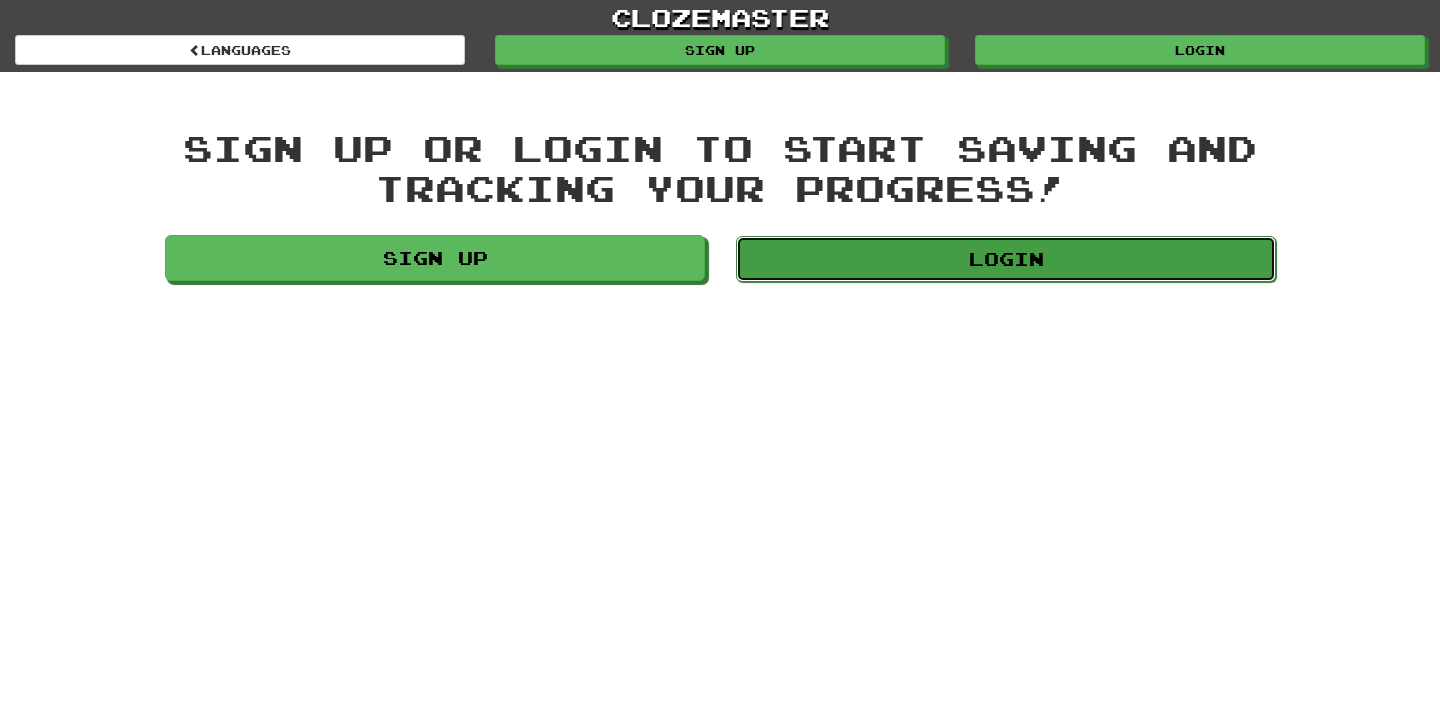 click on "Login" at bounding box center [1006, 259] 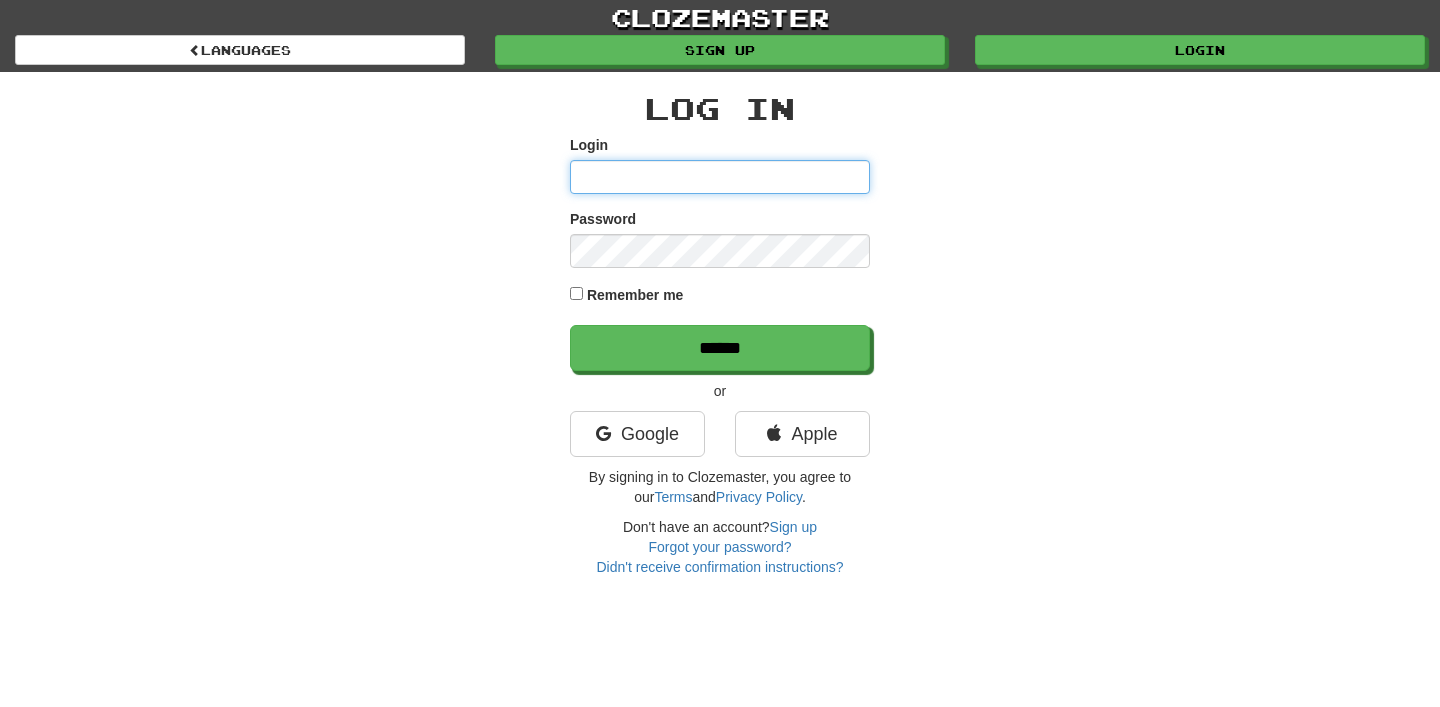 scroll, scrollTop: 0, scrollLeft: 0, axis: both 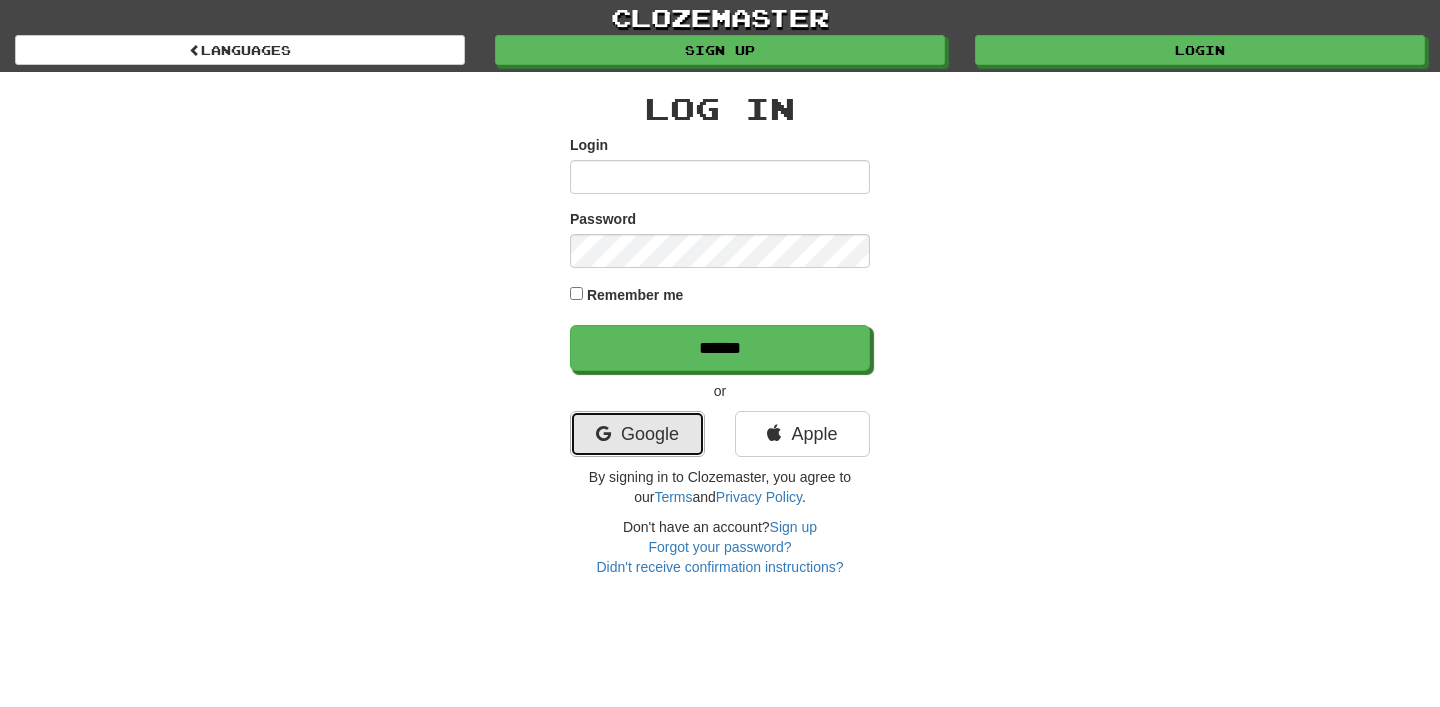 click on "Google" at bounding box center (637, 434) 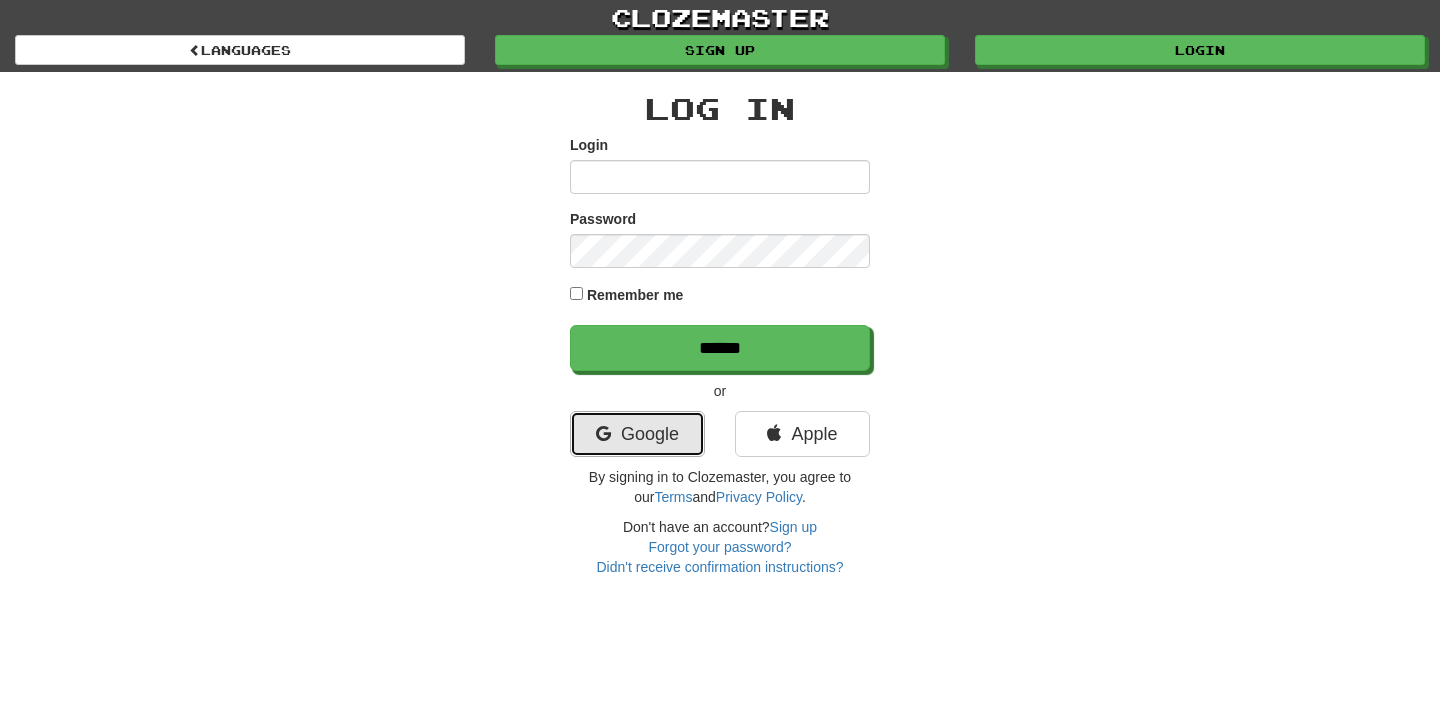 click on "Google" at bounding box center (637, 434) 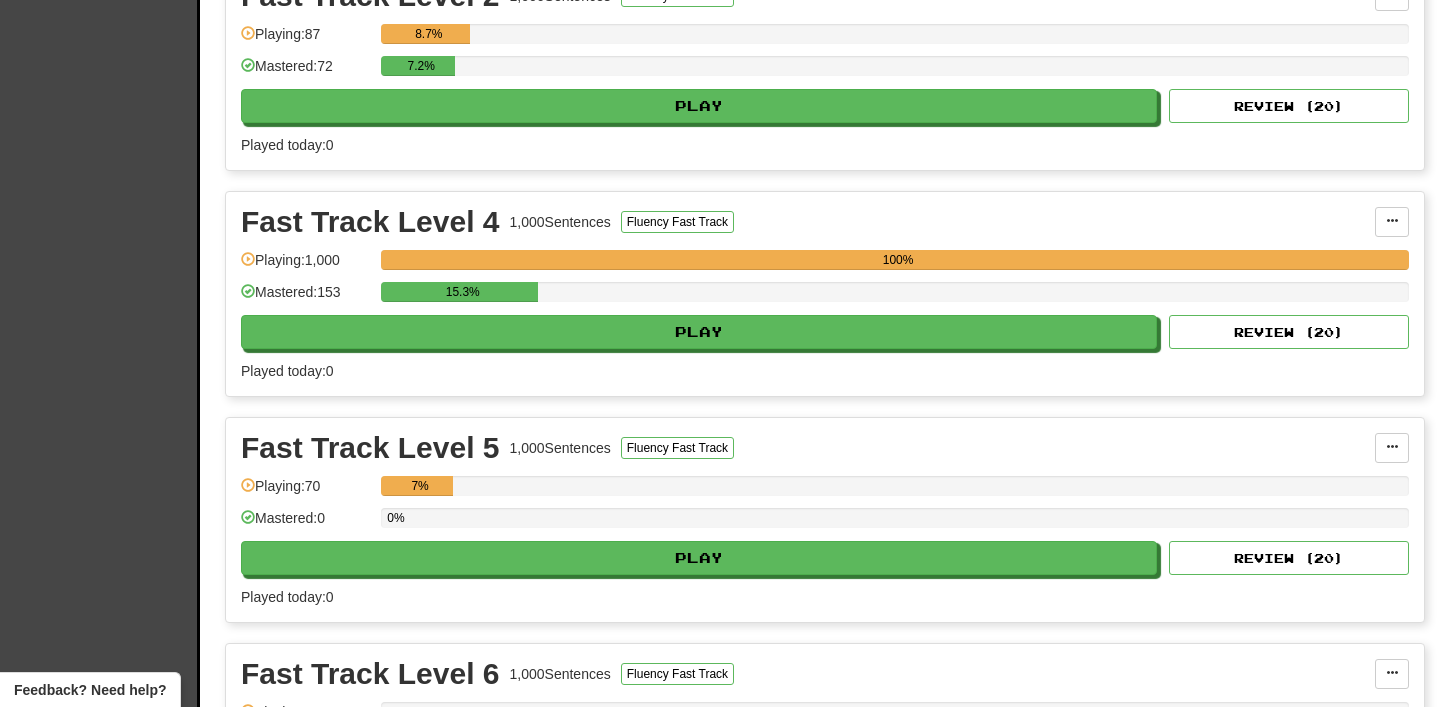 scroll, scrollTop: 723, scrollLeft: 0, axis: vertical 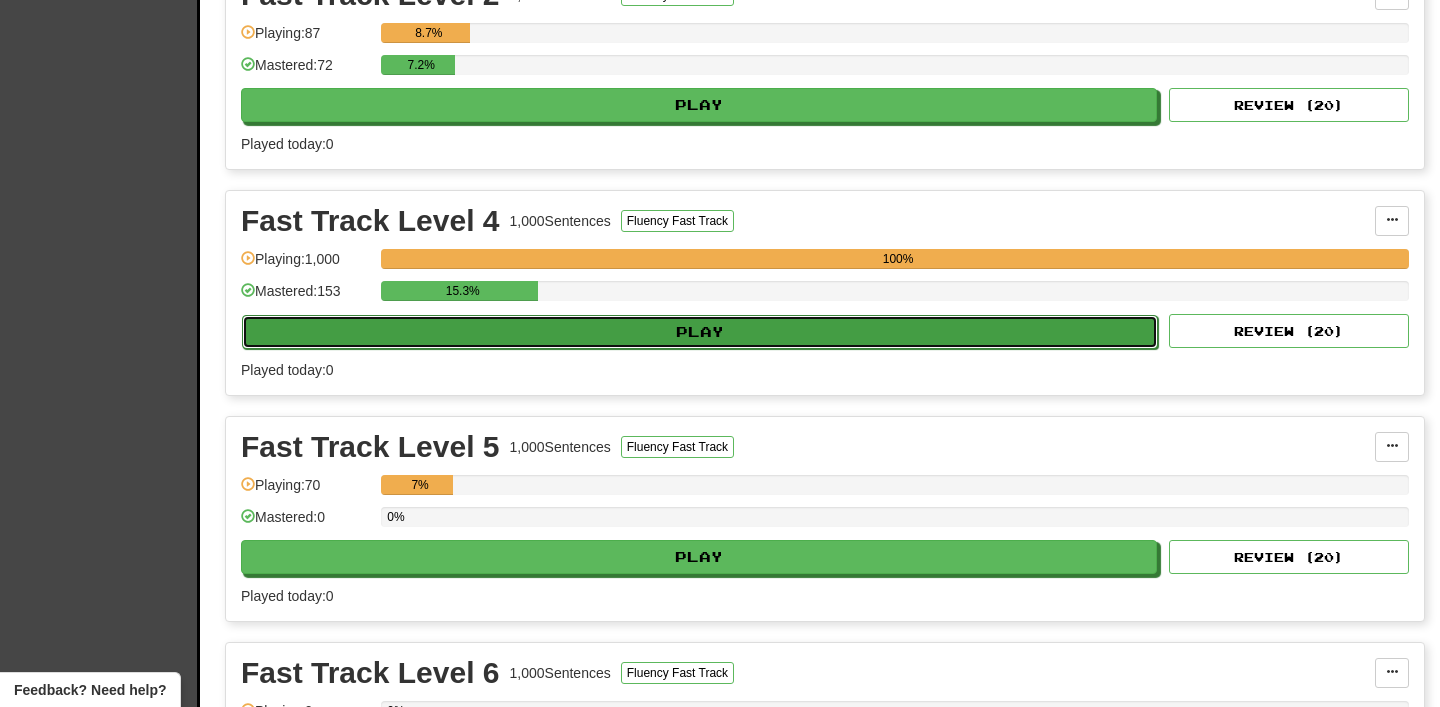 click on "Play" at bounding box center [700, 332] 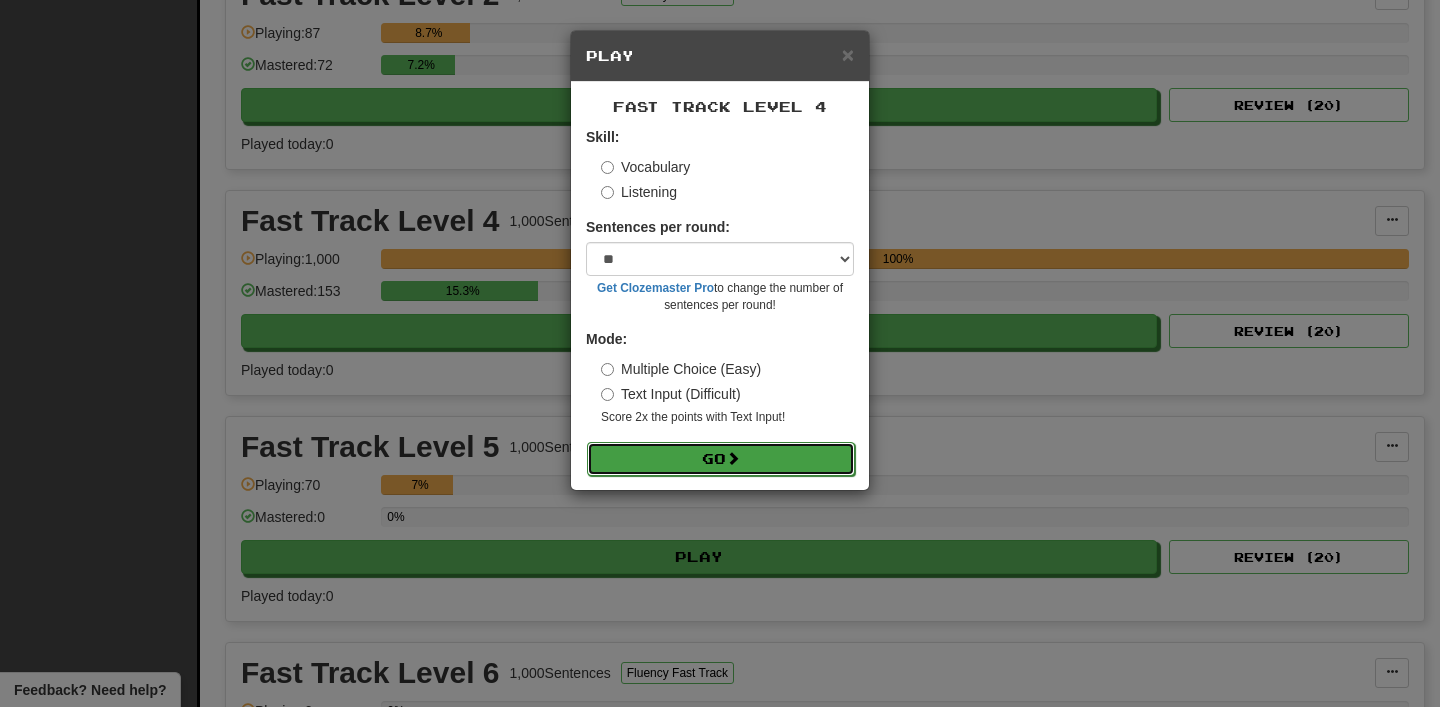 click on "Go" at bounding box center (721, 459) 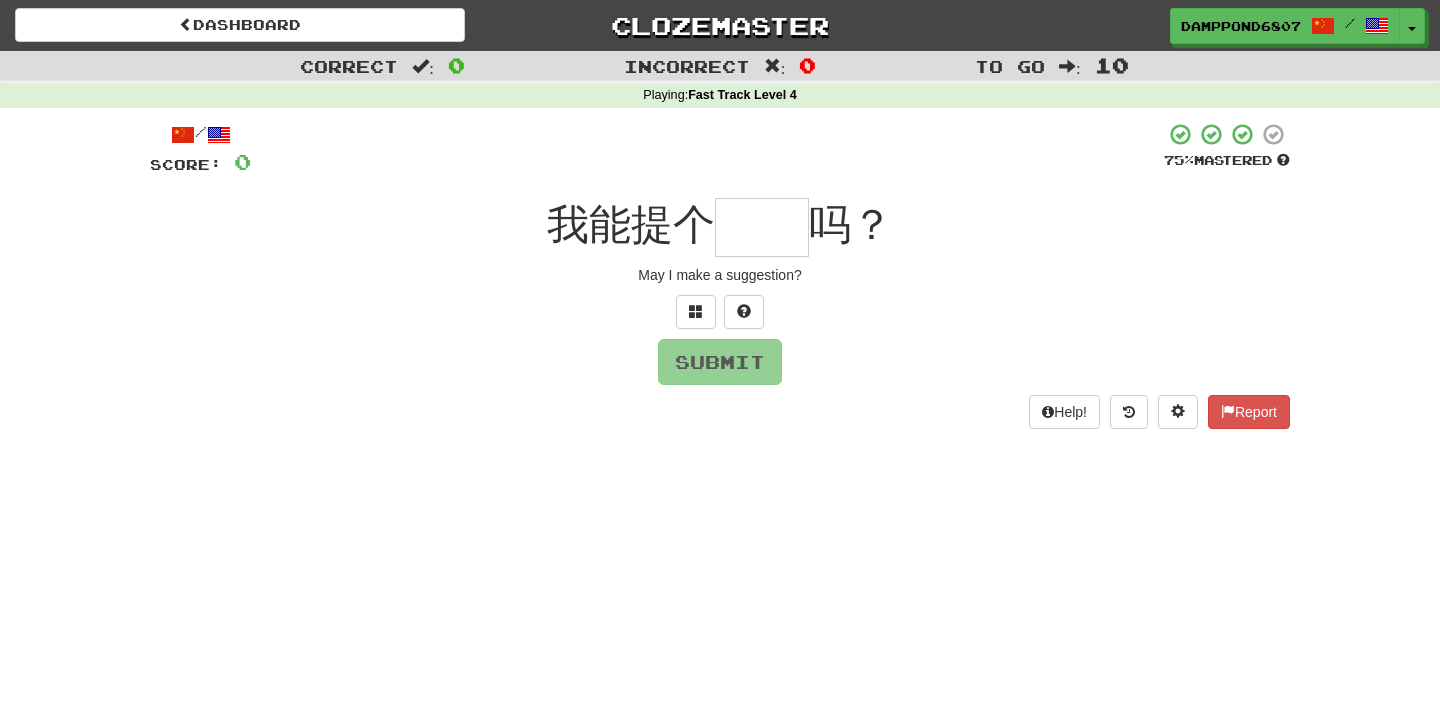 scroll, scrollTop: 0, scrollLeft: 0, axis: both 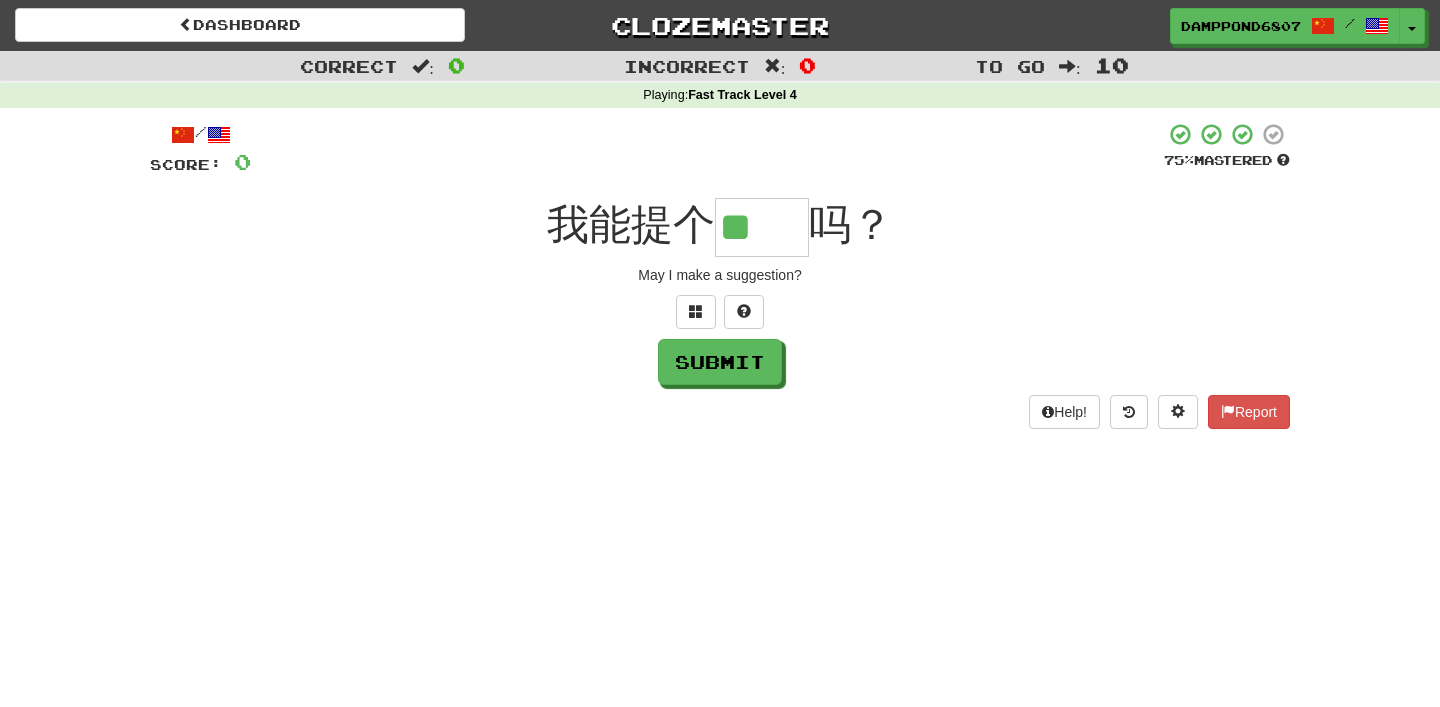 type on "**" 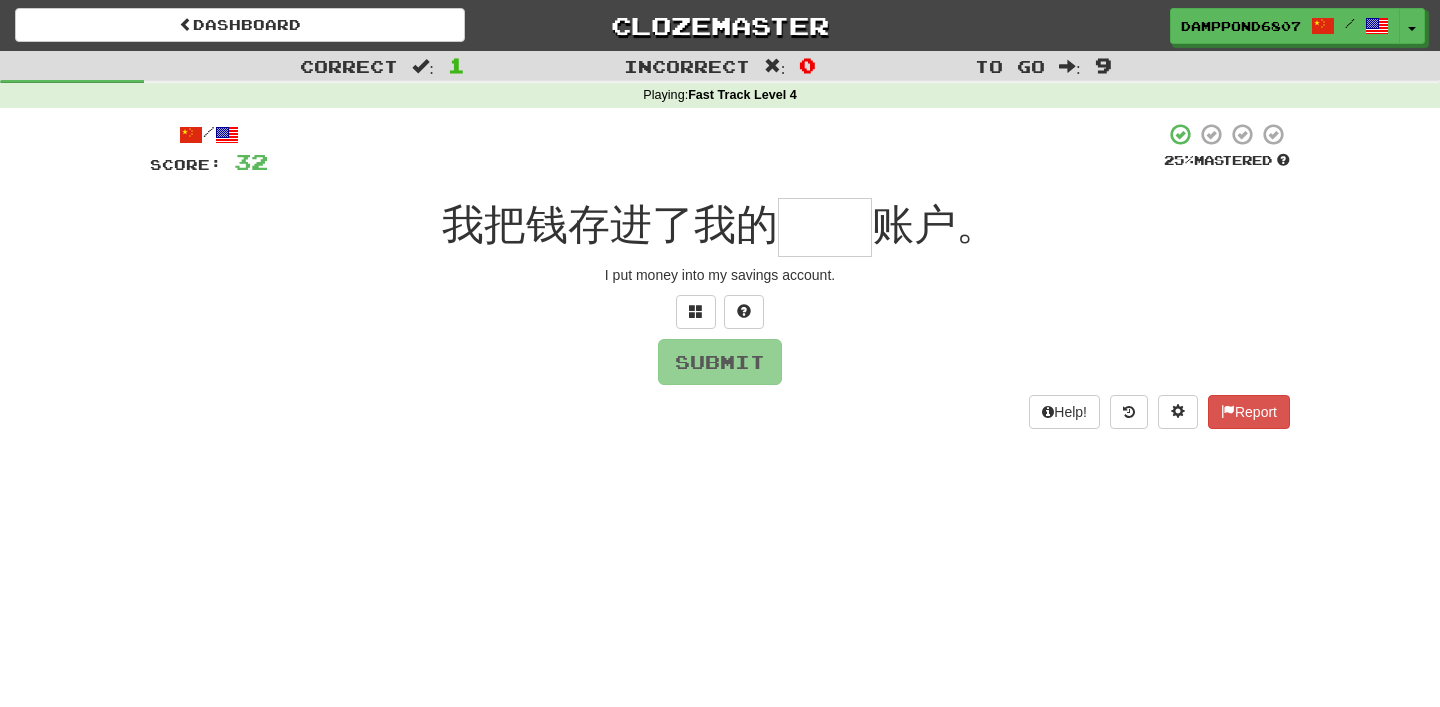 click at bounding box center (720, 312) 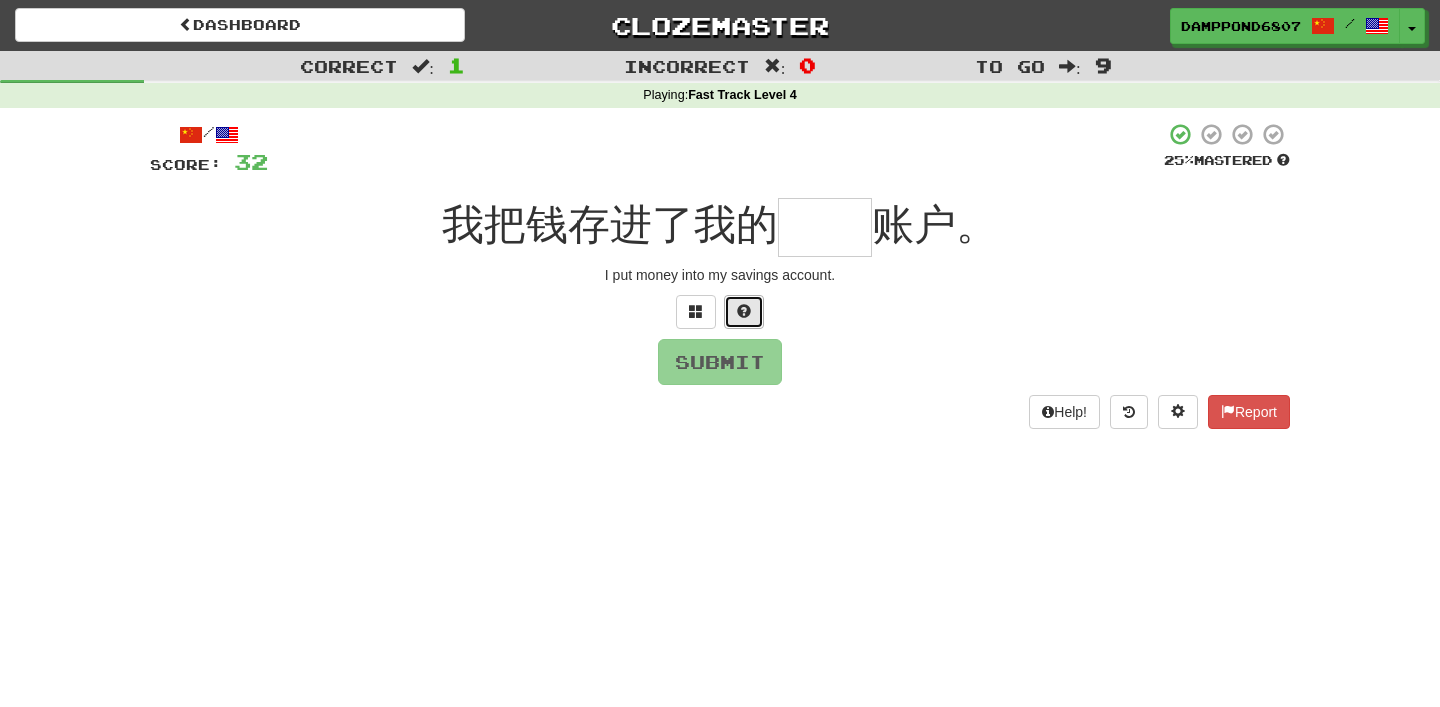 click at bounding box center (744, 311) 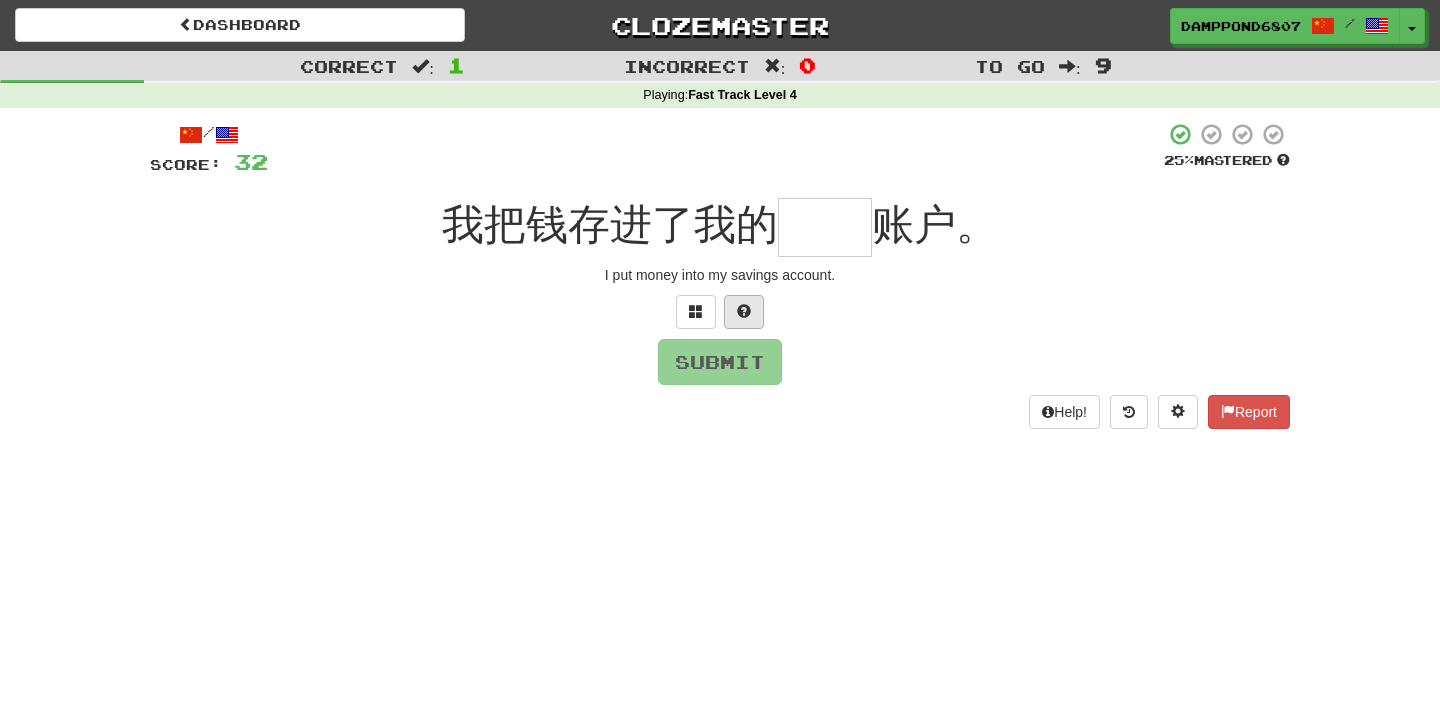 type on "*" 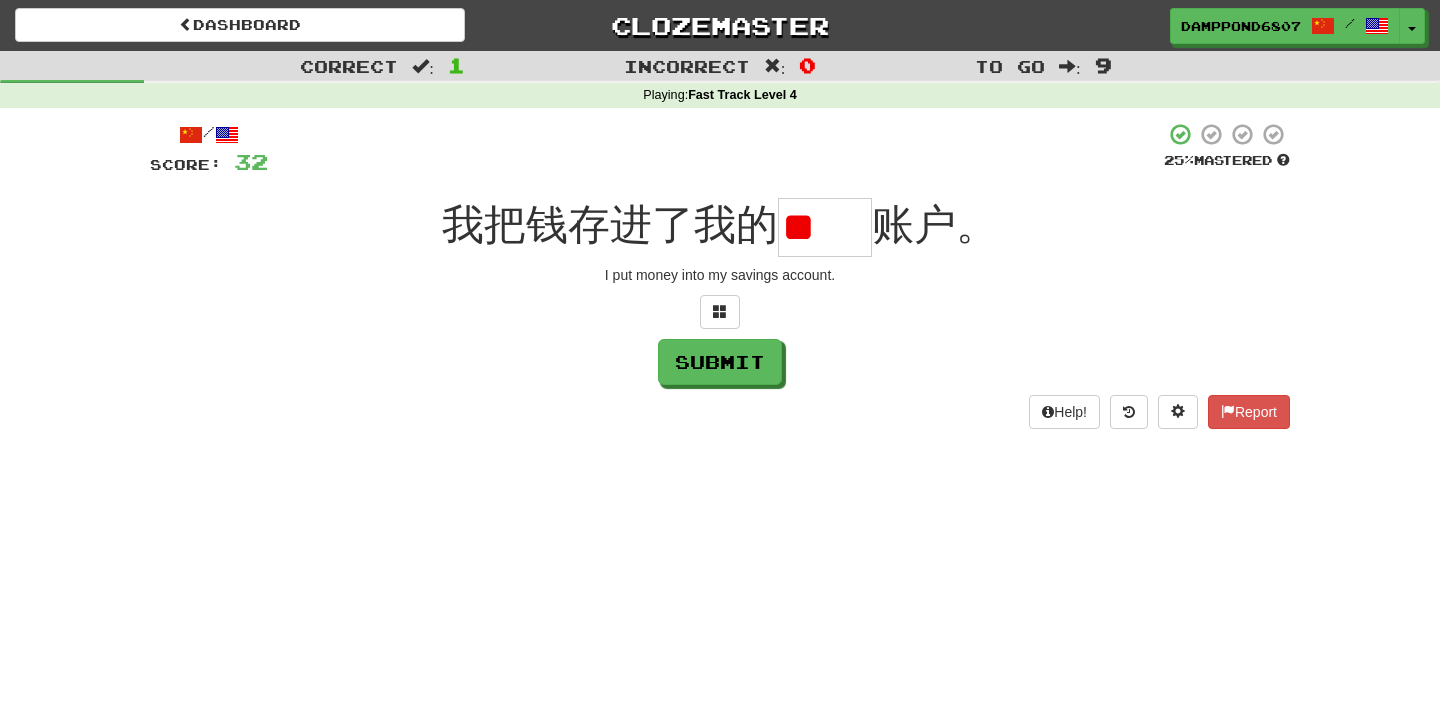 scroll, scrollTop: 0, scrollLeft: 0, axis: both 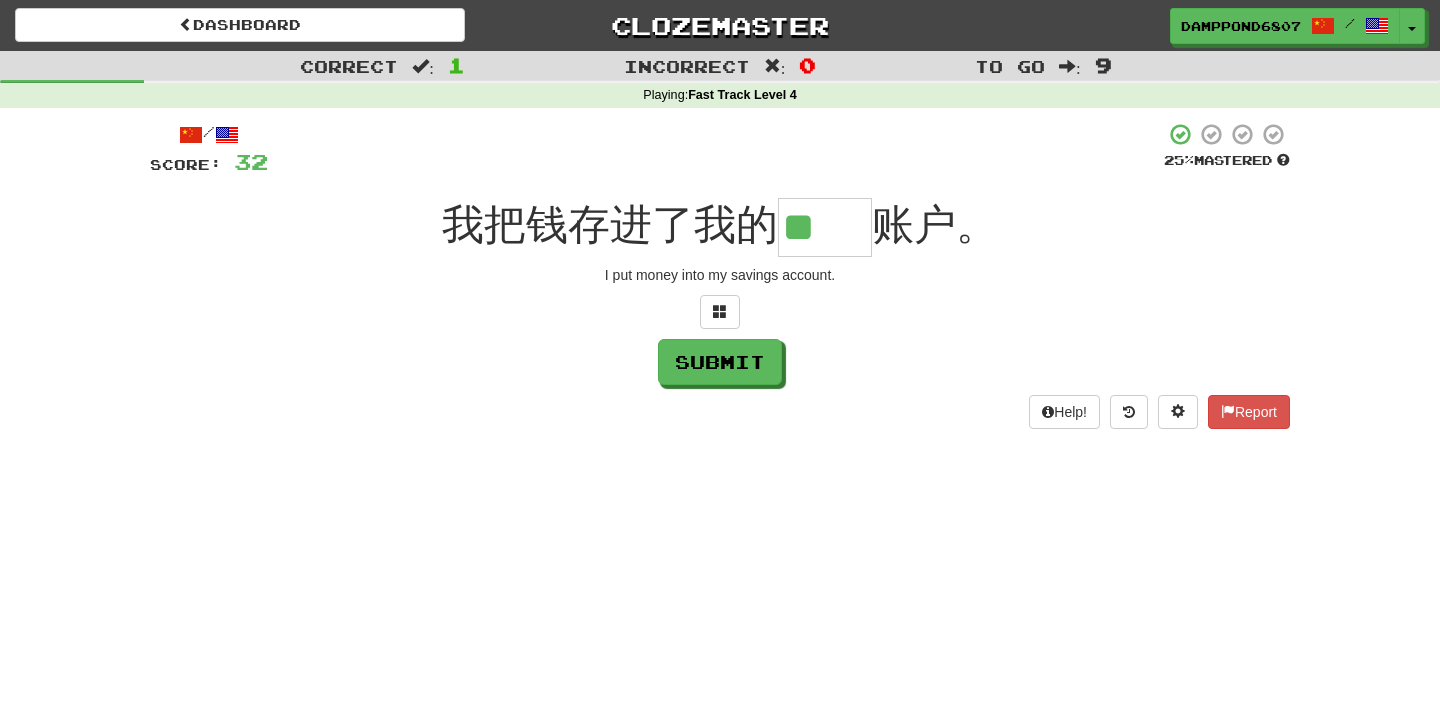 type on "**" 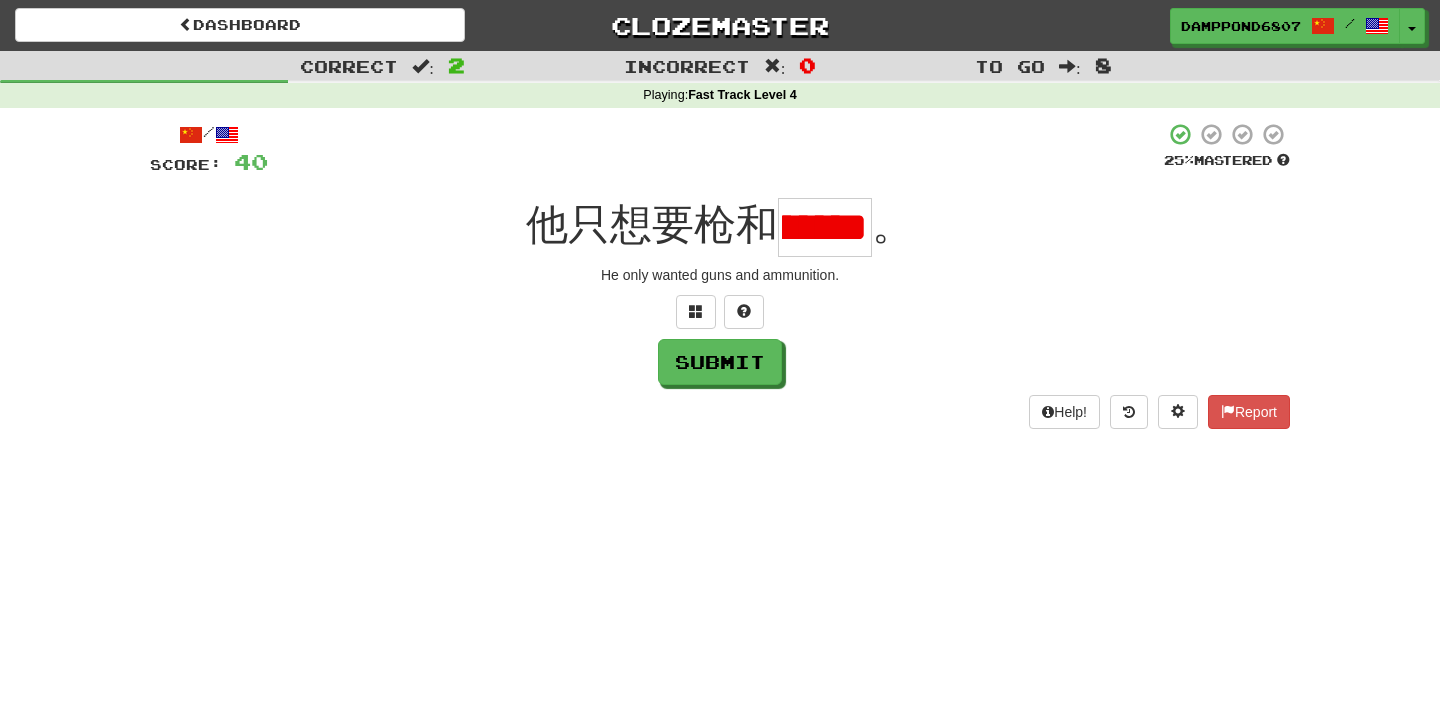 scroll, scrollTop: 0, scrollLeft: 0, axis: both 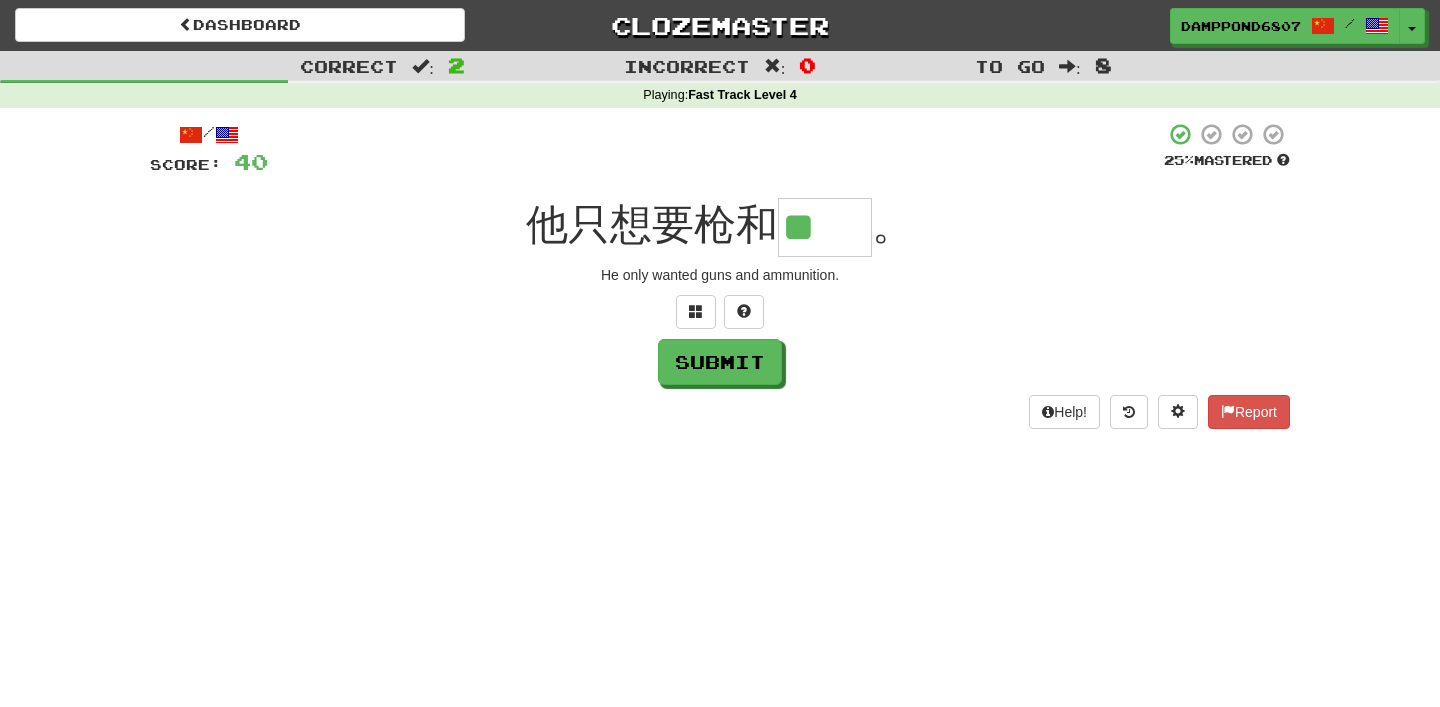 type on "**" 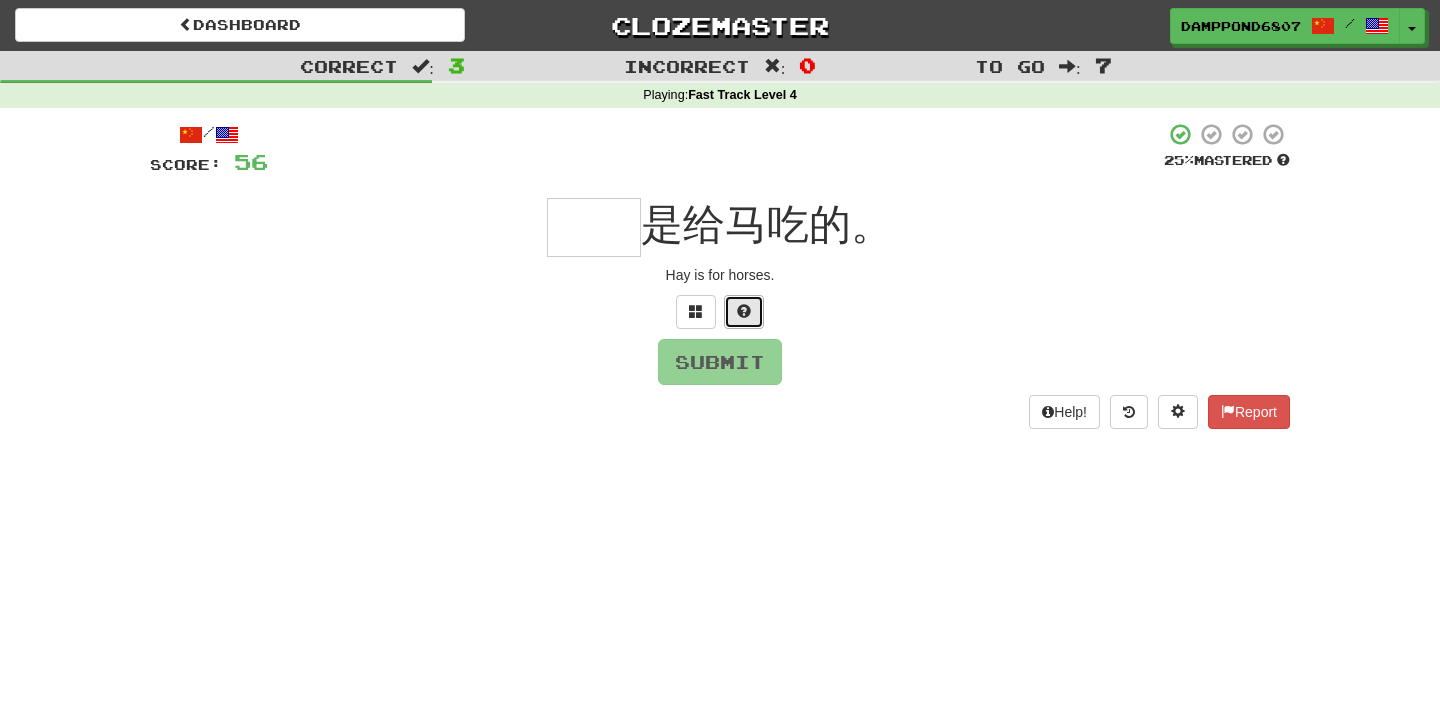 click at bounding box center (744, 311) 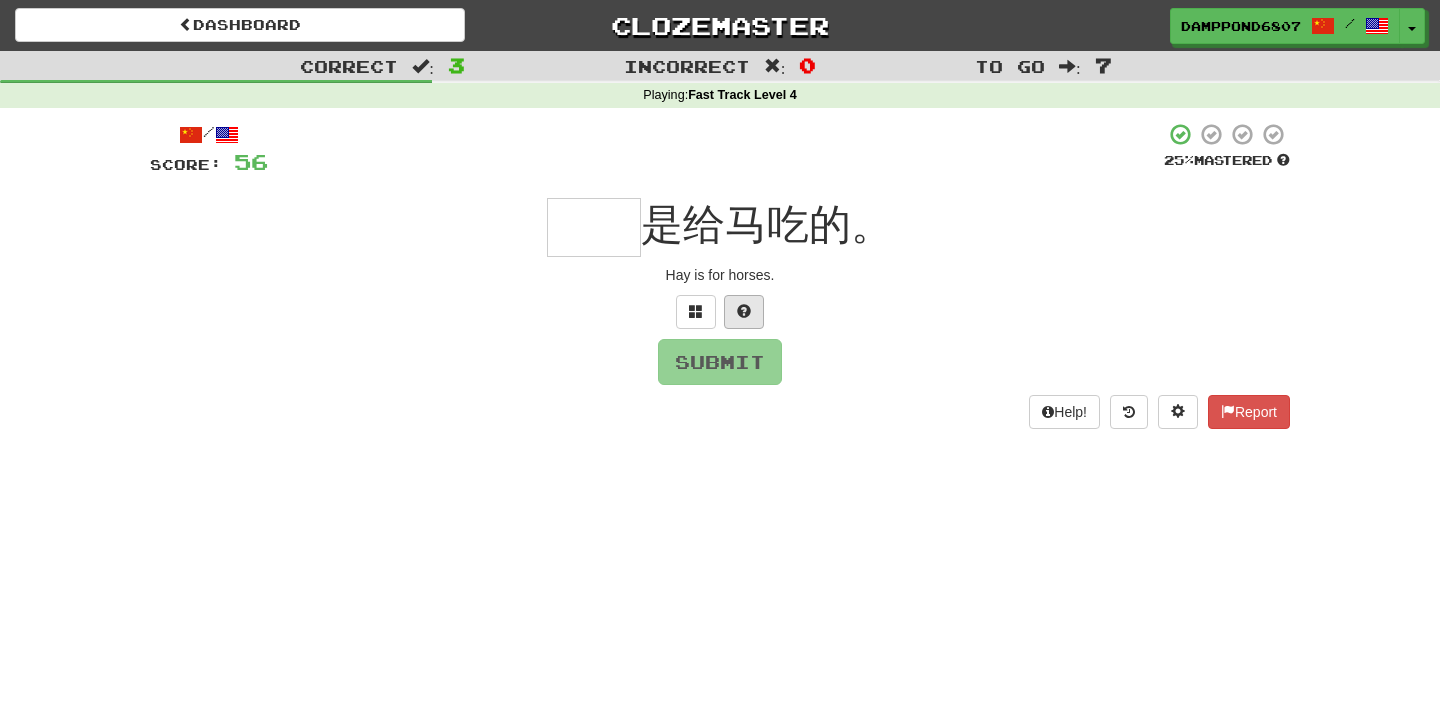 type on "*" 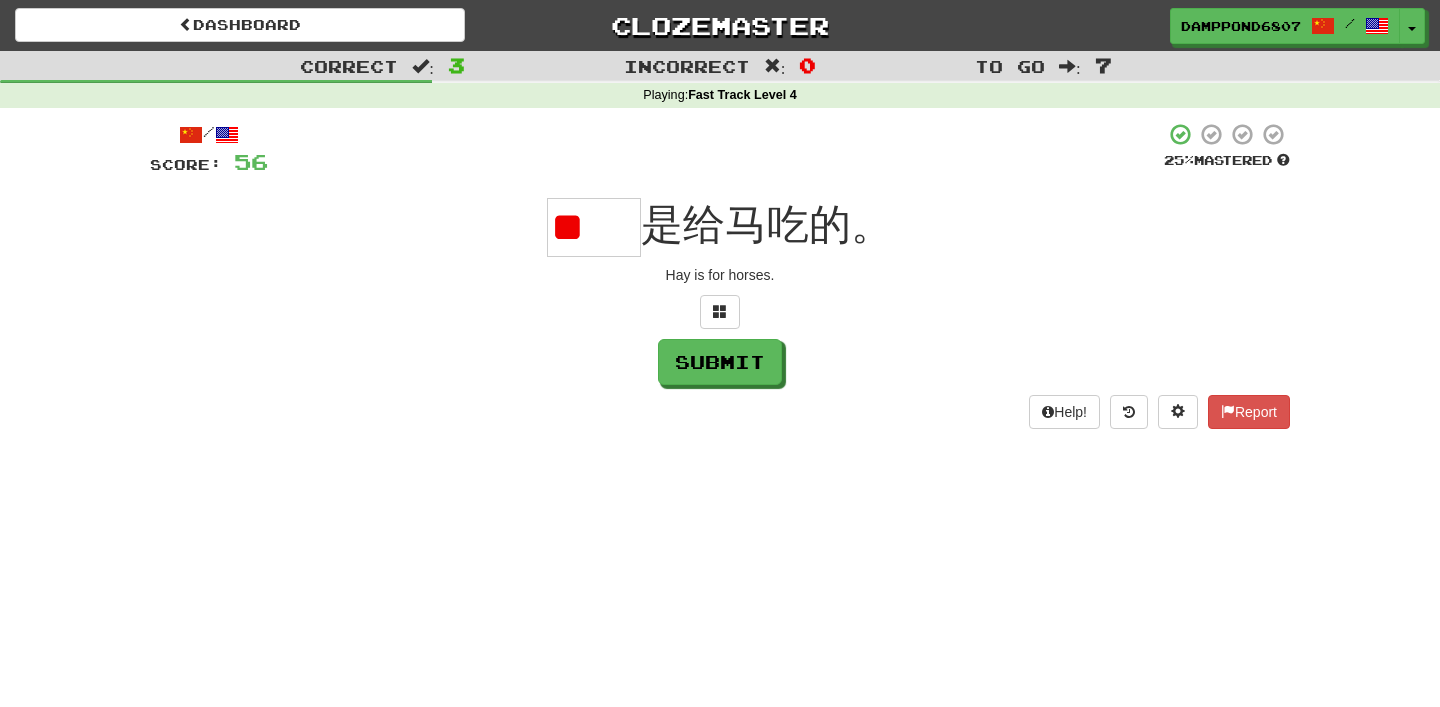 scroll, scrollTop: 0, scrollLeft: 0, axis: both 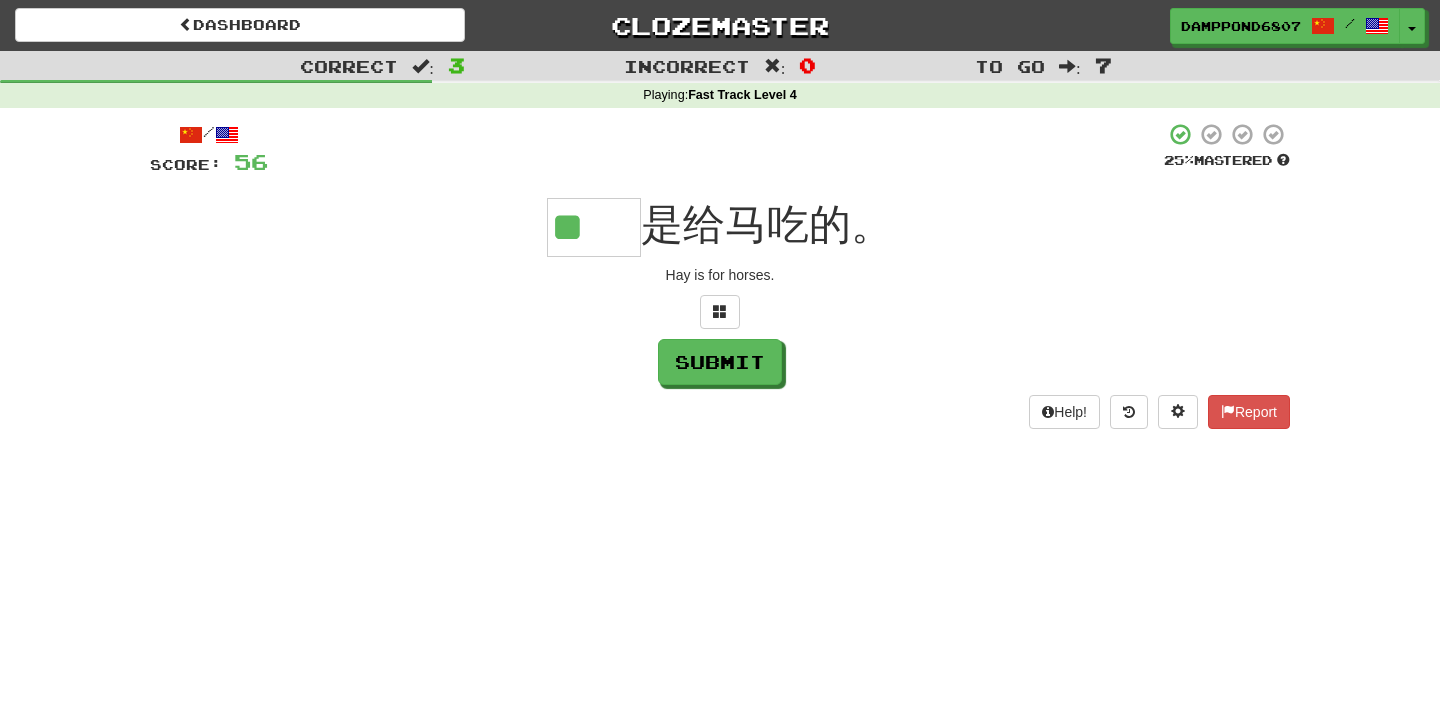 type on "**" 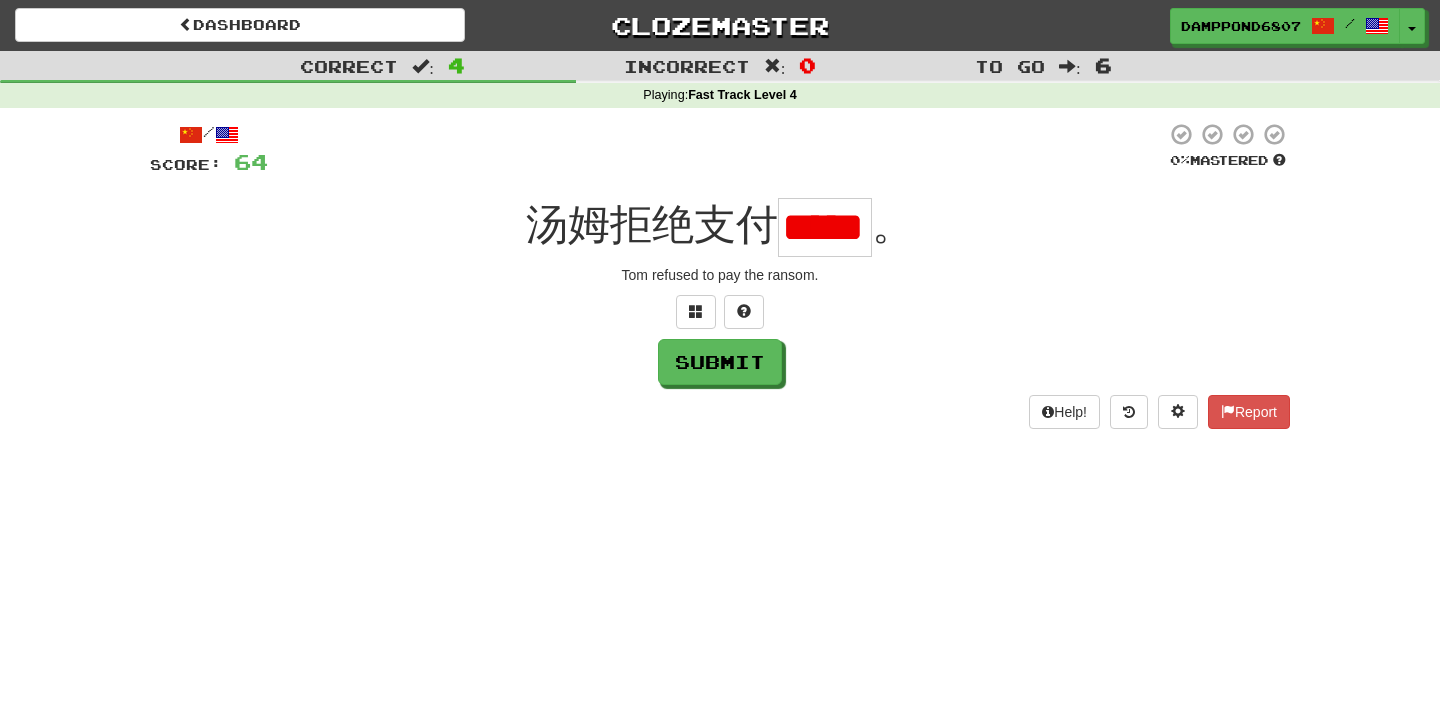 scroll, scrollTop: 0, scrollLeft: 0, axis: both 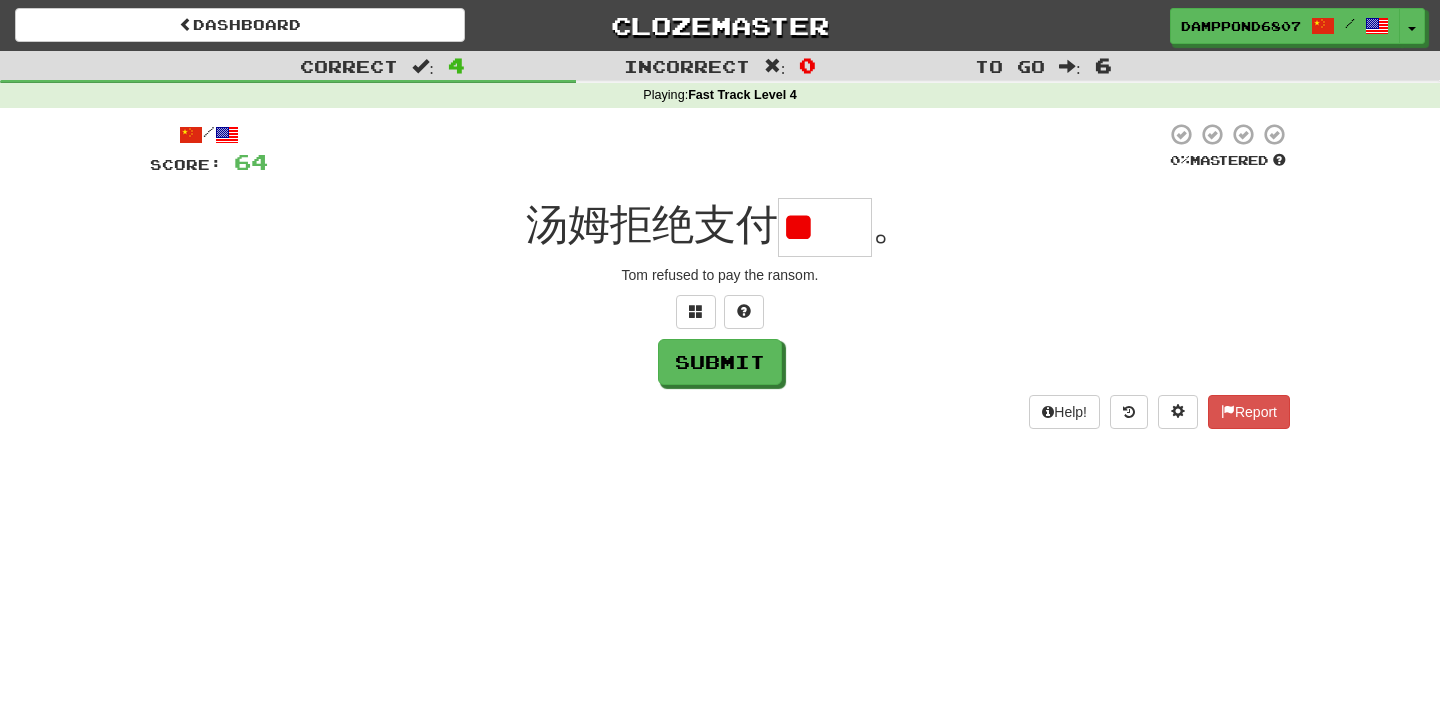 type on "*" 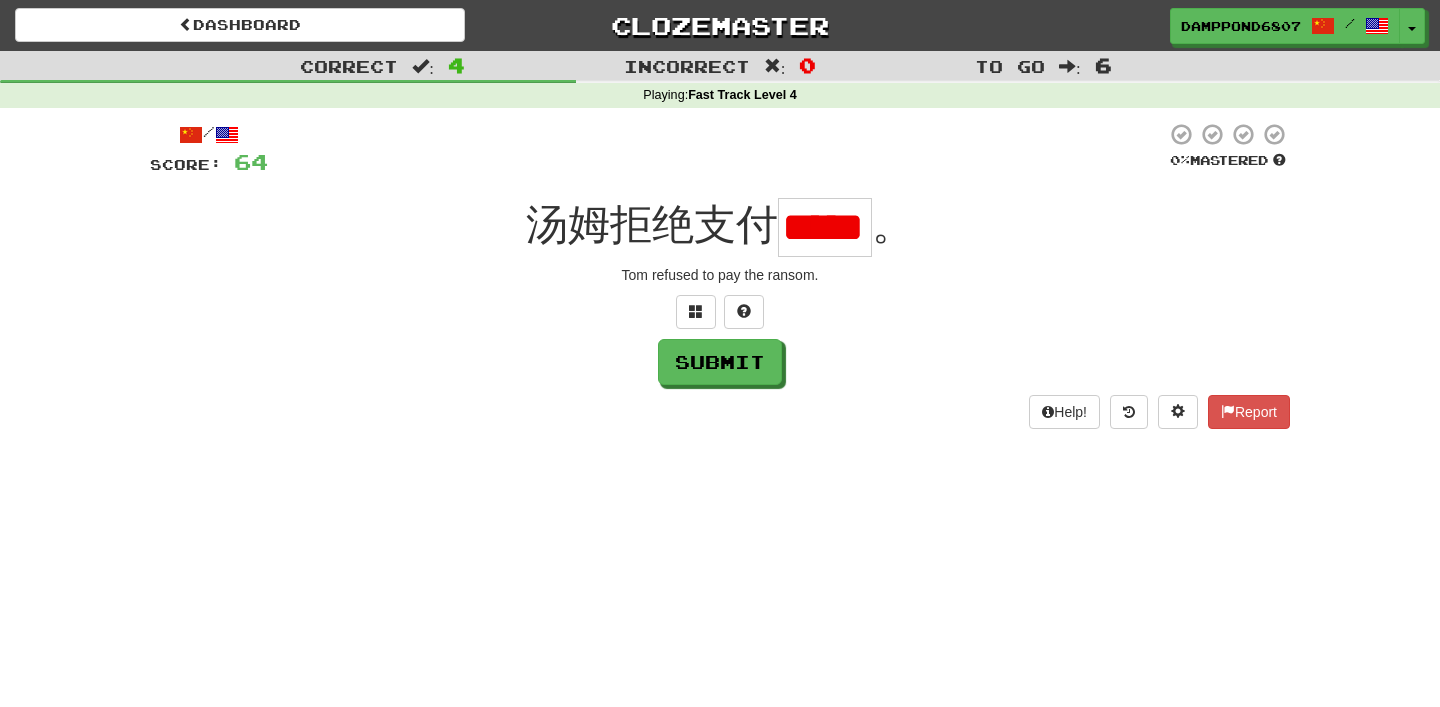 scroll, scrollTop: 0, scrollLeft: 0, axis: both 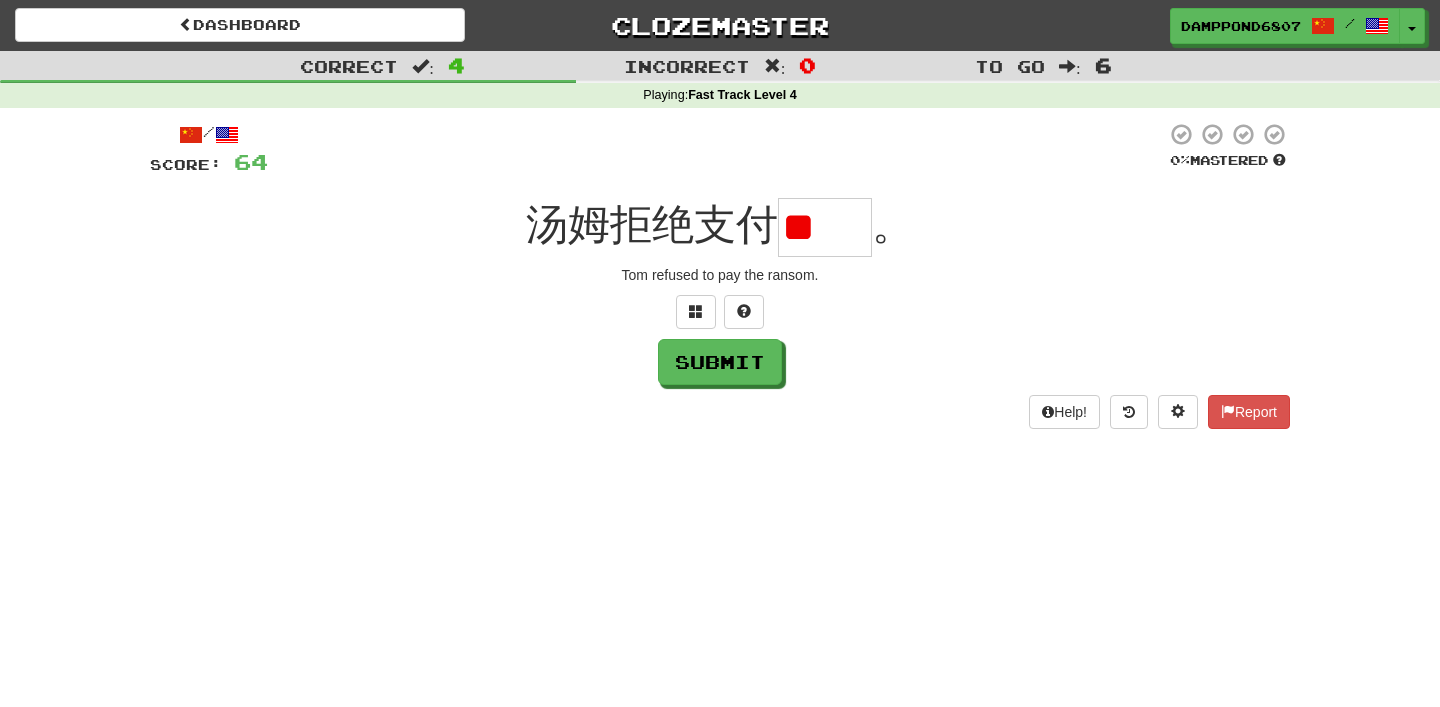 type on "*" 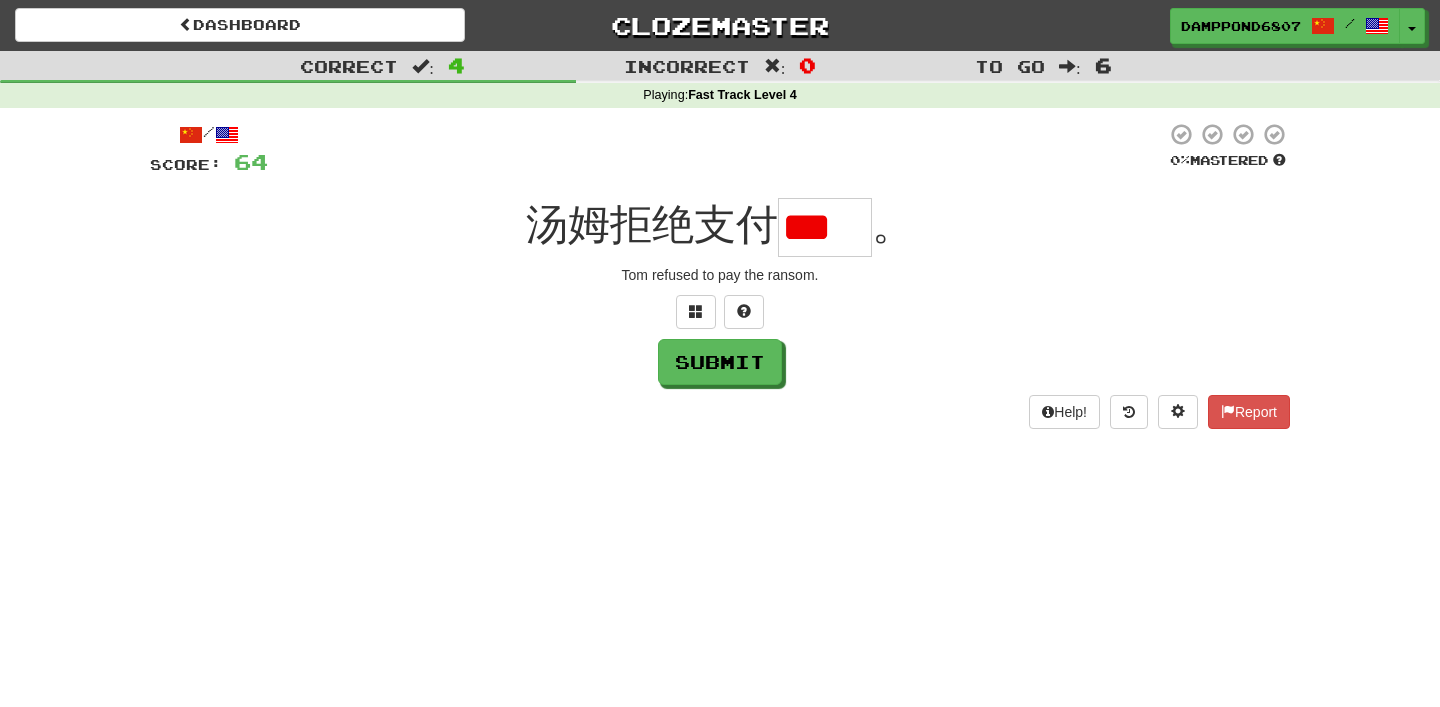 scroll, scrollTop: 0, scrollLeft: 0, axis: both 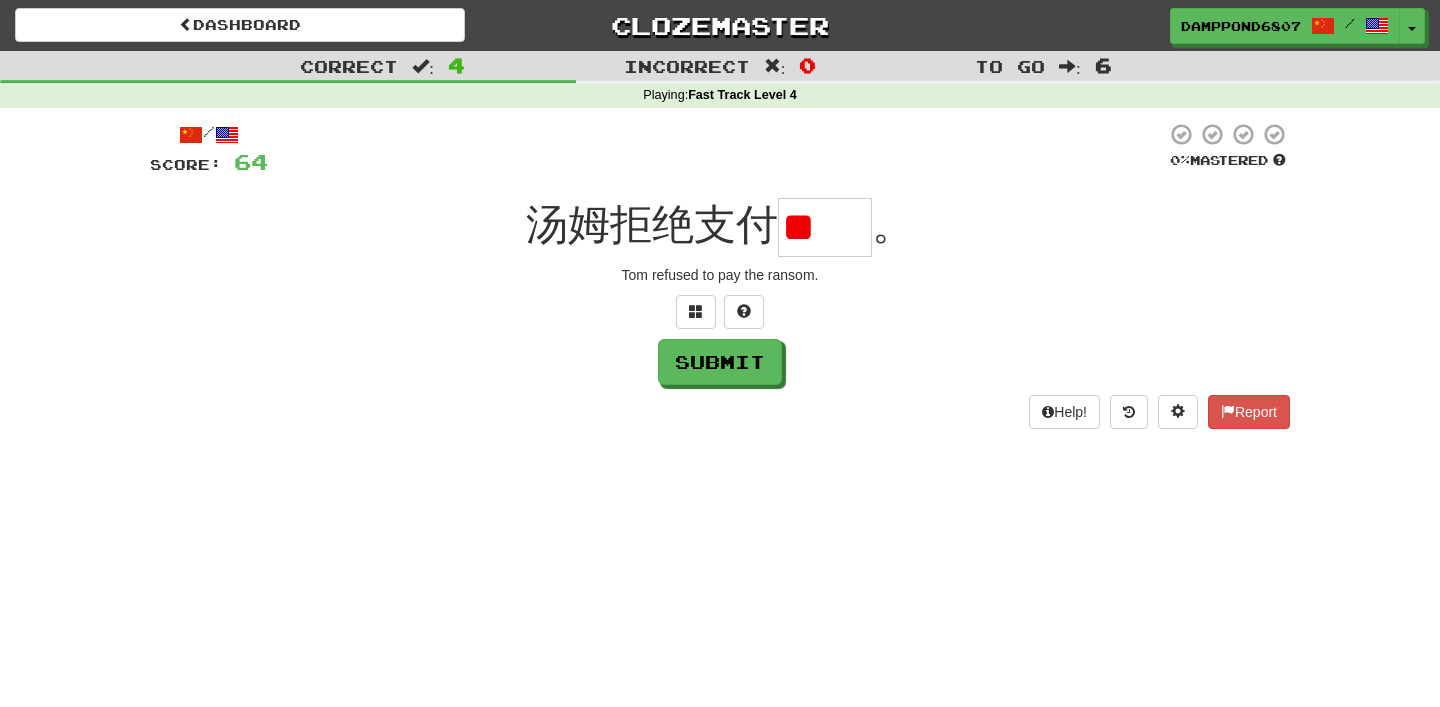 type on "*" 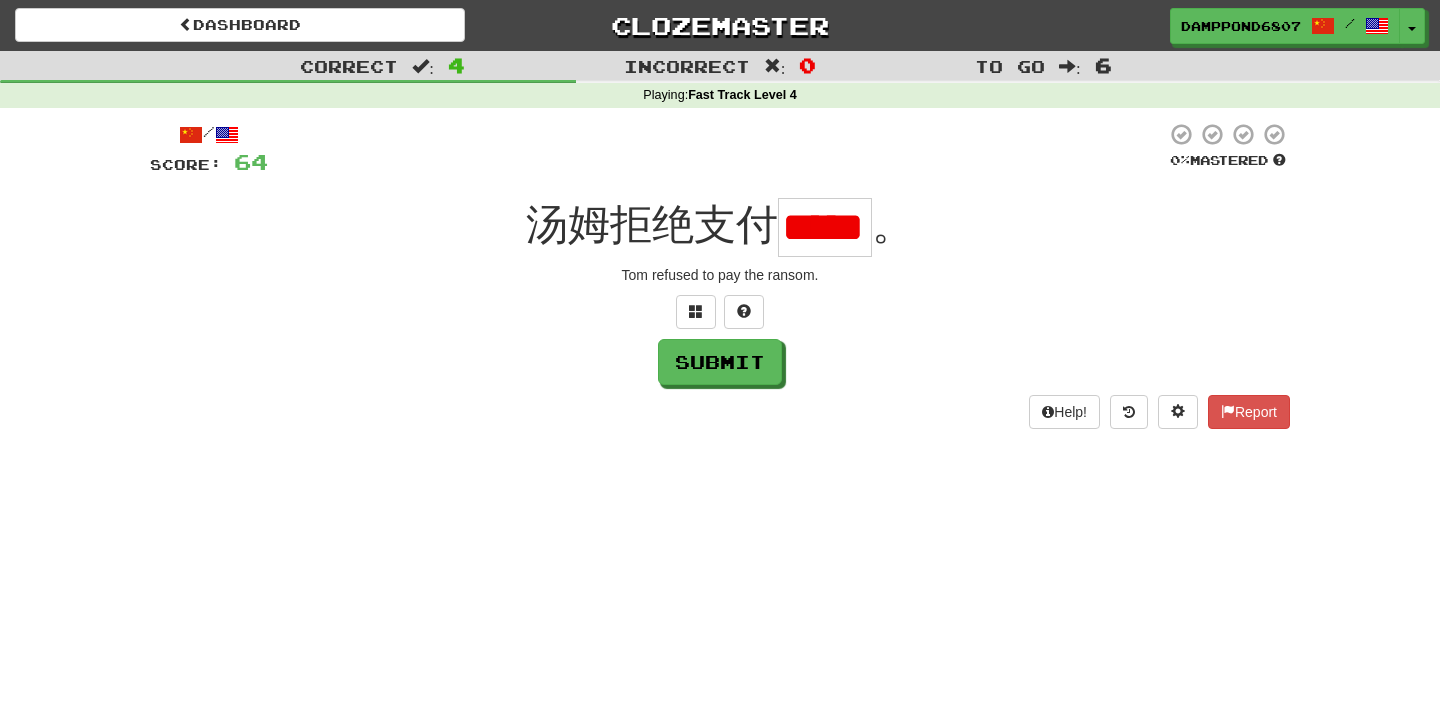 scroll, scrollTop: 0, scrollLeft: 0, axis: both 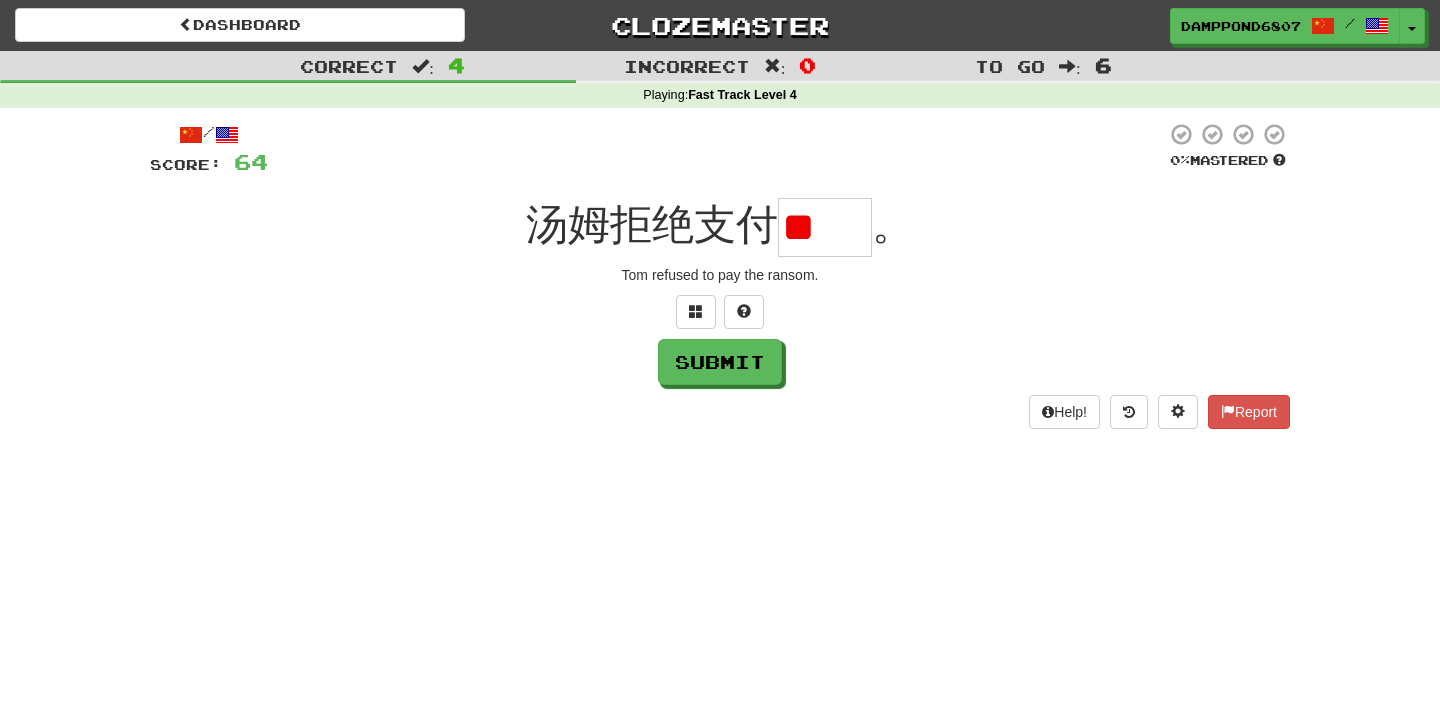 type on "*" 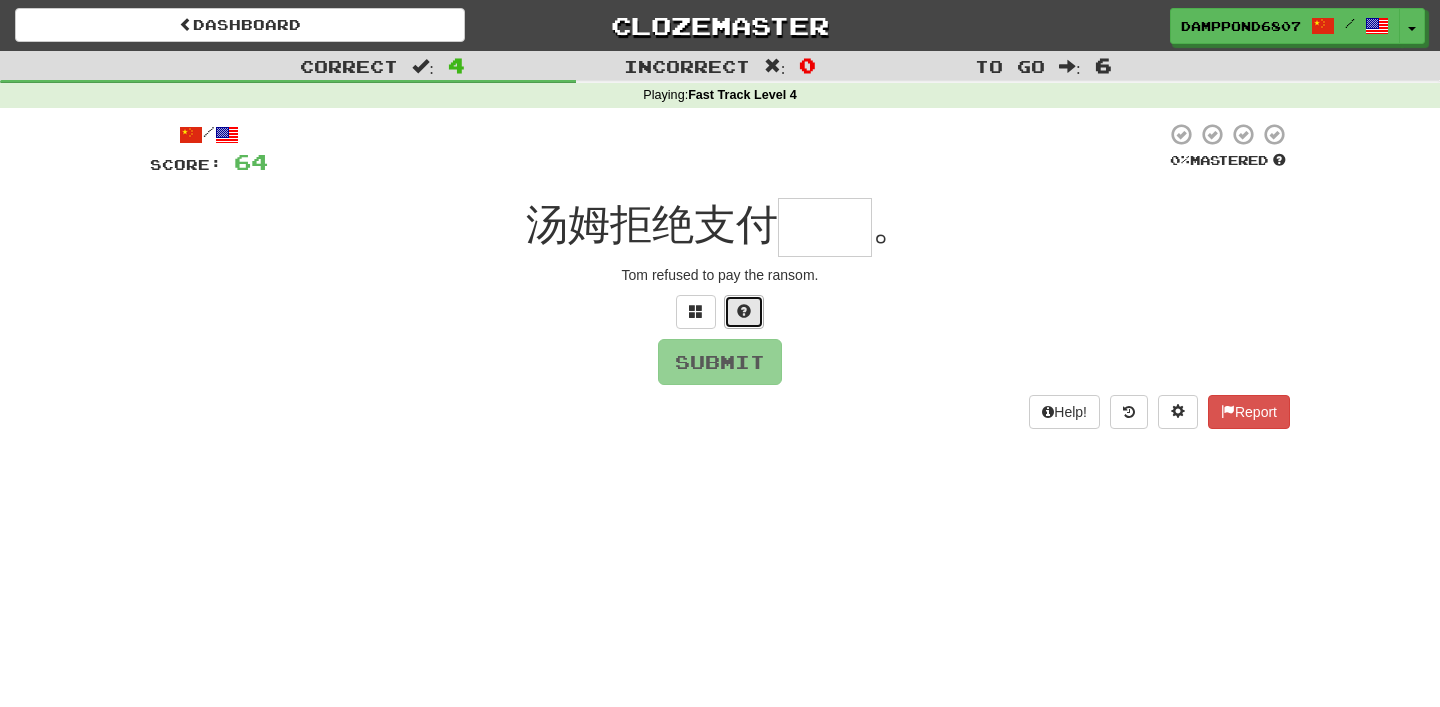 click at bounding box center [744, 311] 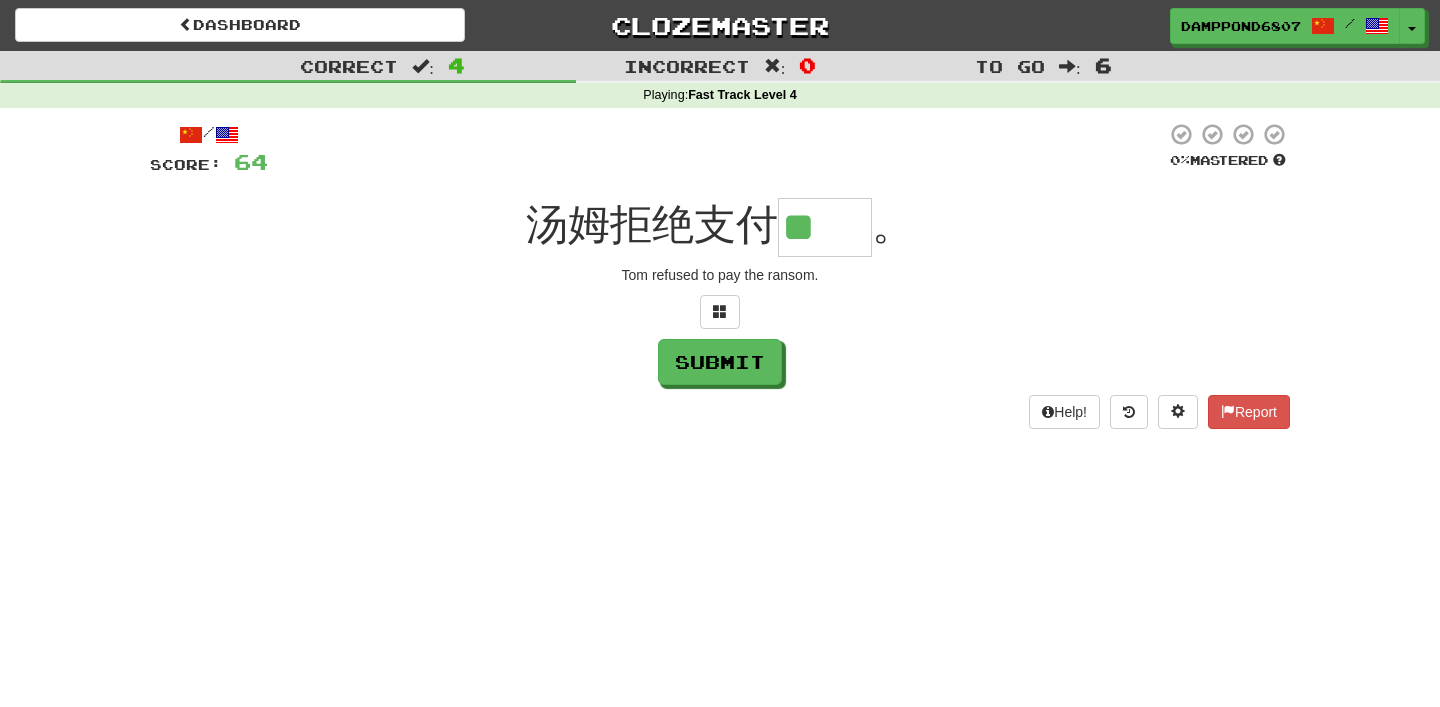 type on "**" 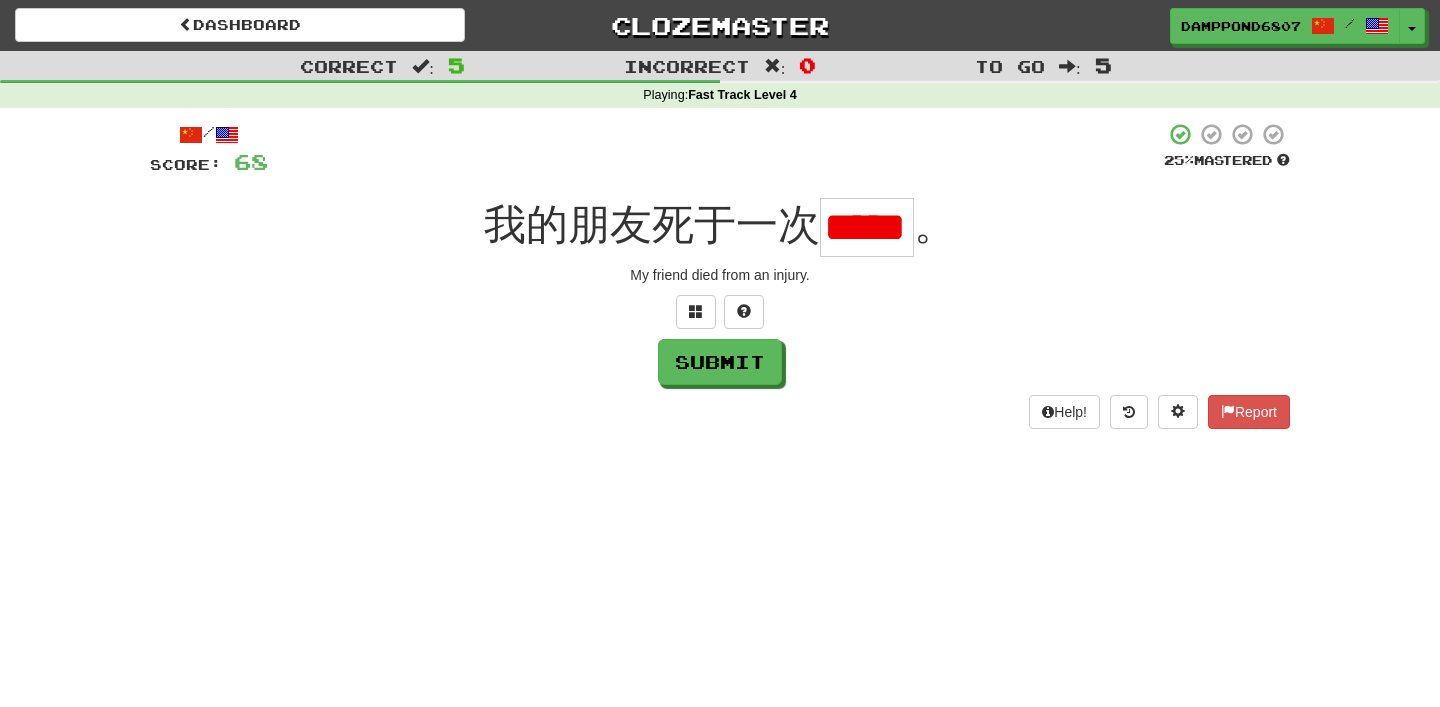 scroll, scrollTop: 0, scrollLeft: 28, axis: horizontal 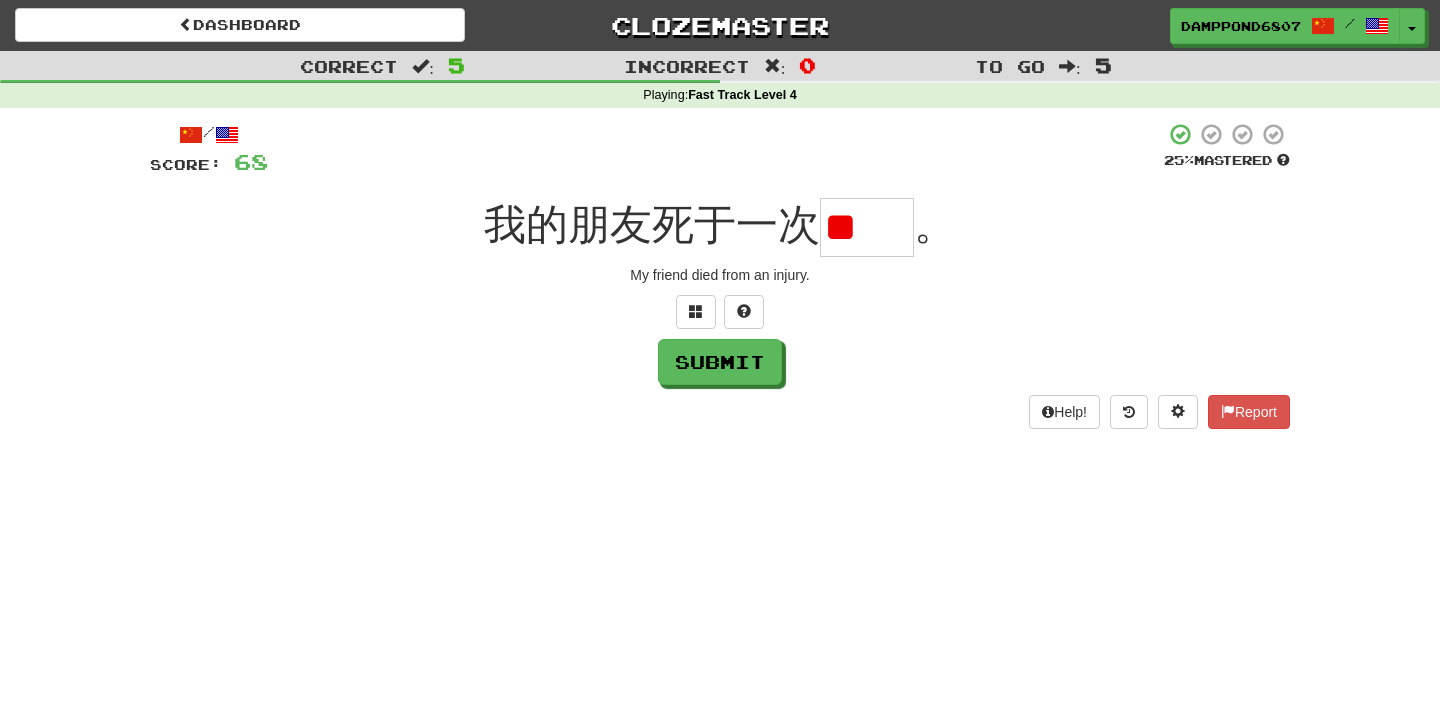 type on "*" 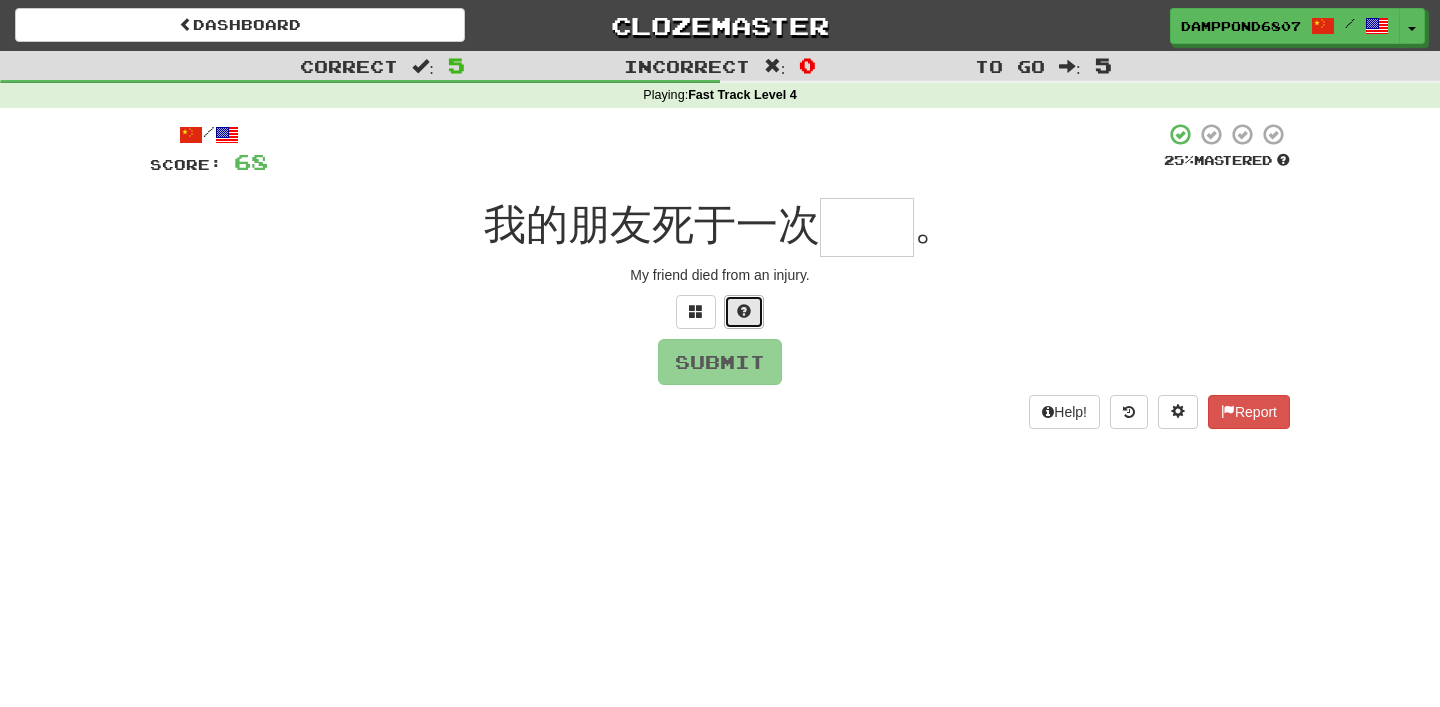 click at bounding box center (744, 311) 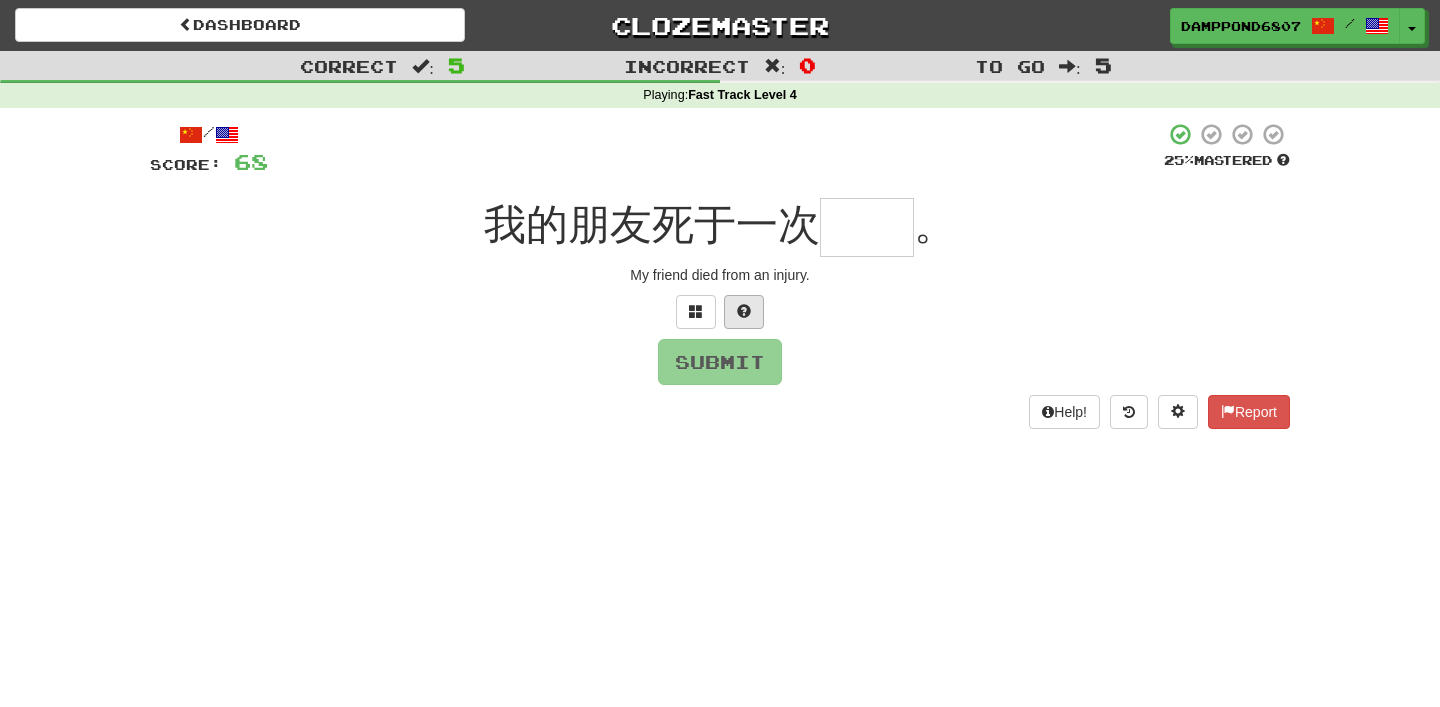 type on "*" 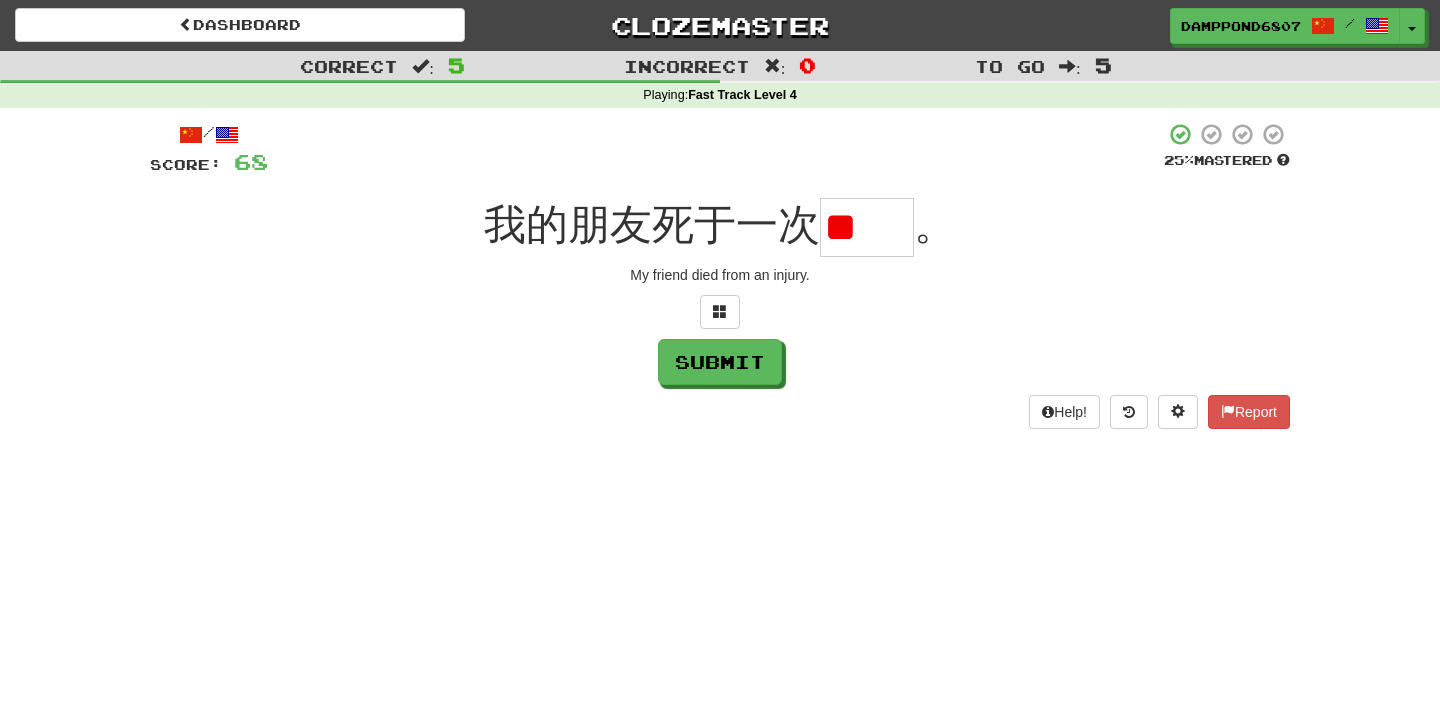 scroll, scrollTop: 0, scrollLeft: 0, axis: both 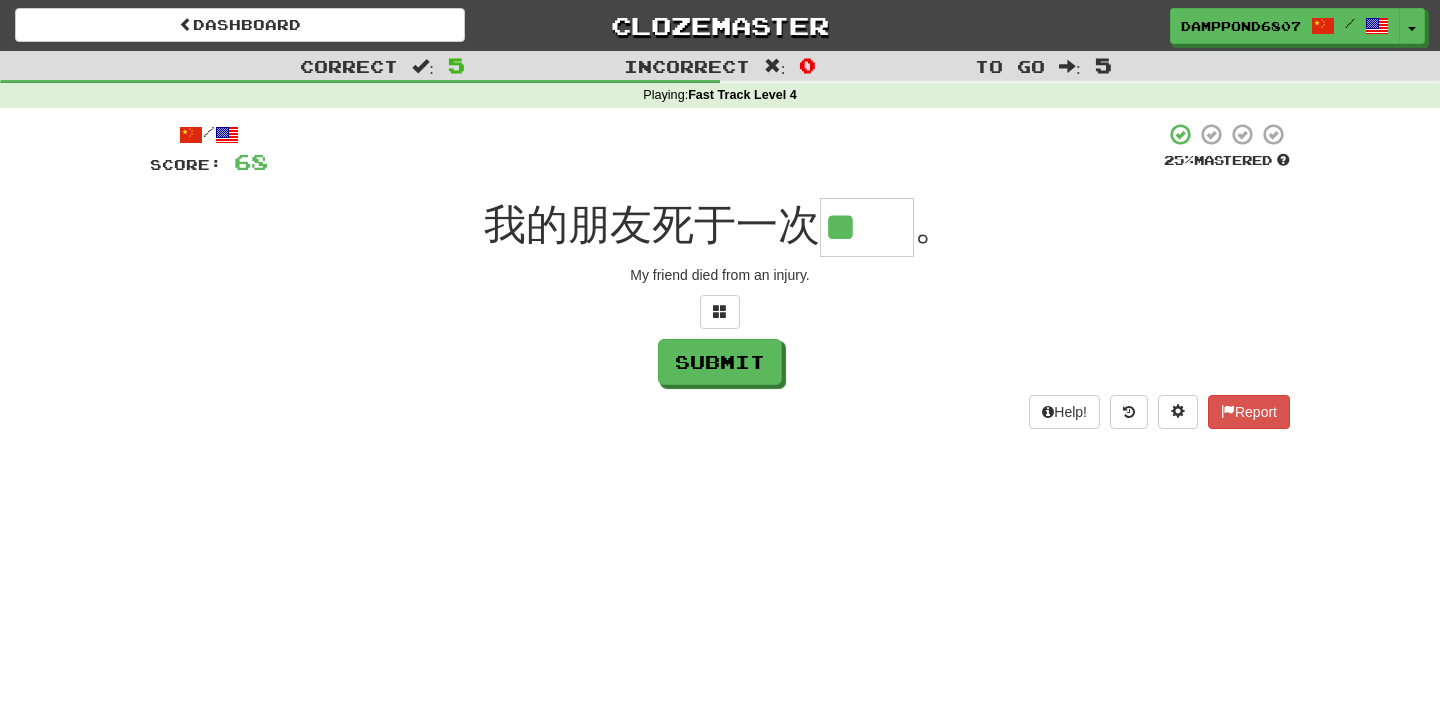 type on "**" 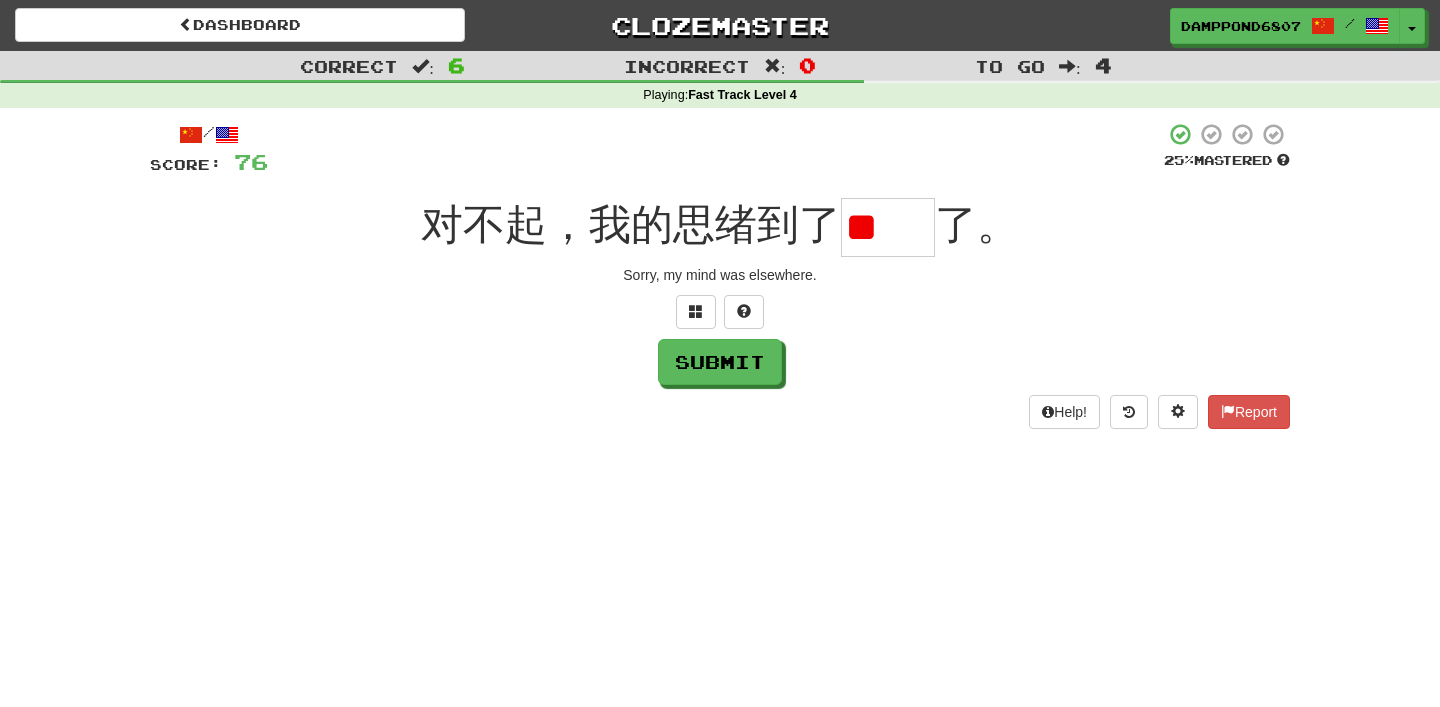 scroll, scrollTop: 0, scrollLeft: 0, axis: both 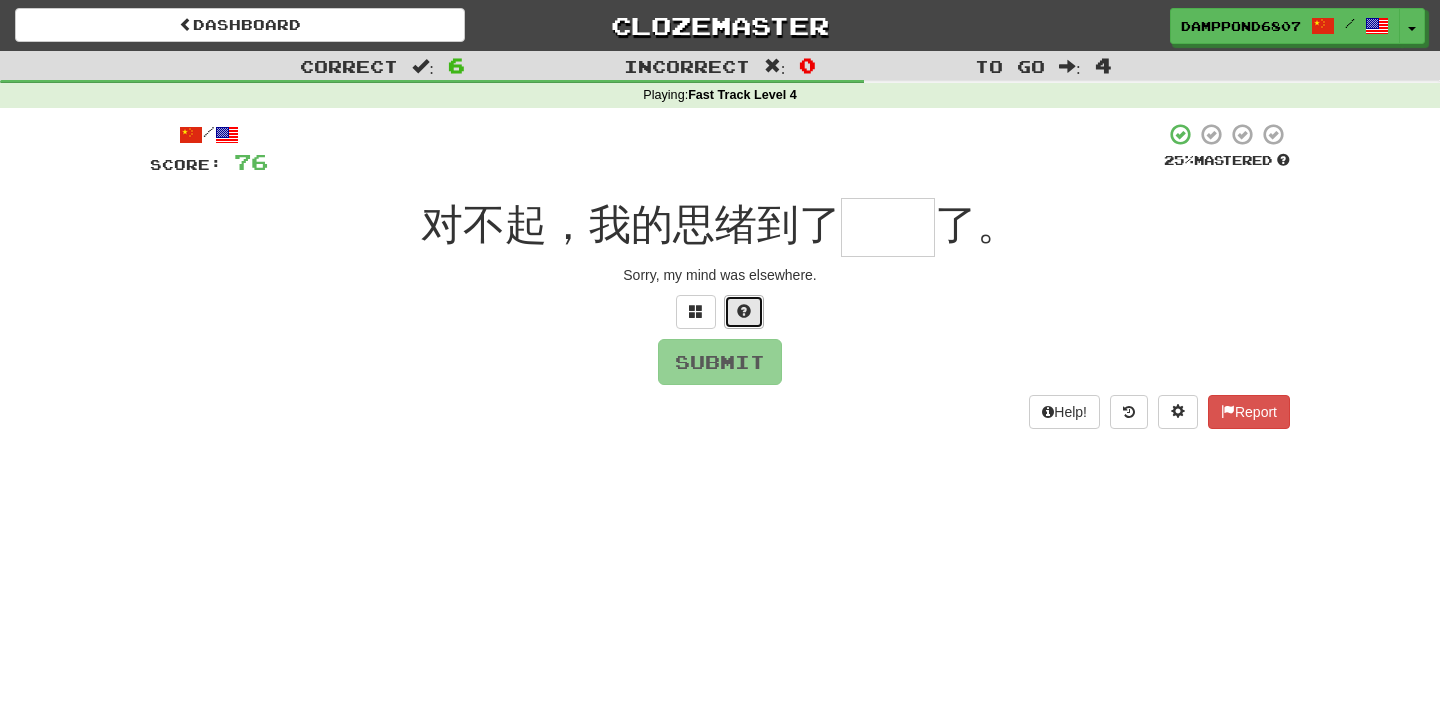 click at bounding box center (744, 311) 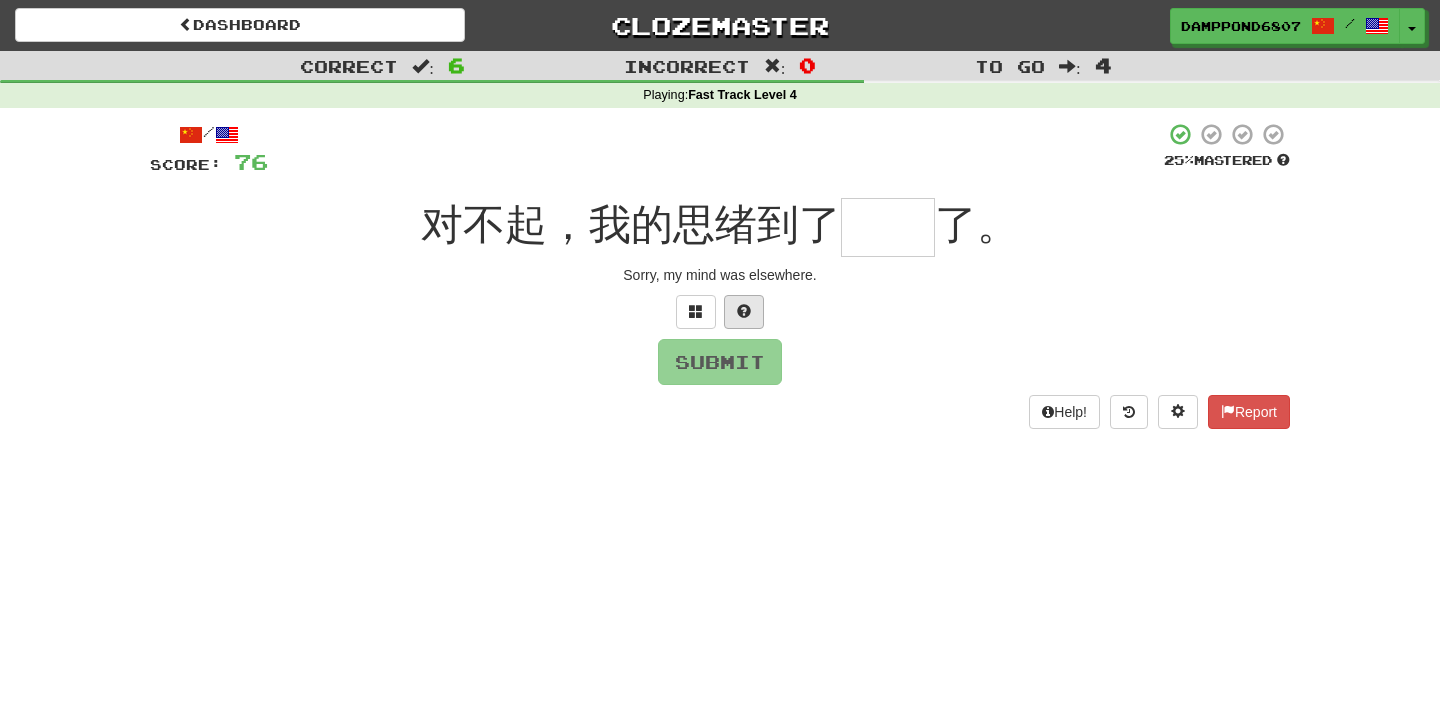 type on "*" 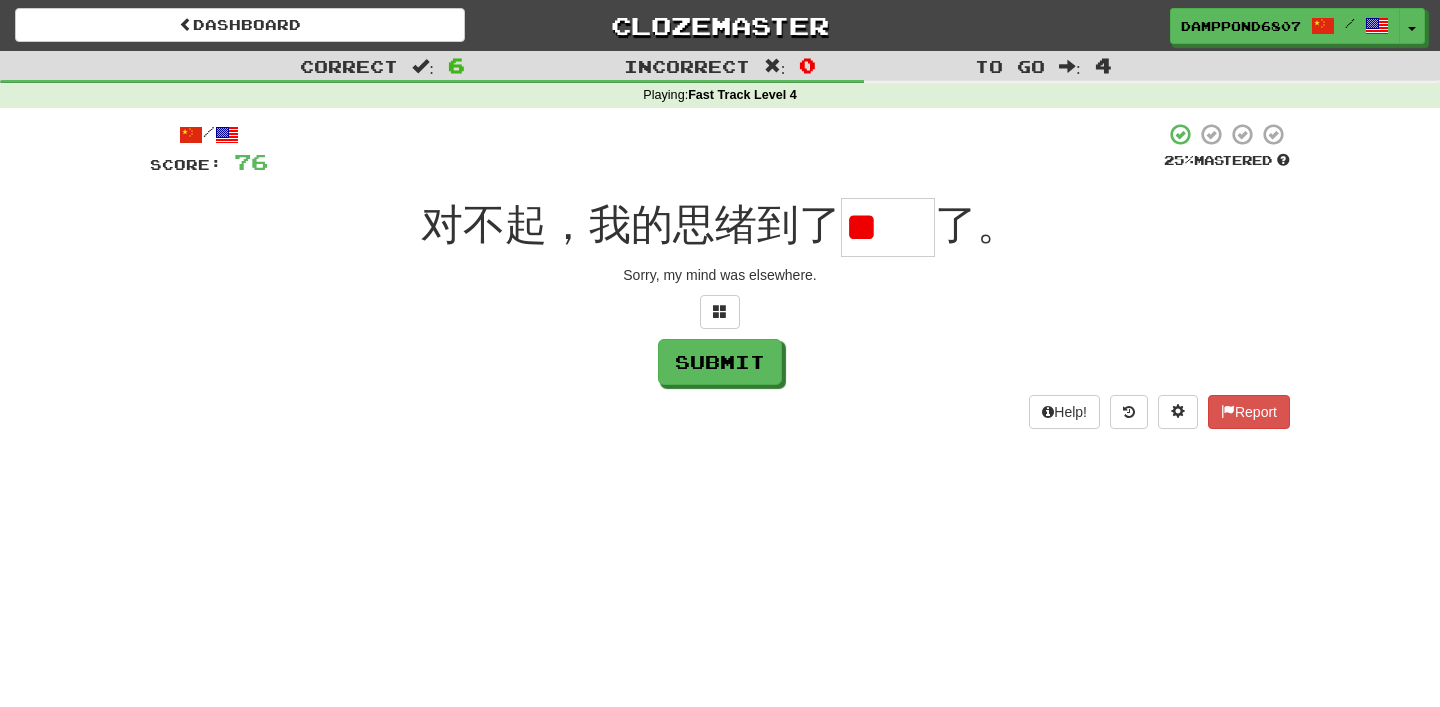 scroll, scrollTop: 0, scrollLeft: 0, axis: both 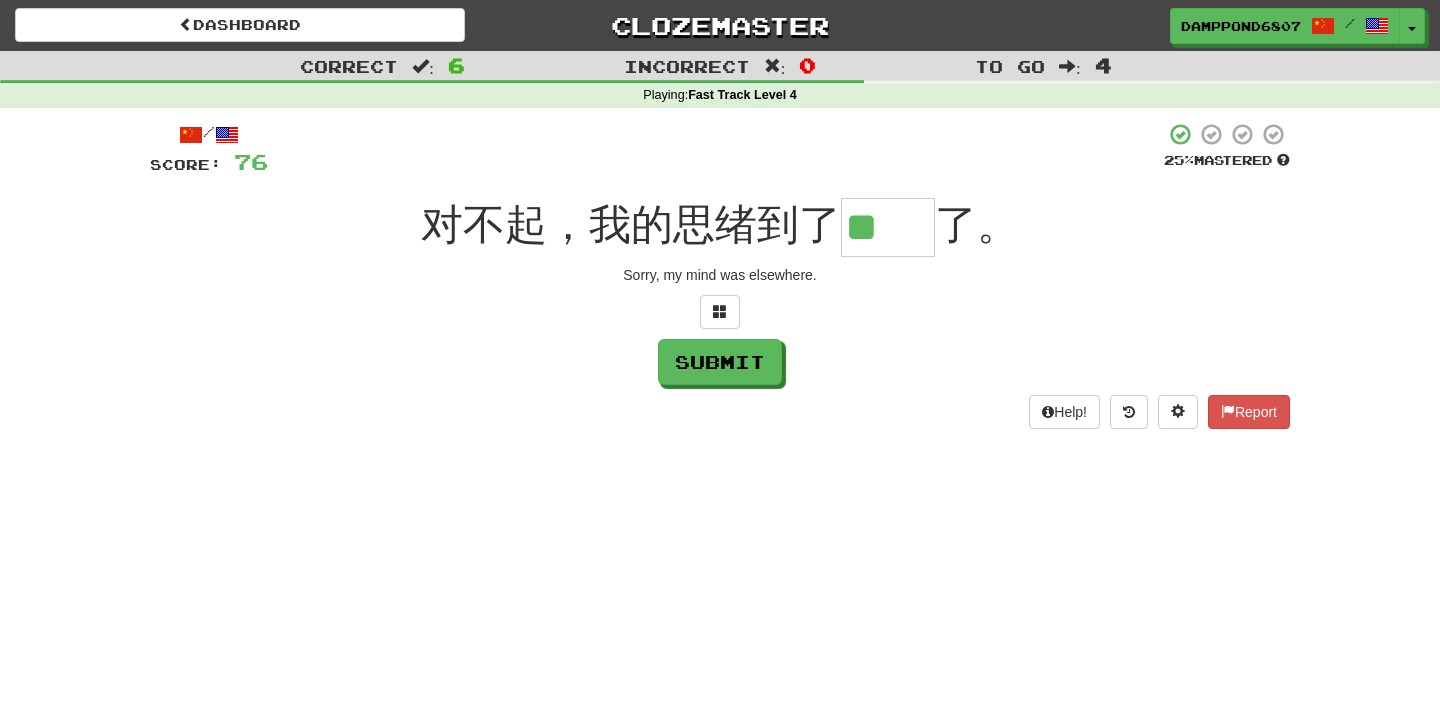 type on "**" 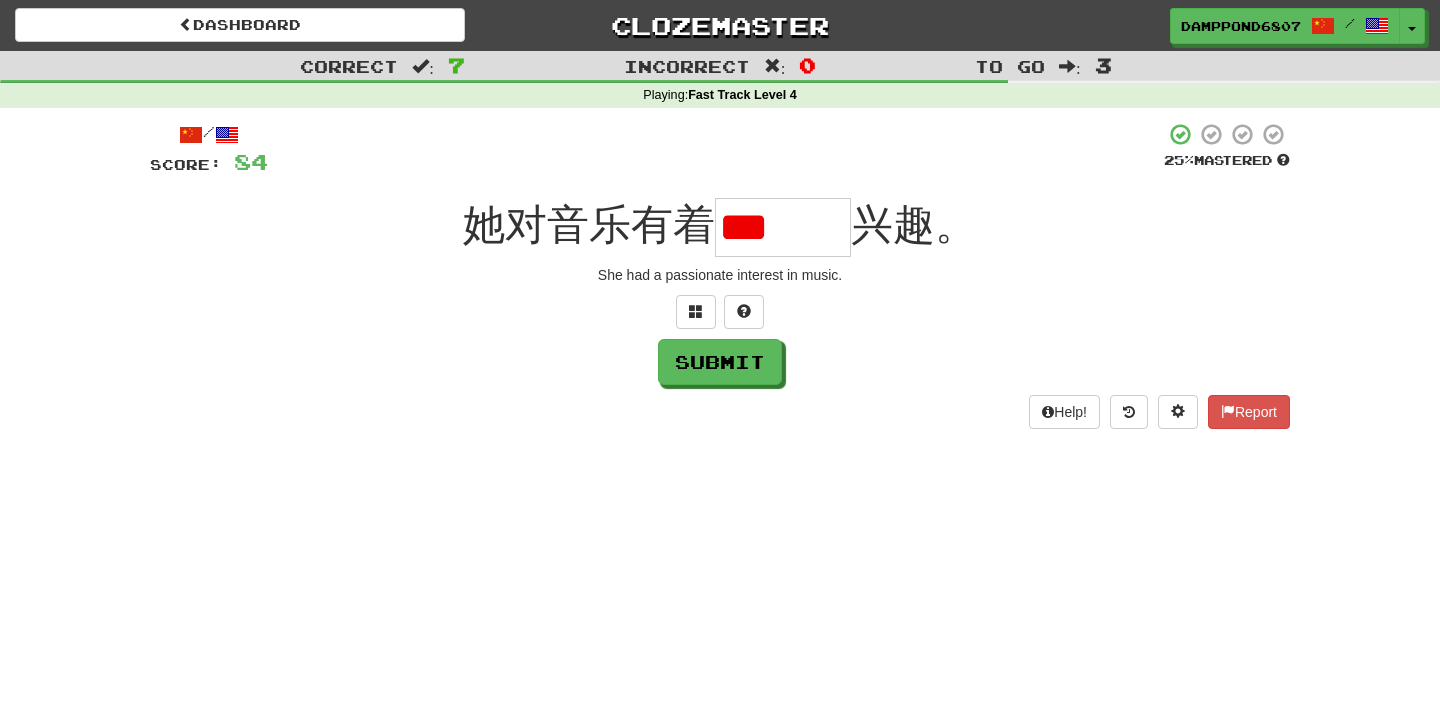 scroll, scrollTop: 0, scrollLeft: 0, axis: both 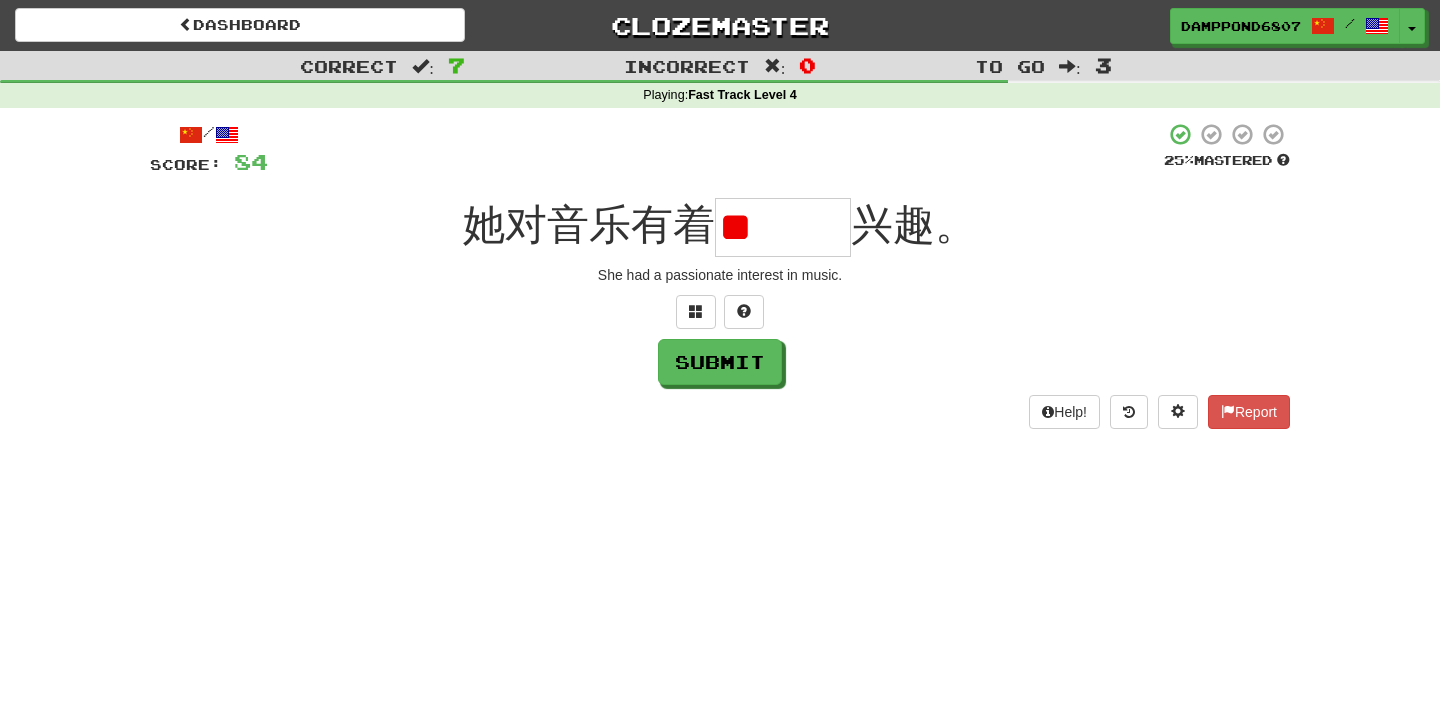 type on "*" 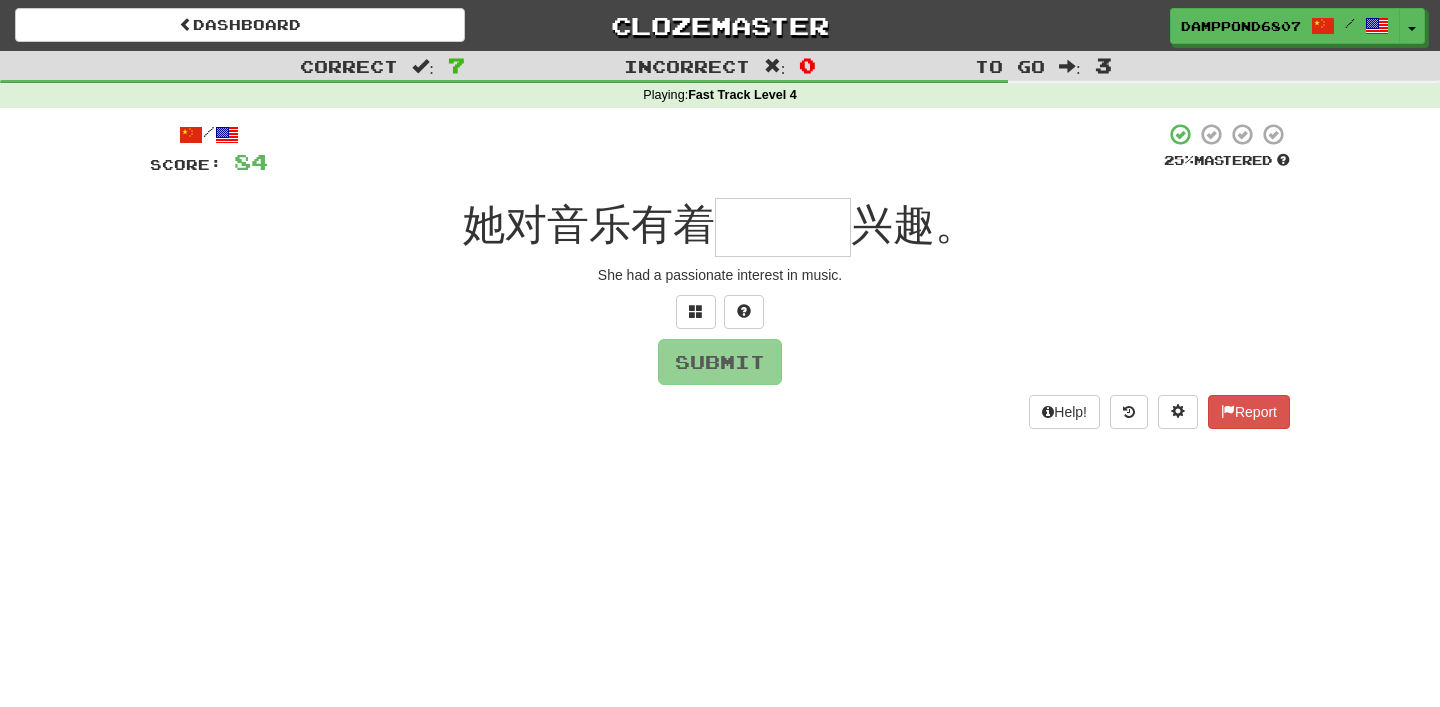 click at bounding box center (720, 312) 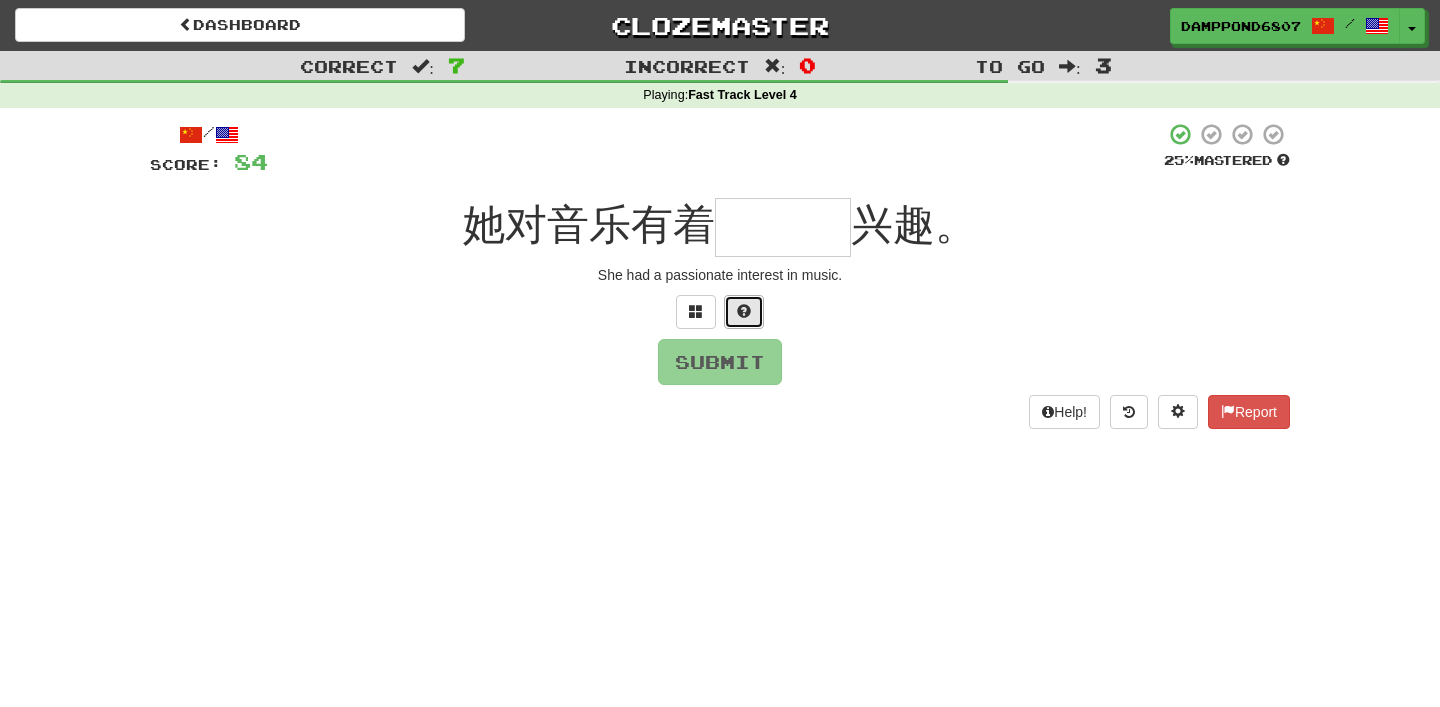 click at bounding box center [744, 311] 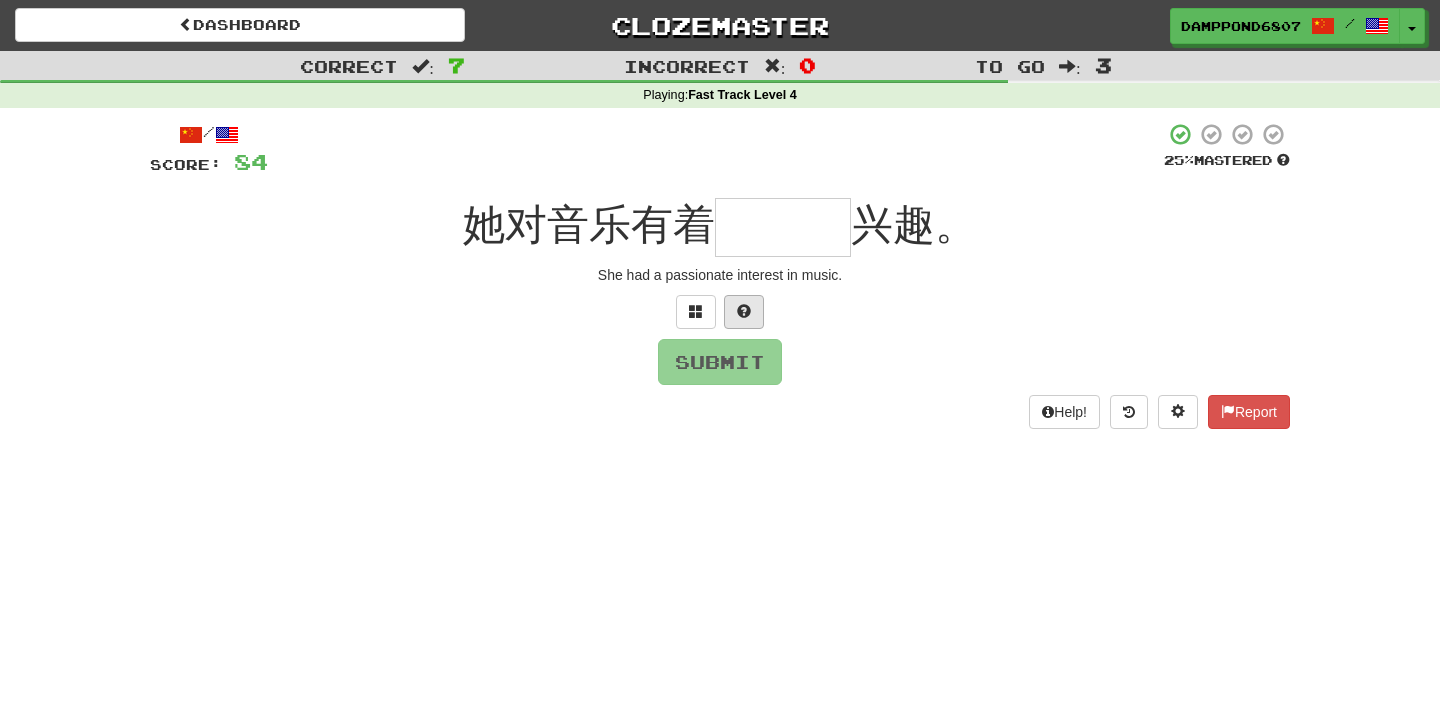 type on "*" 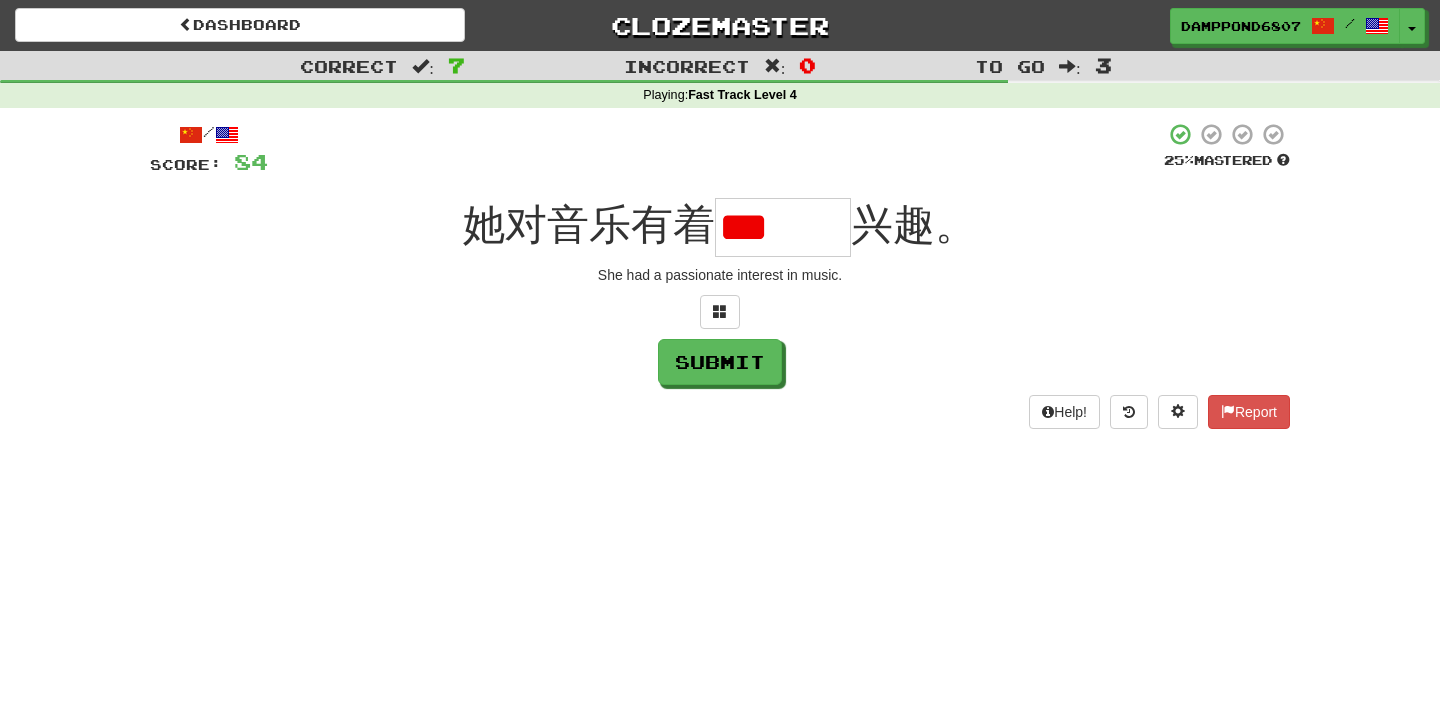 scroll, scrollTop: 0, scrollLeft: 0, axis: both 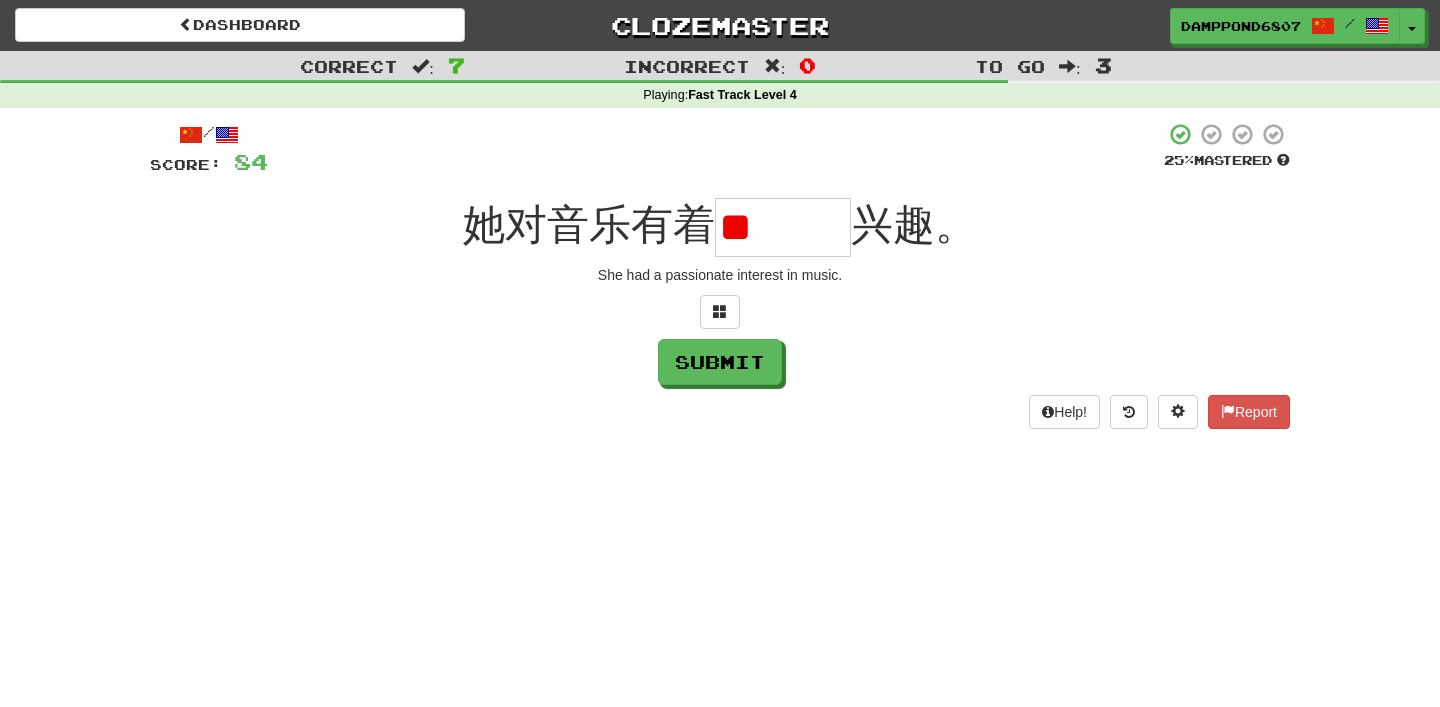 type on "*" 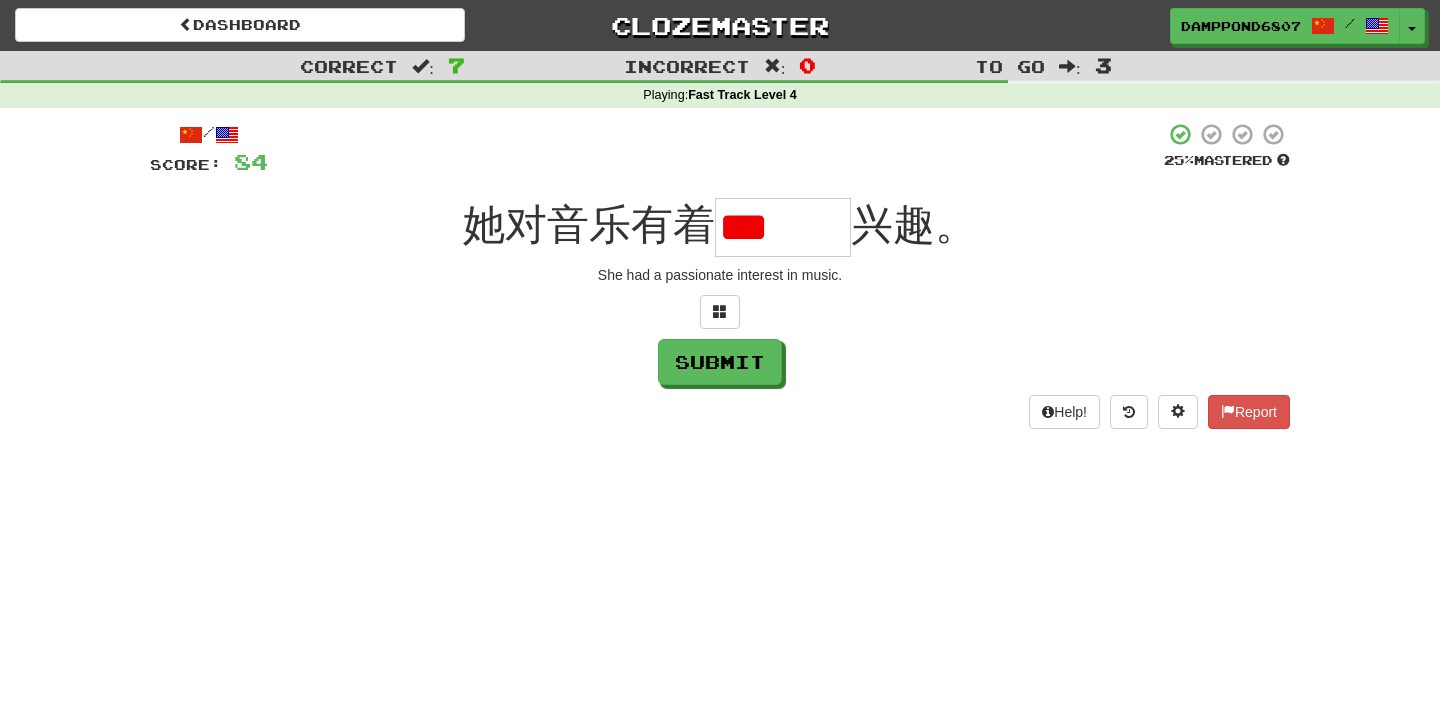 scroll, scrollTop: 0, scrollLeft: 0, axis: both 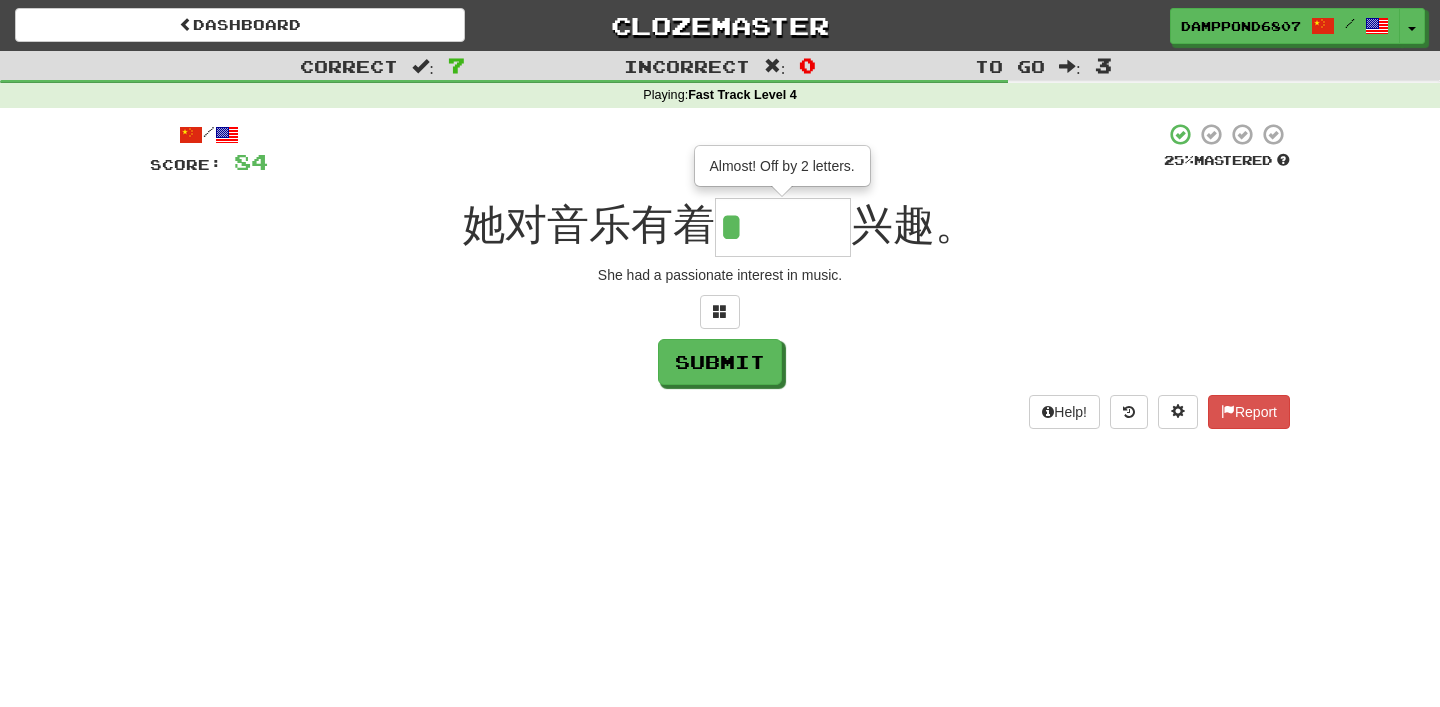 type on "***" 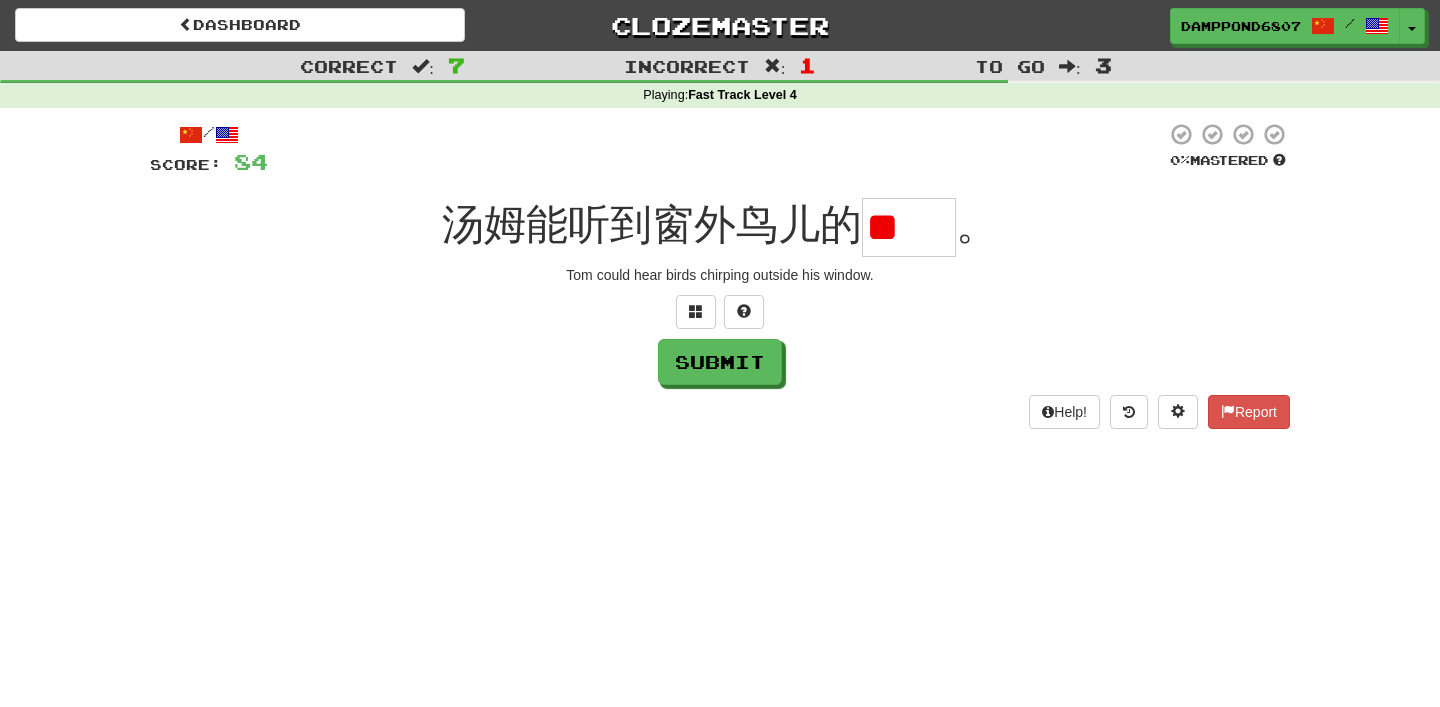 type on "*" 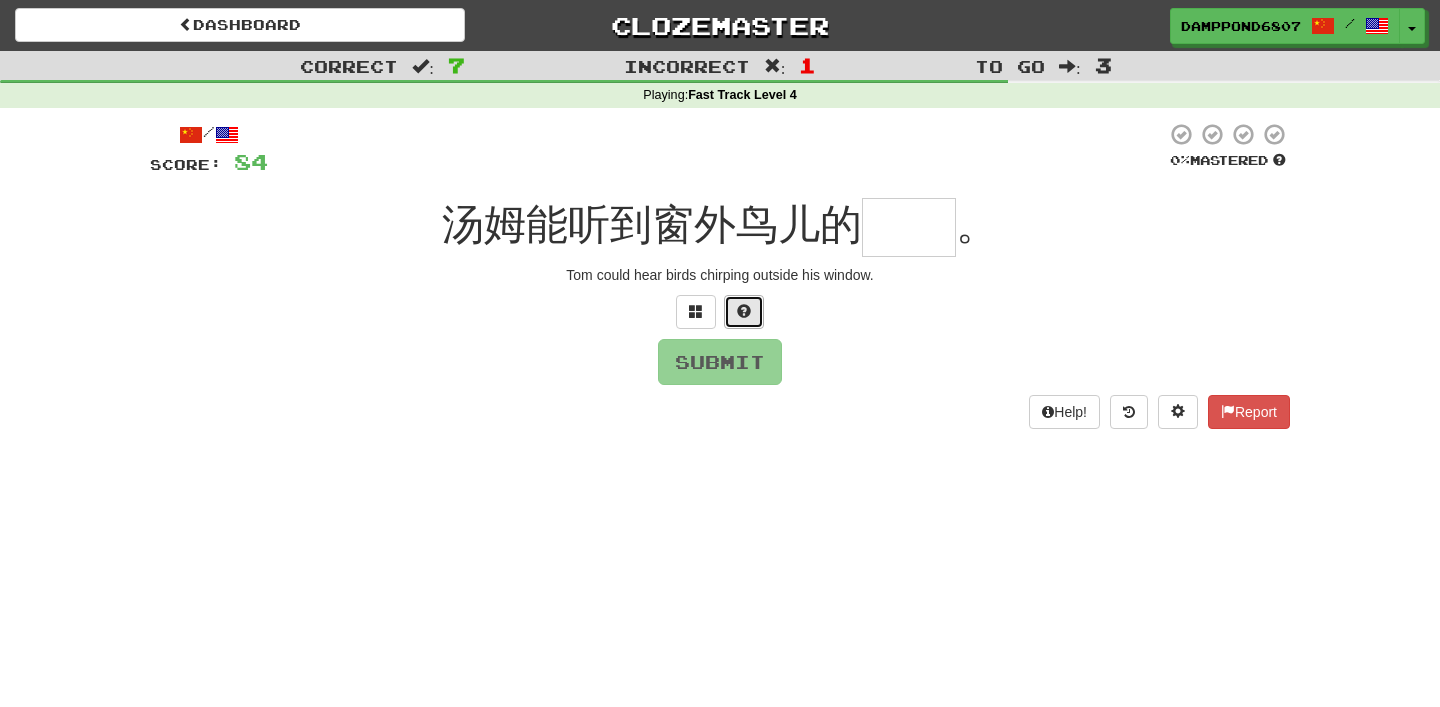 click at bounding box center (744, 311) 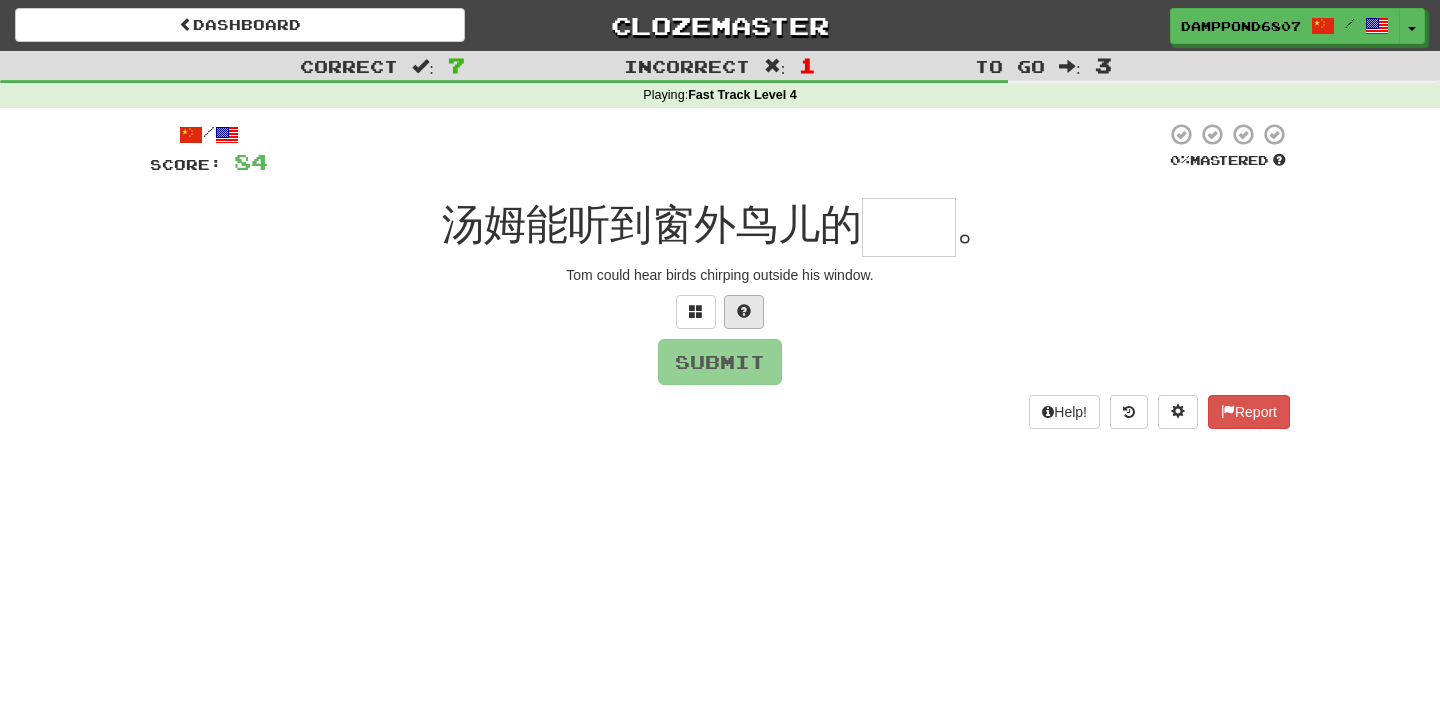 type on "*" 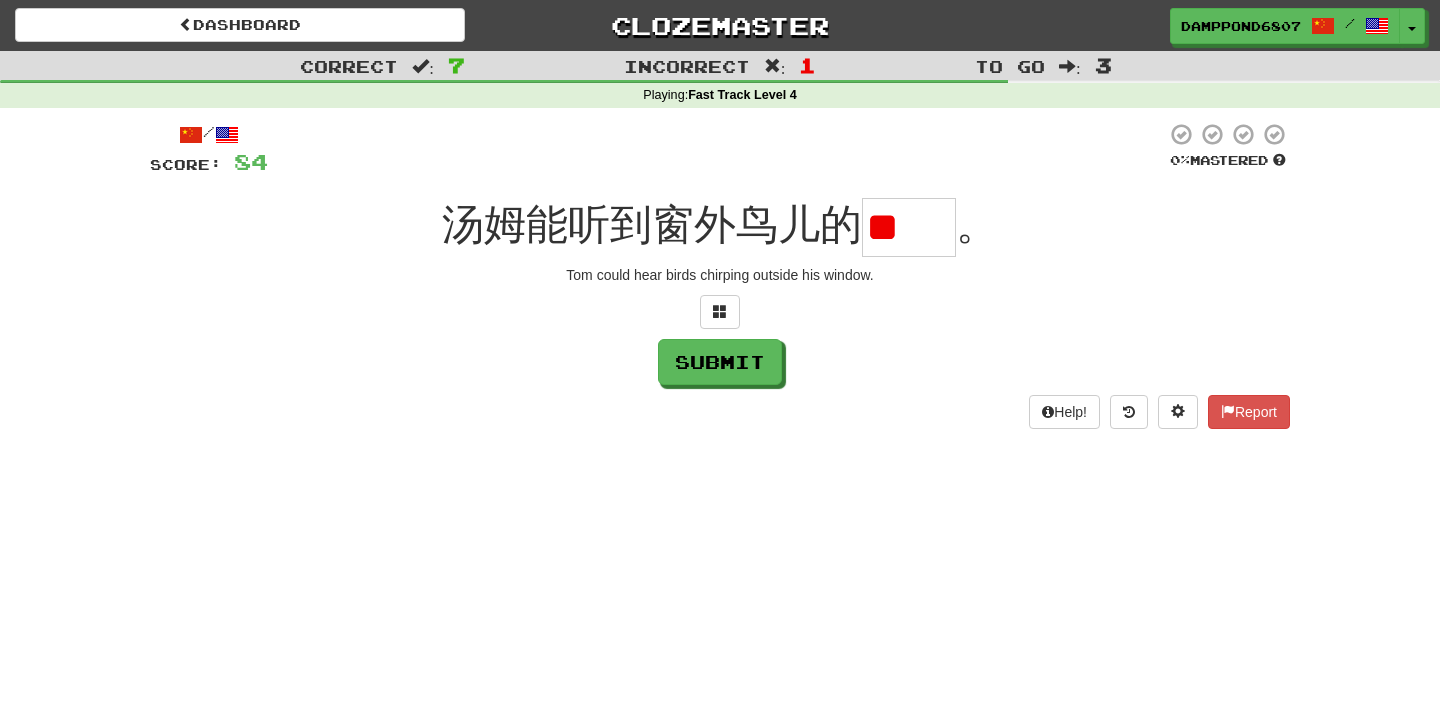 scroll, scrollTop: 0, scrollLeft: 0, axis: both 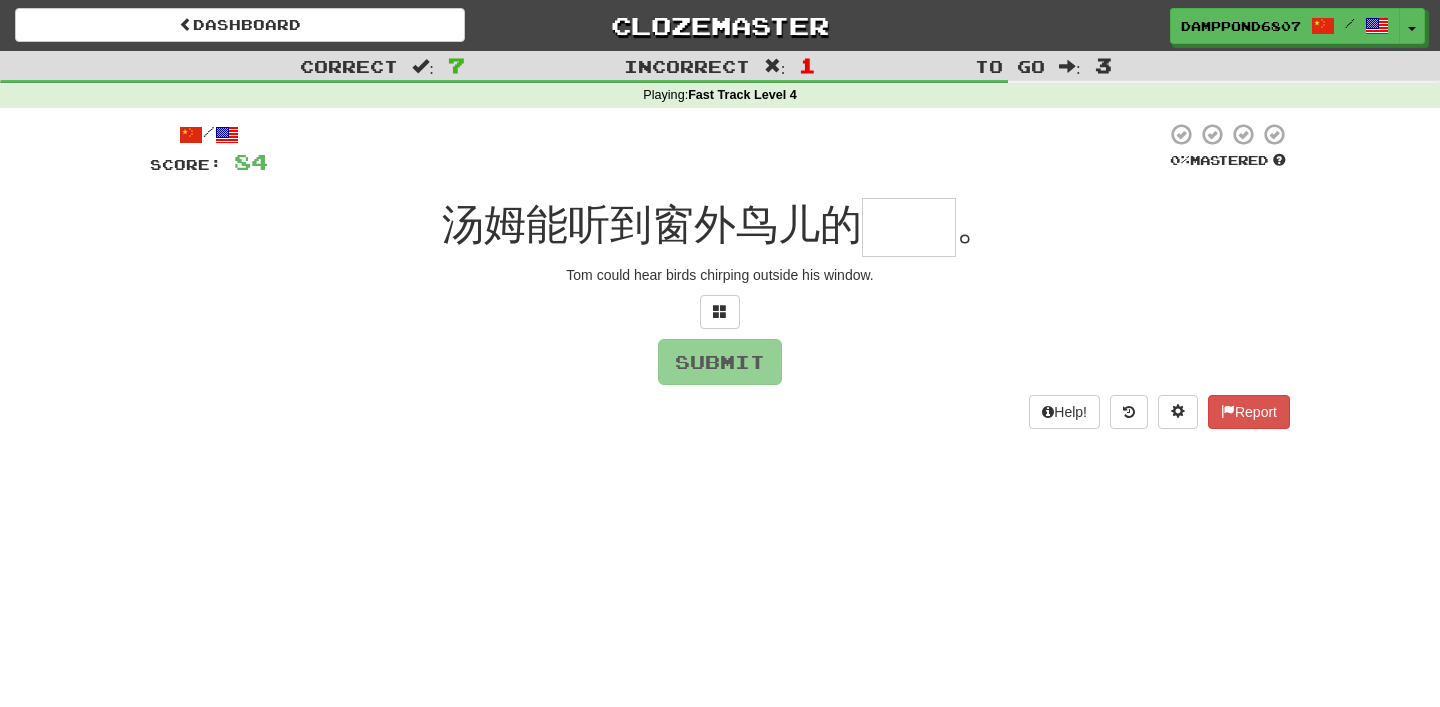 type on "**" 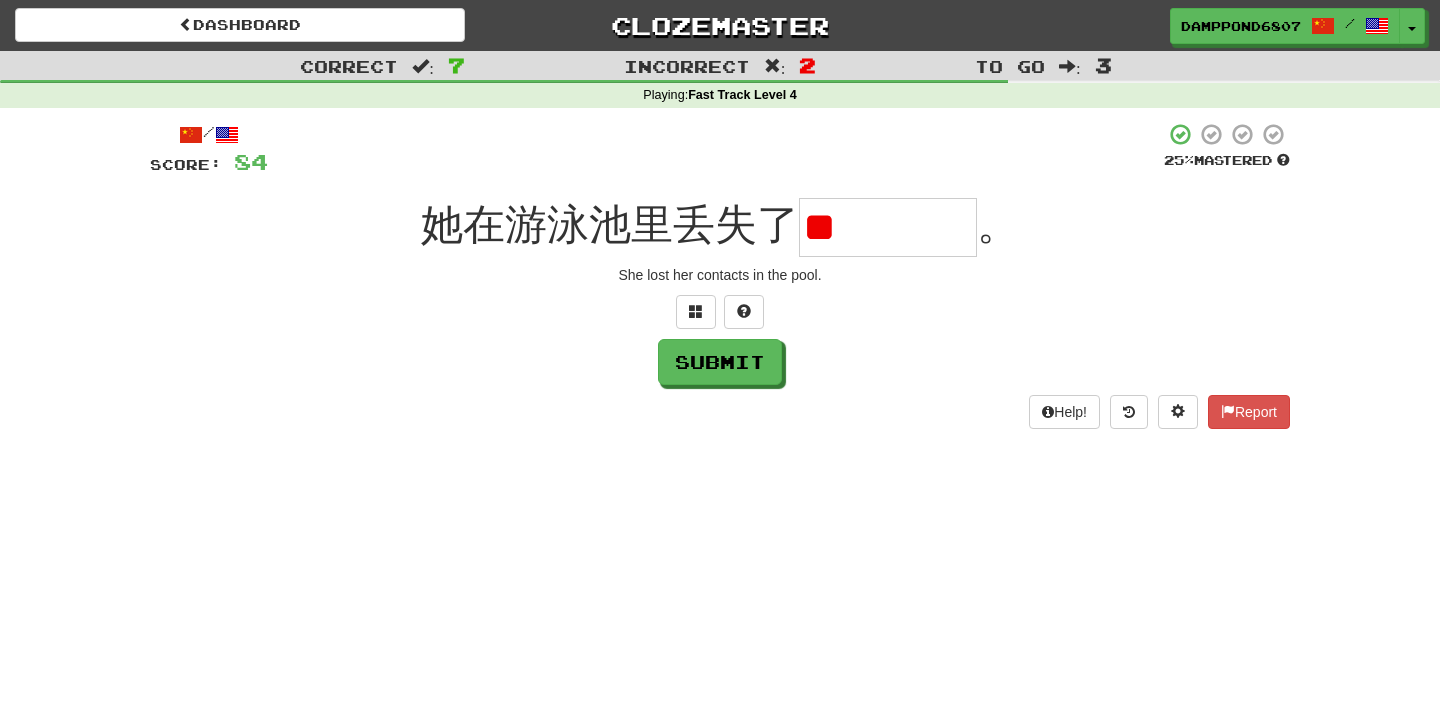 type on "*" 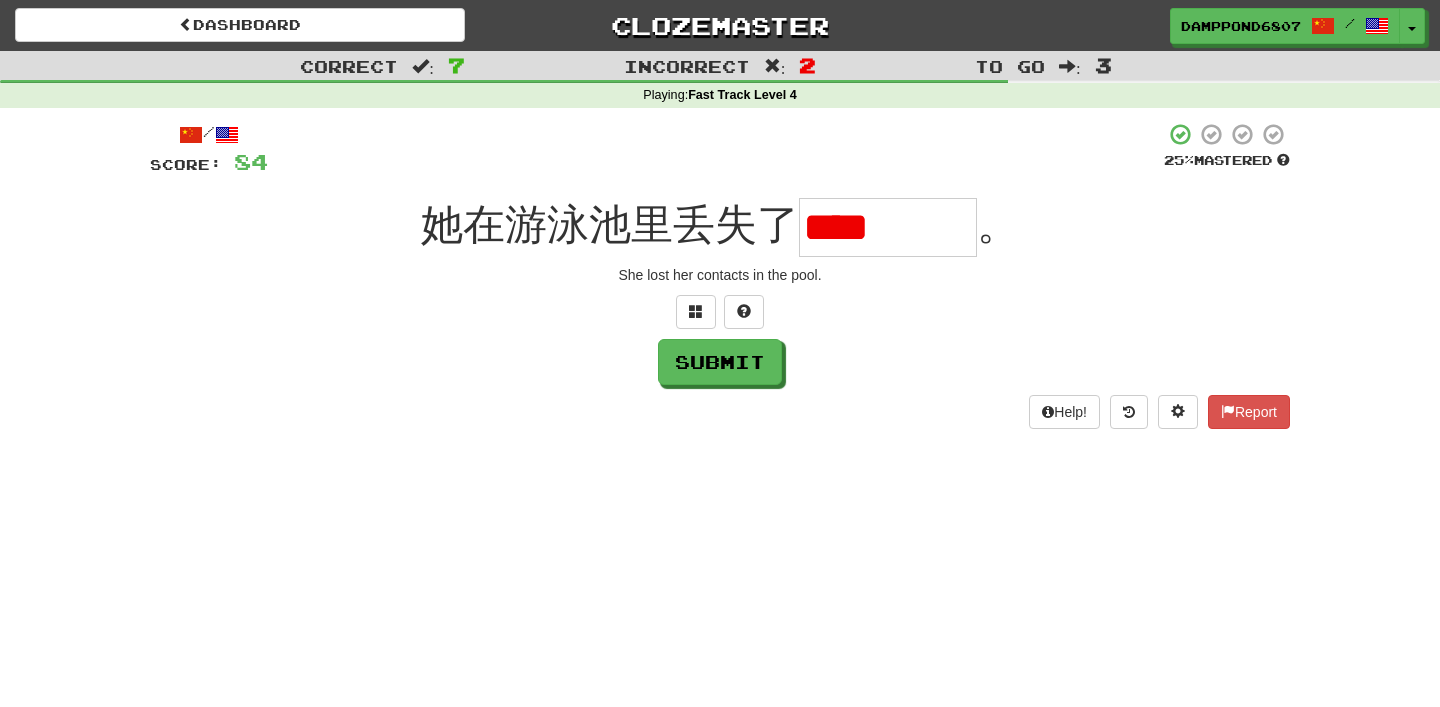 scroll, scrollTop: 0, scrollLeft: 0, axis: both 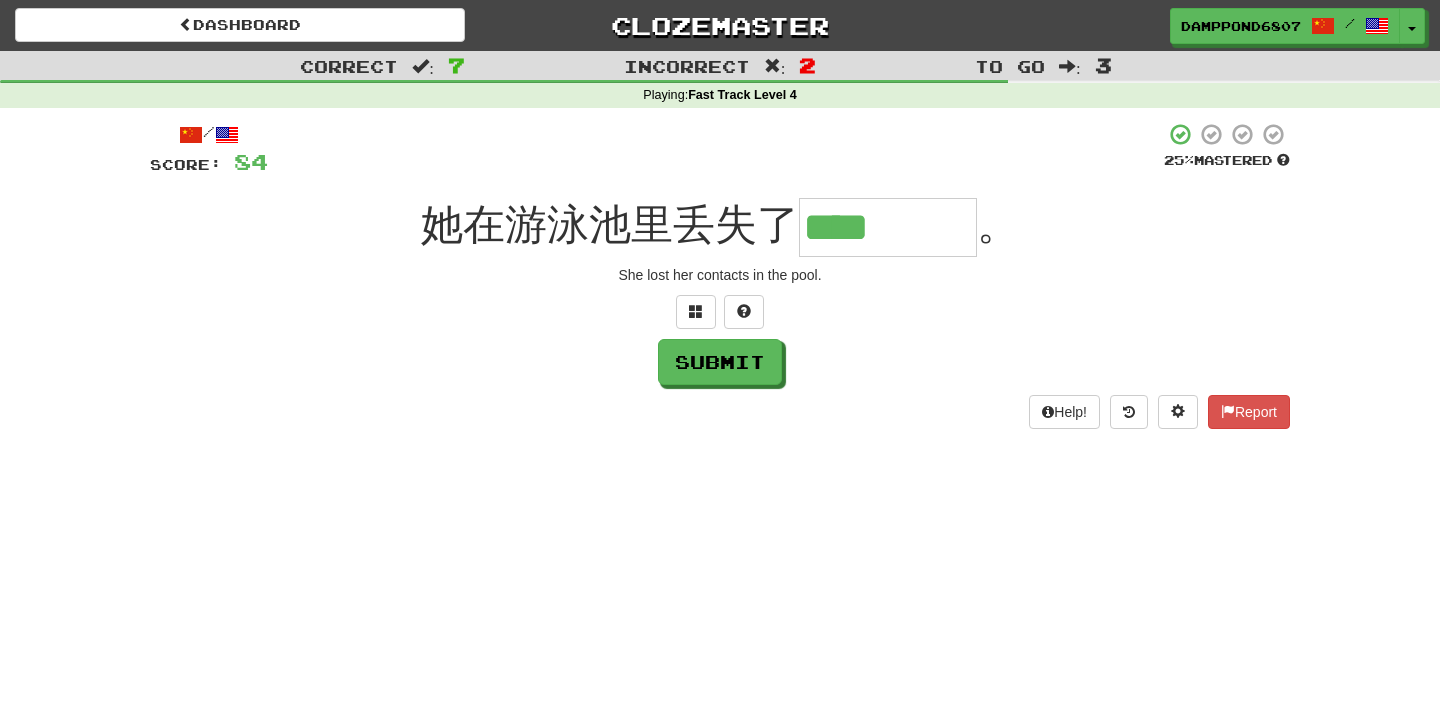 type on "****" 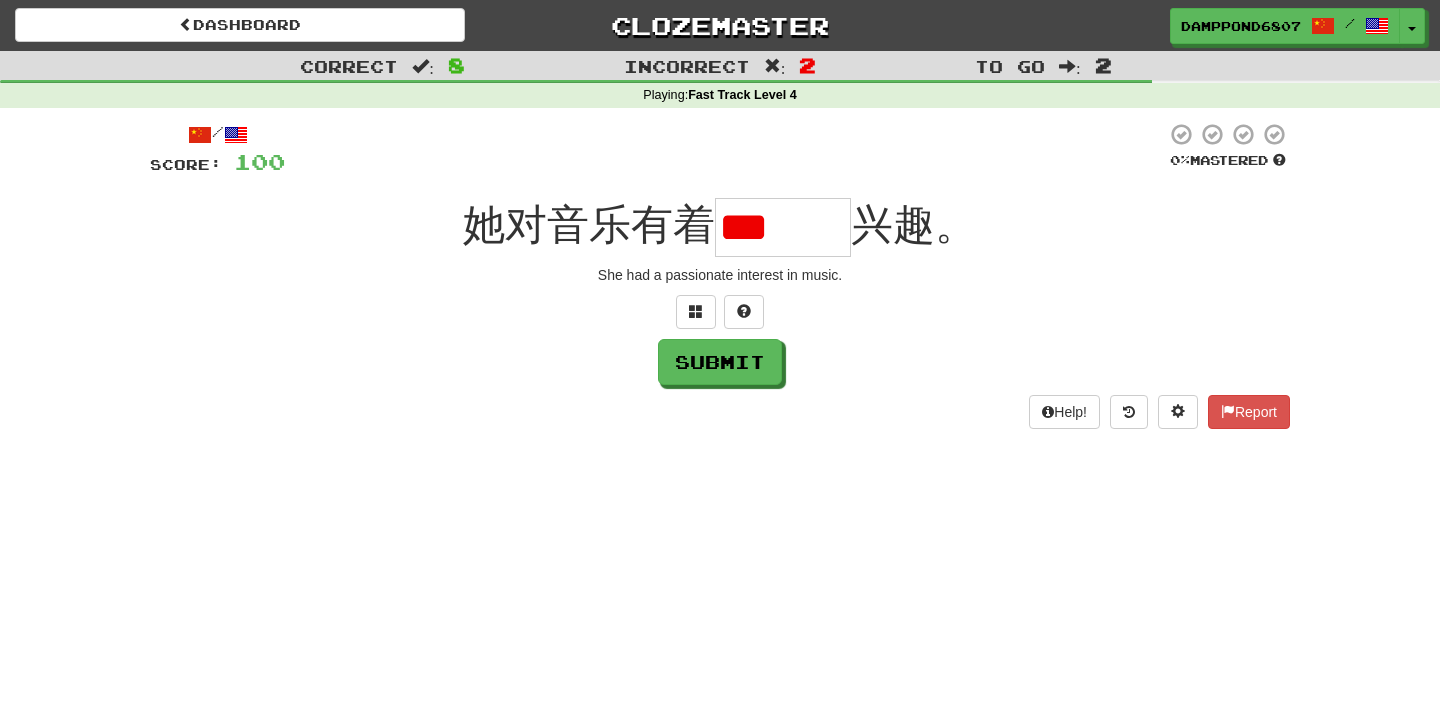scroll, scrollTop: 0, scrollLeft: 0, axis: both 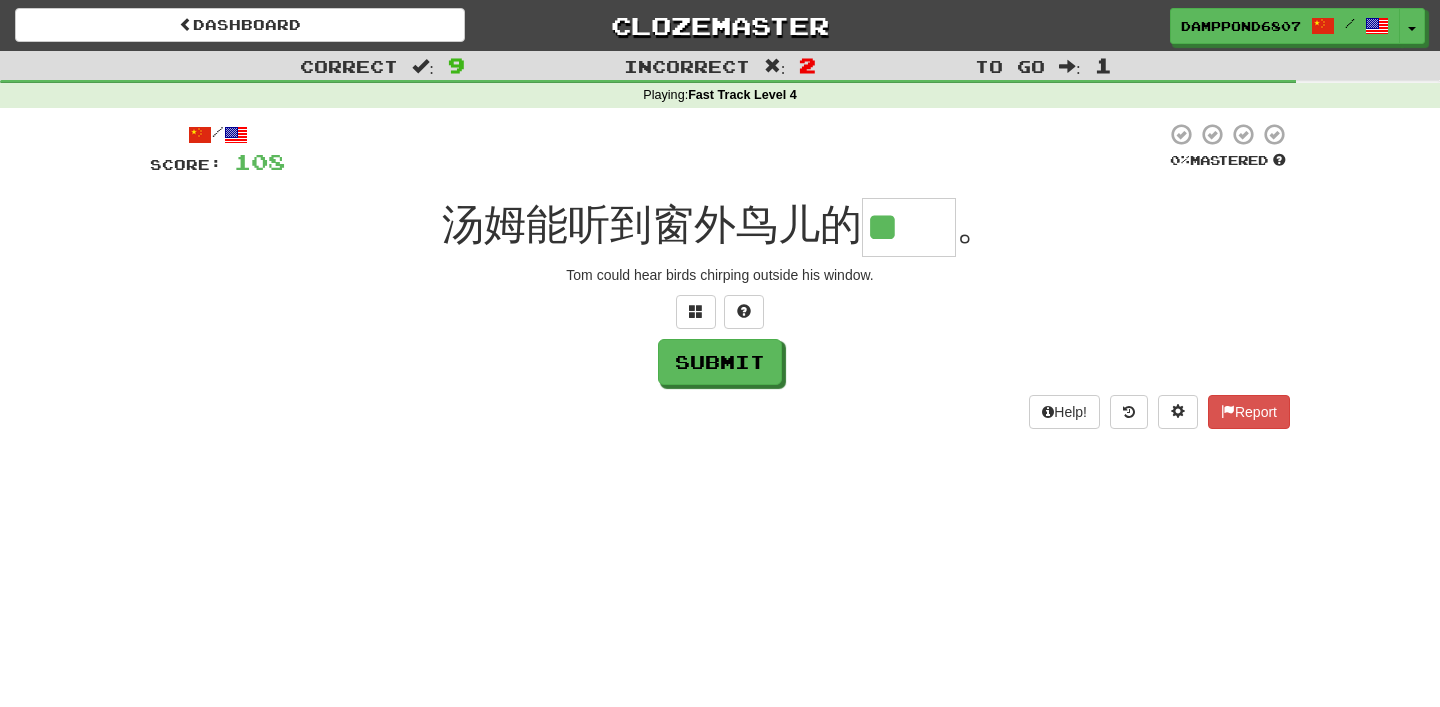 type on "**" 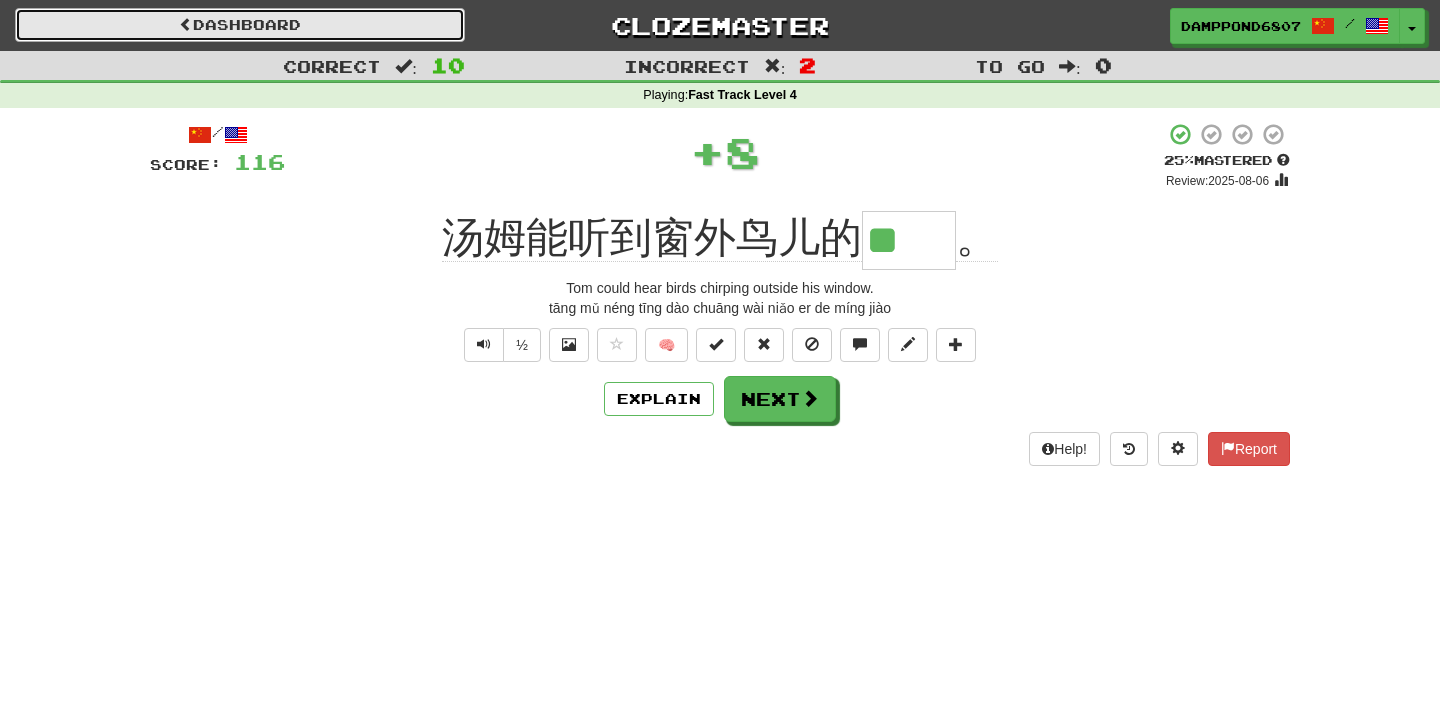 click on "Dashboard" at bounding box center (240, 25) 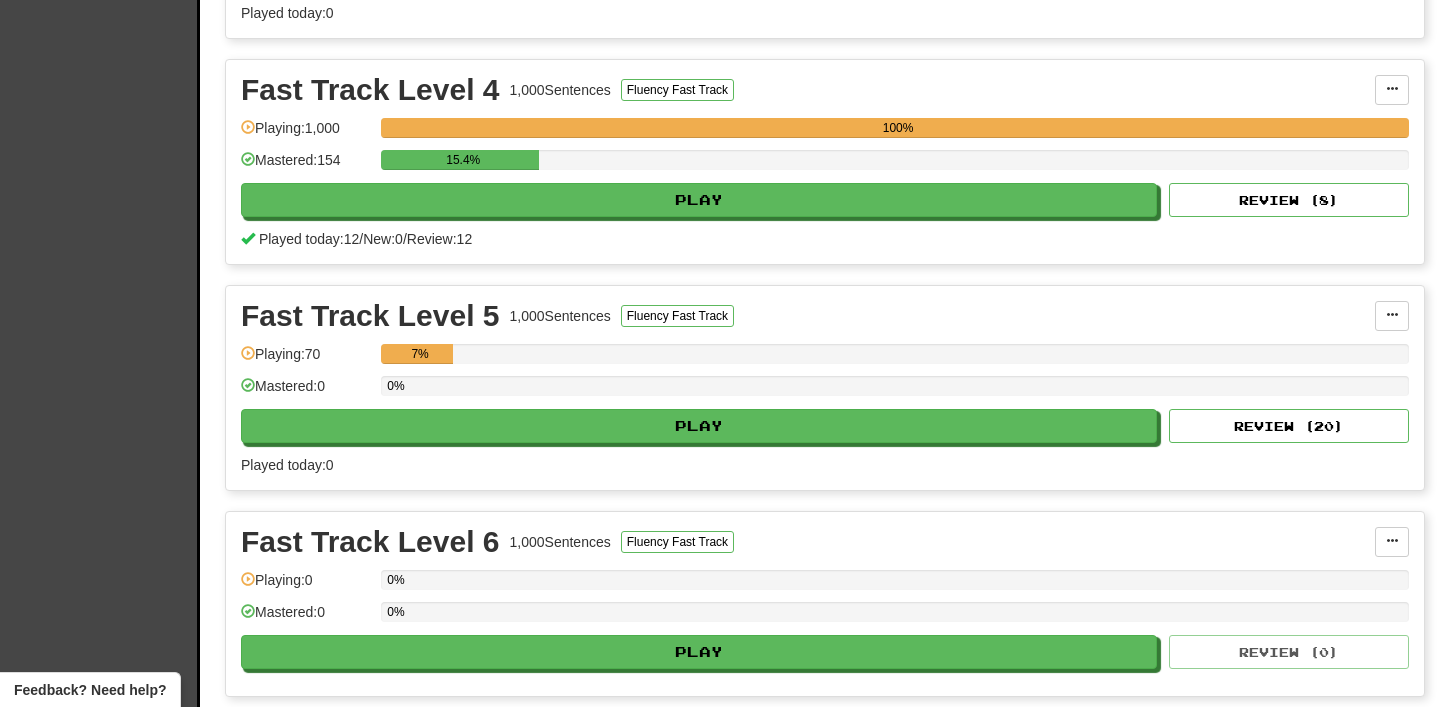 scroll, scrollTop: 842, scrollLeft: 0, axis: vertical 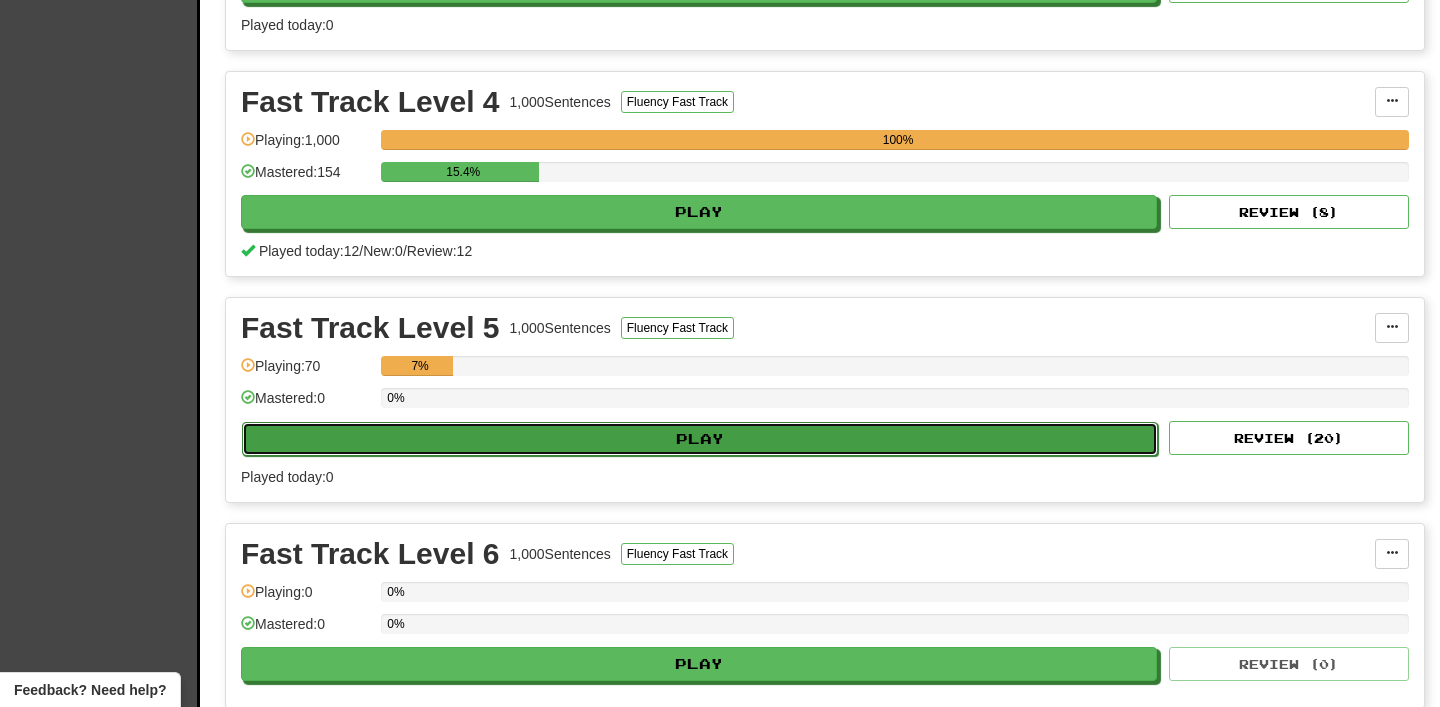 click on "Play" at bounding box center (700, 439) 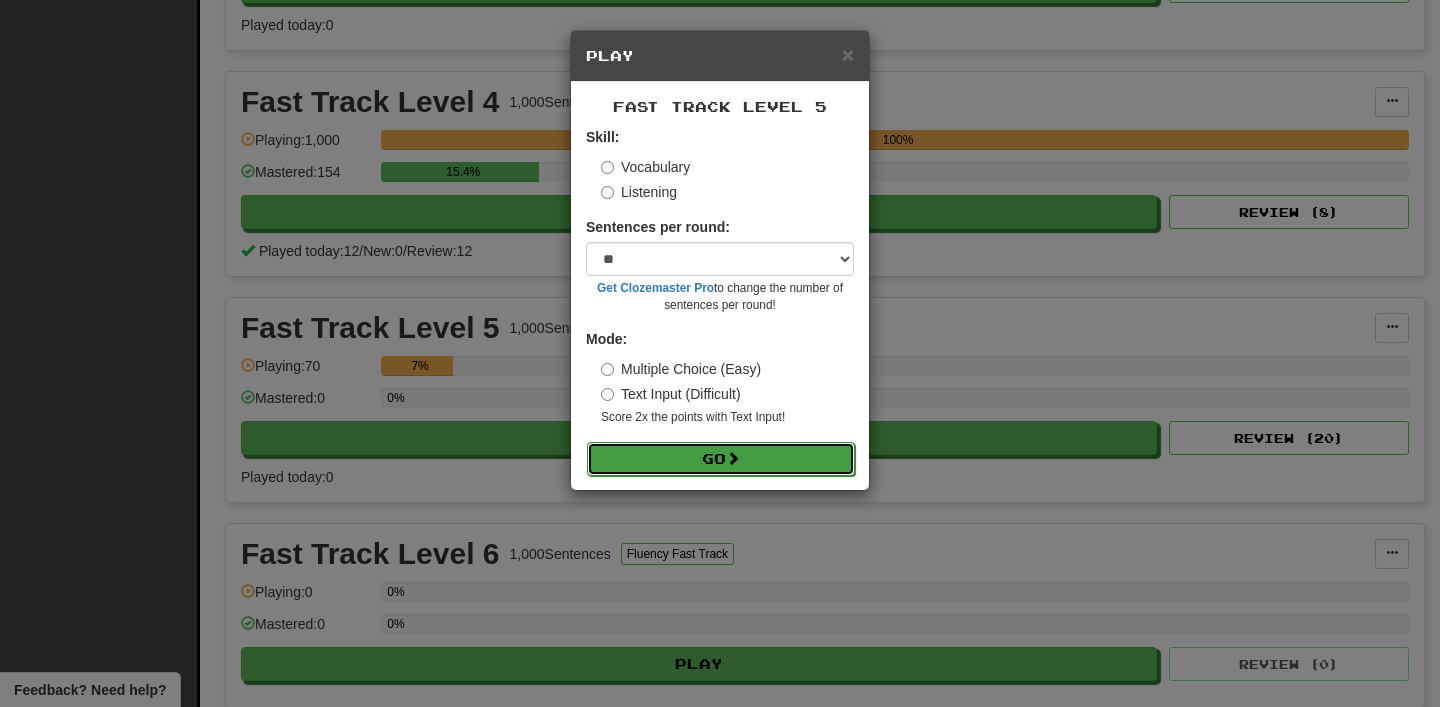 click on "Go" at bounding box center (721, 459) 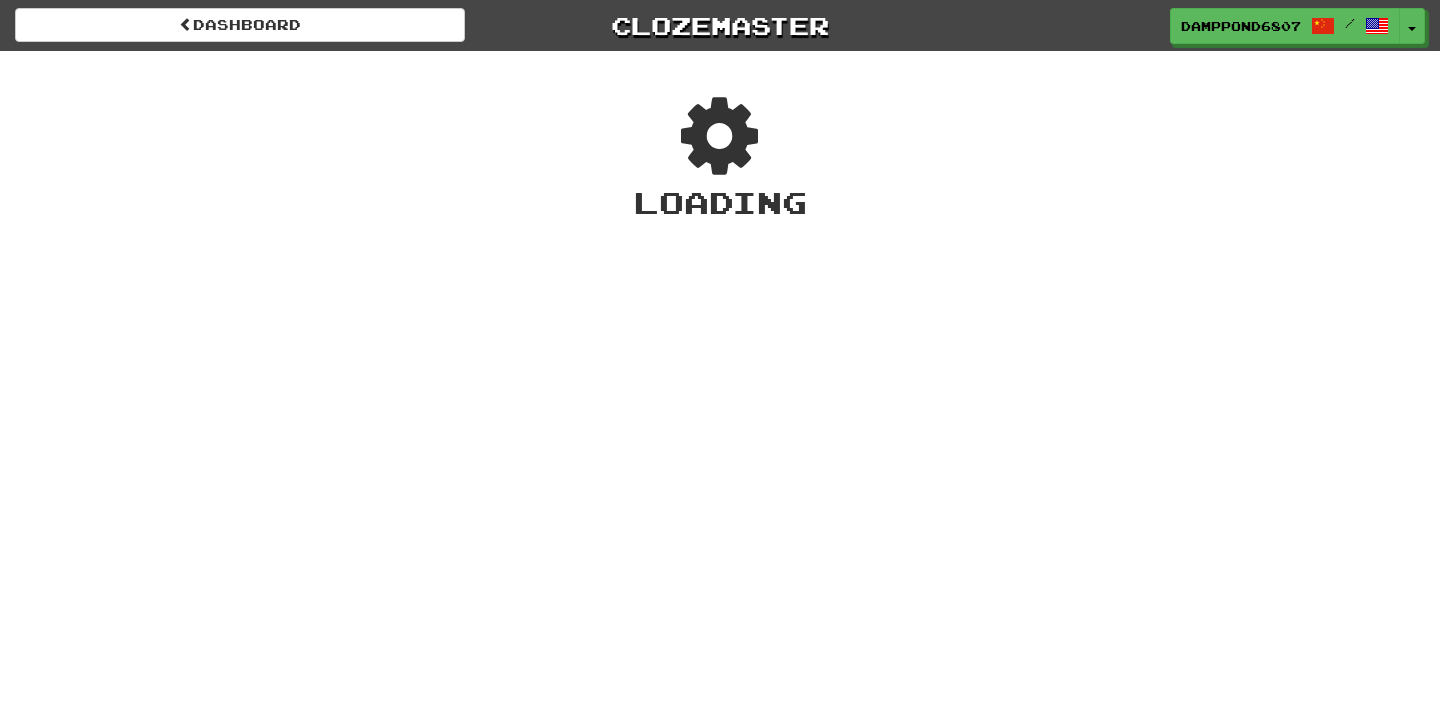 scroll, scrollTop: 0, scrollLeft: 0, axis: both 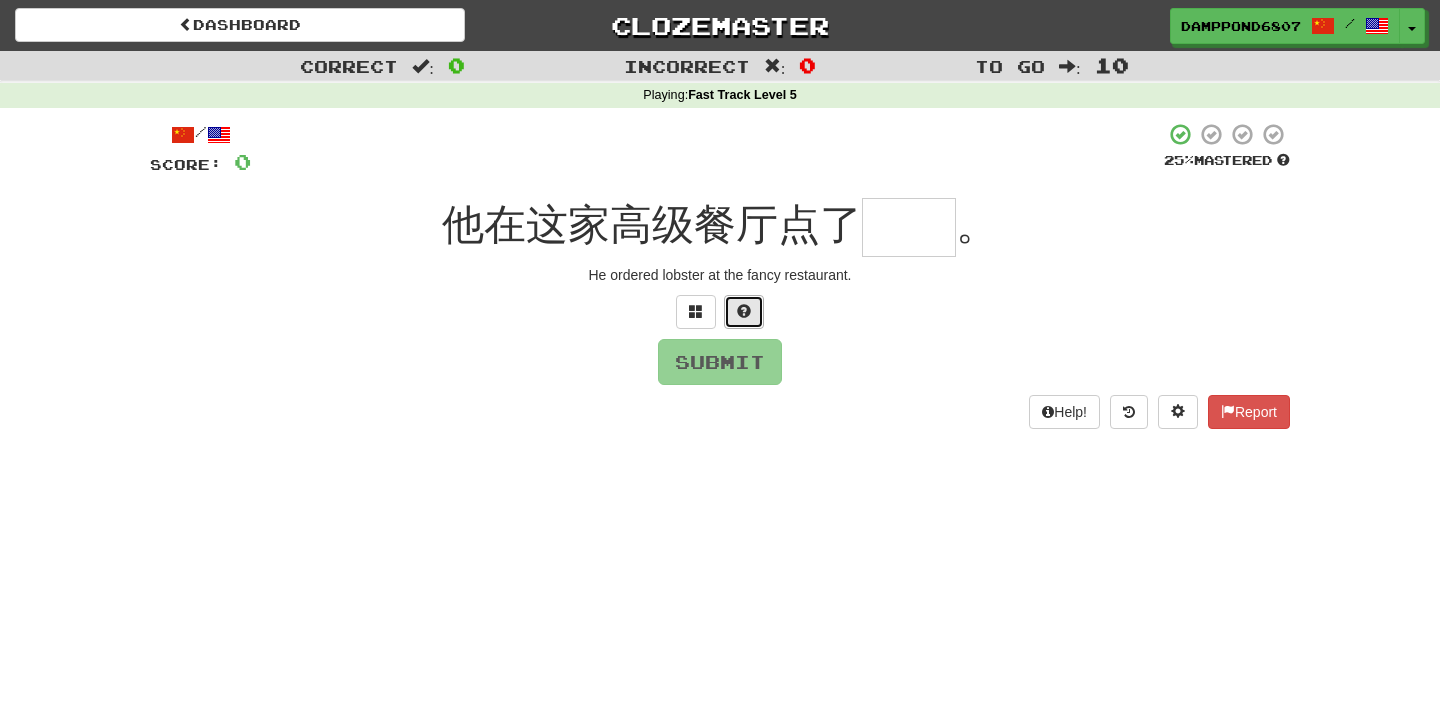 click at bounding box center (744, 312) 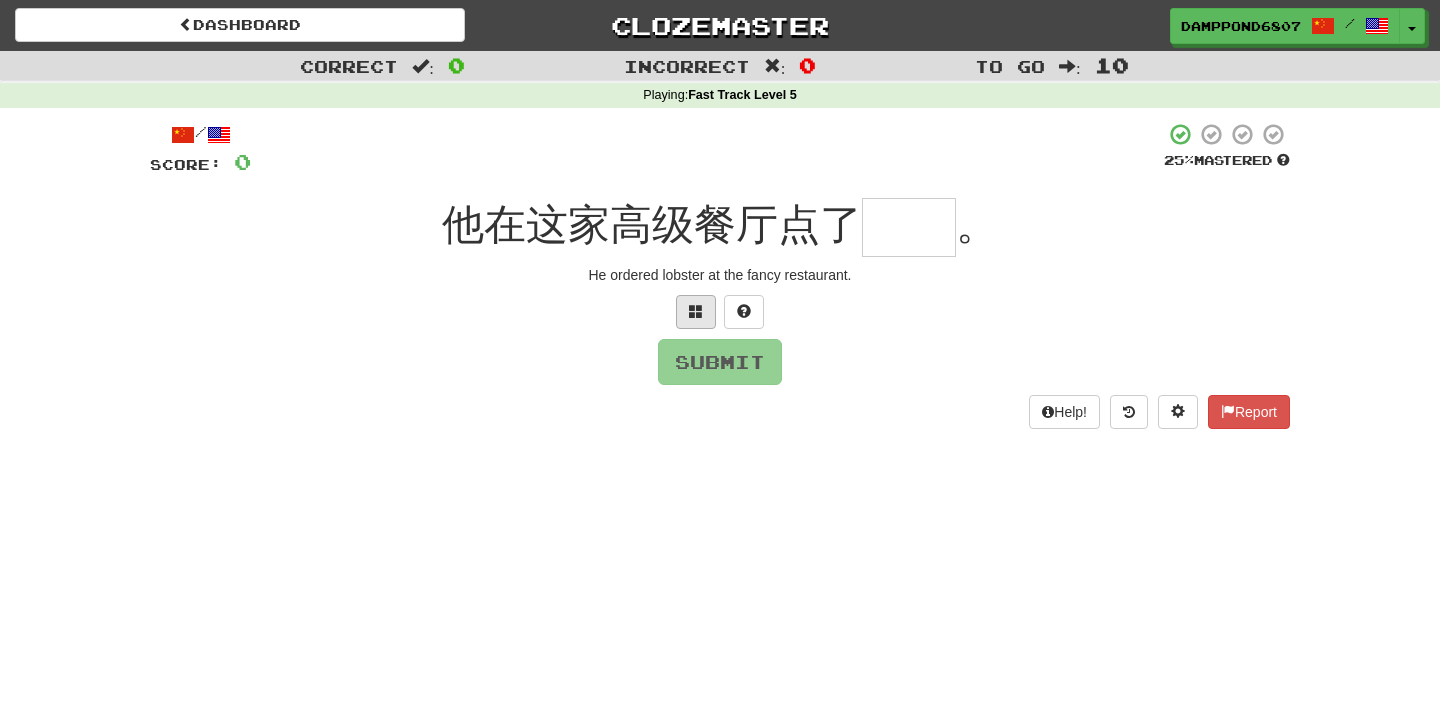 type on "*" 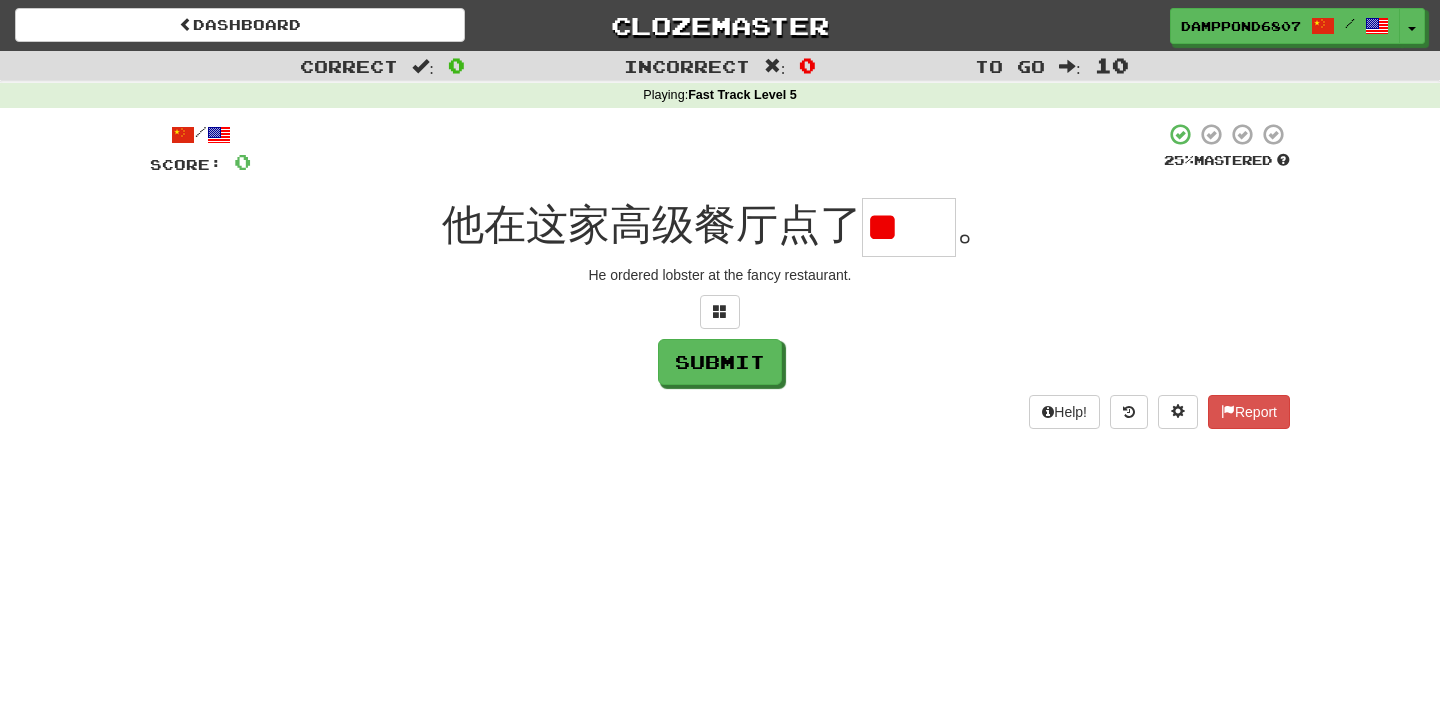 scroll, scrollTop: 0, scrollLeft: 0, axis: both 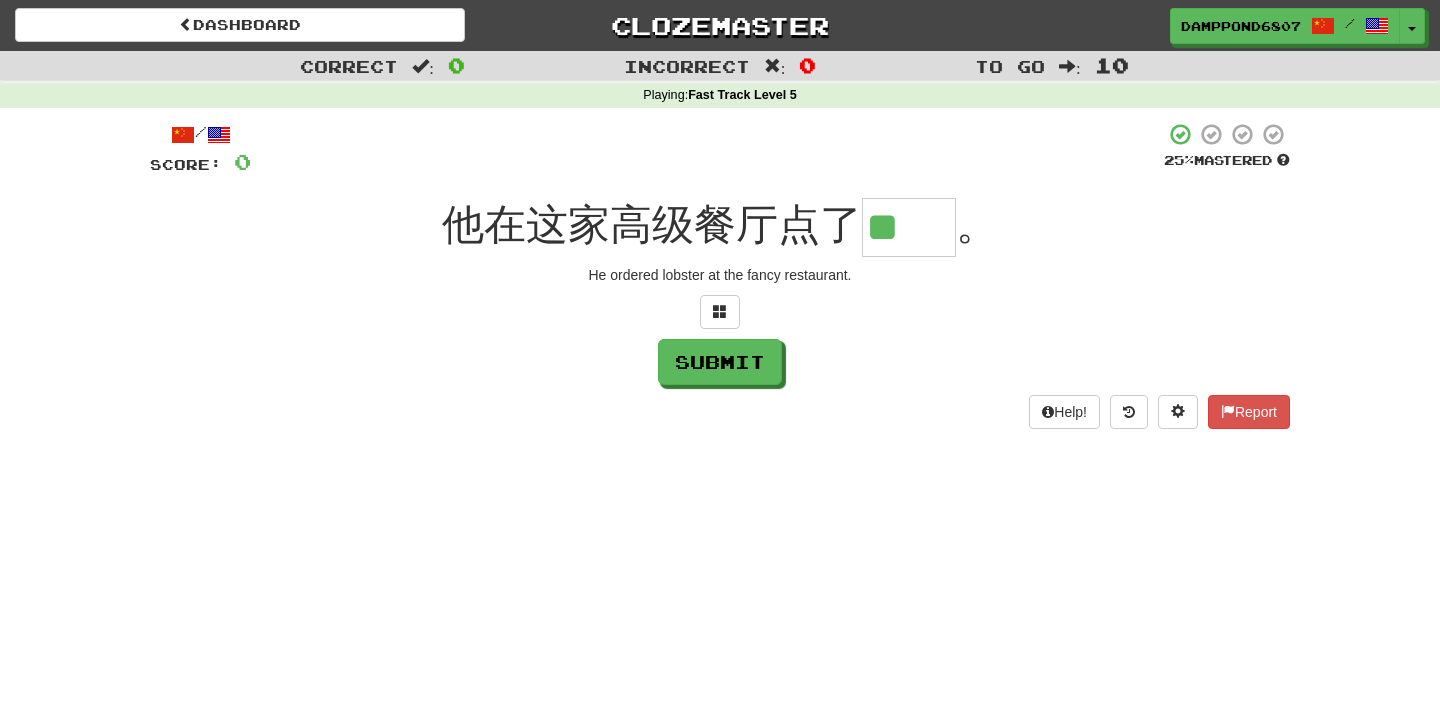 type on "**" 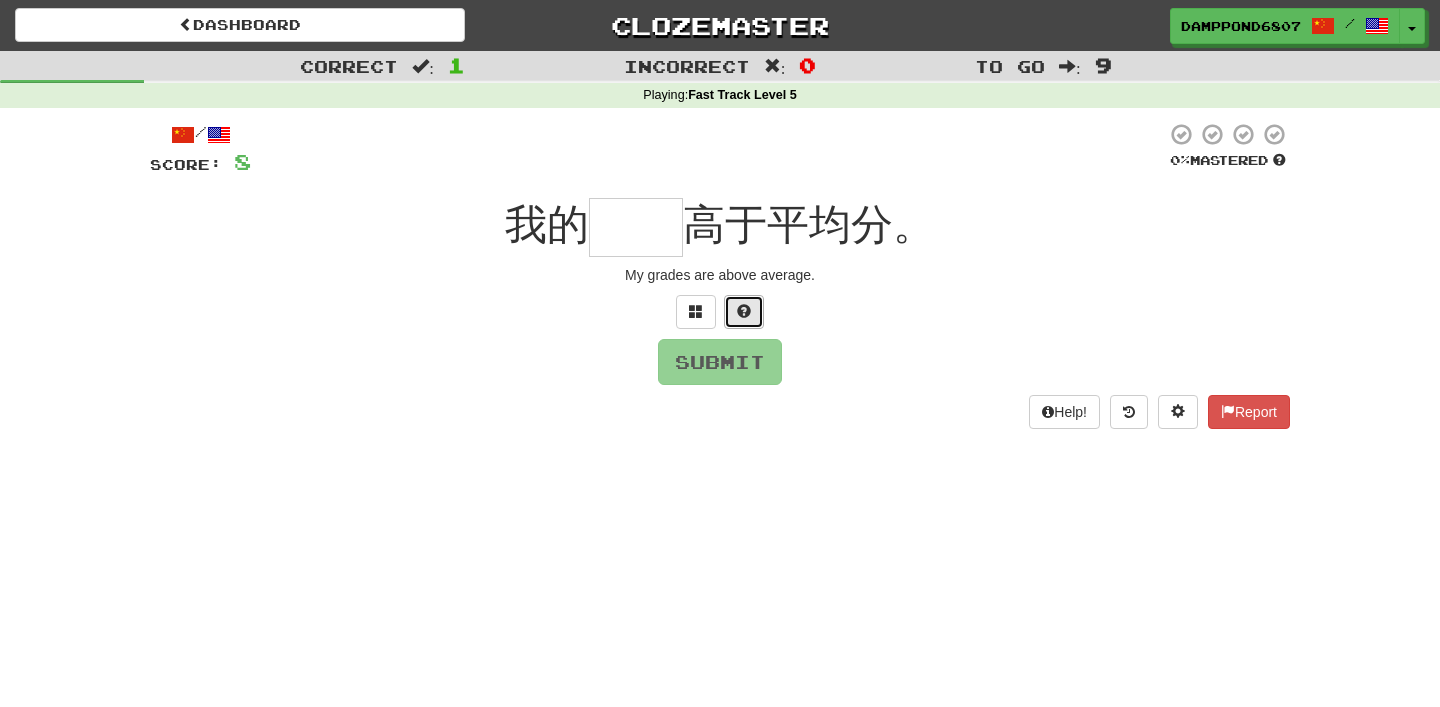 click at bounding box center (744, 312) 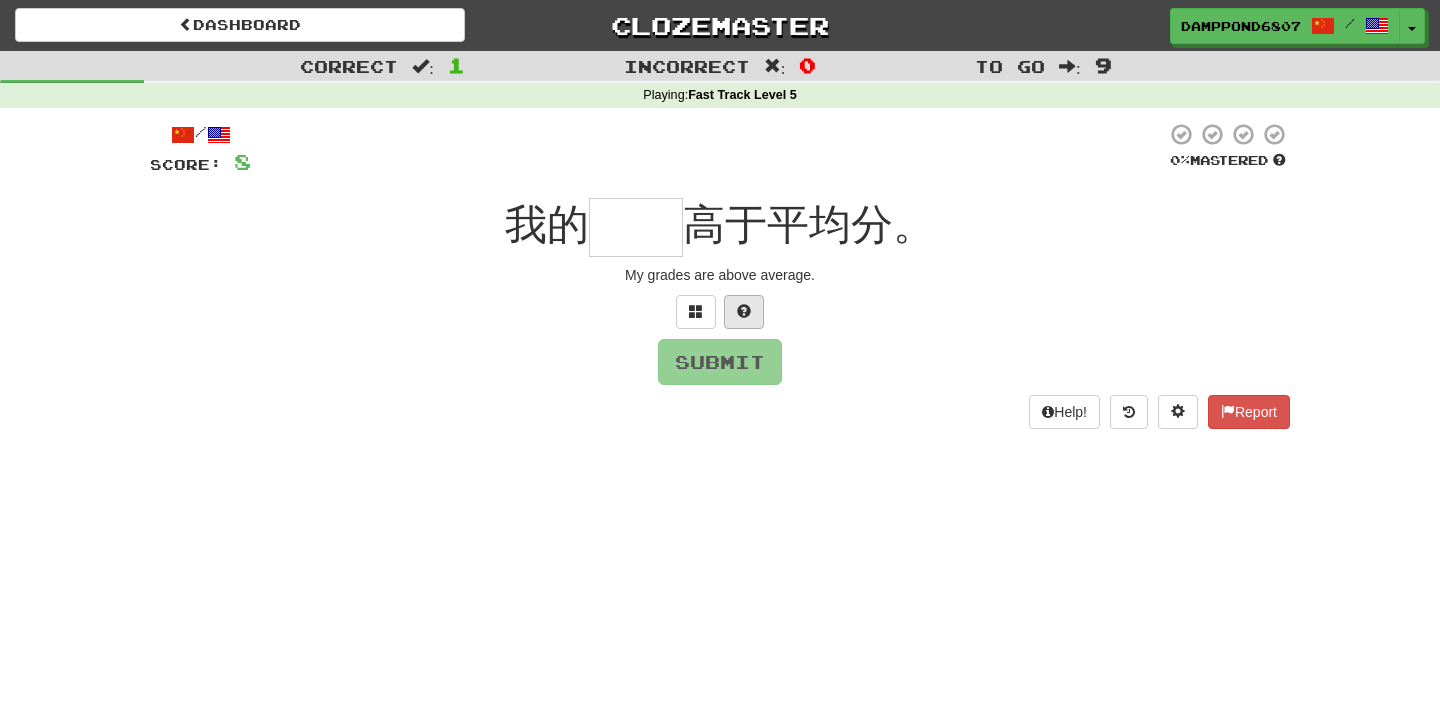 type on "*" 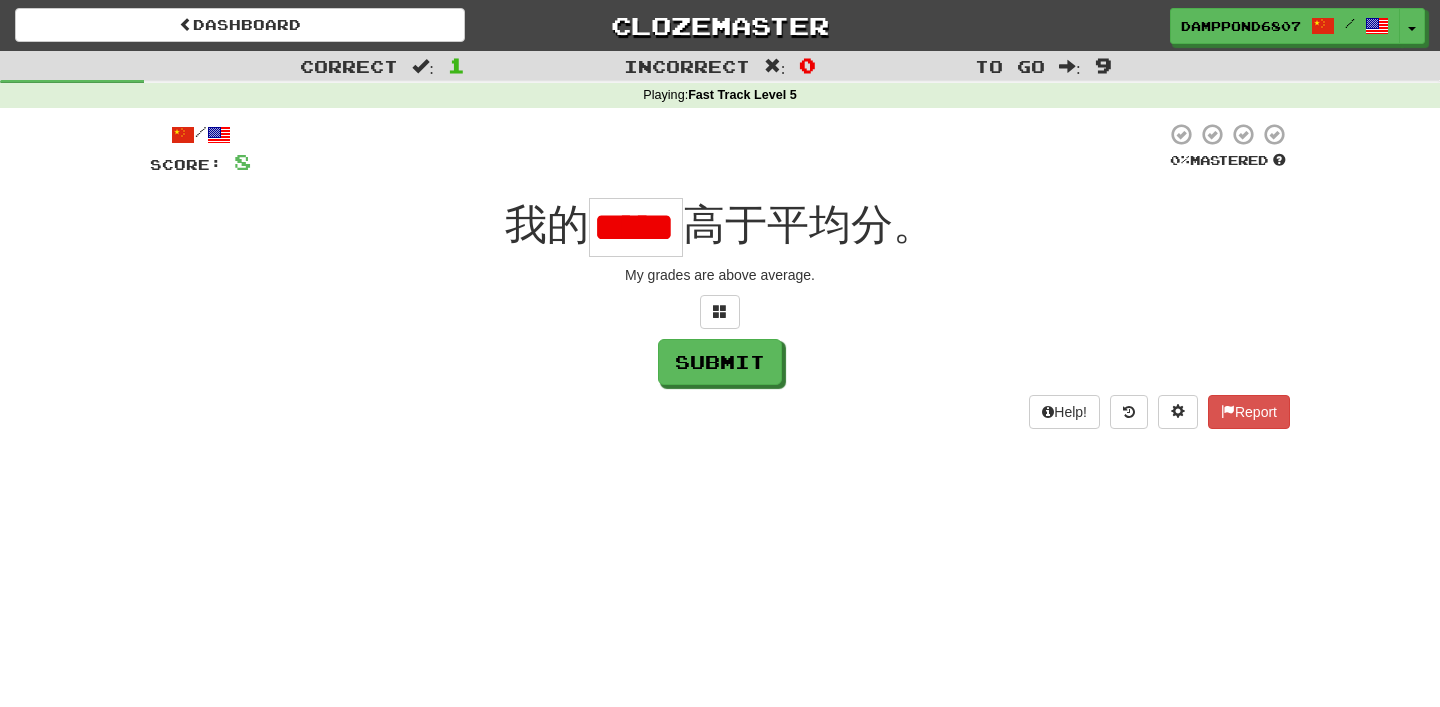 scroll, scrollTop: 0, scrollLeft: 30, axis: horizontal 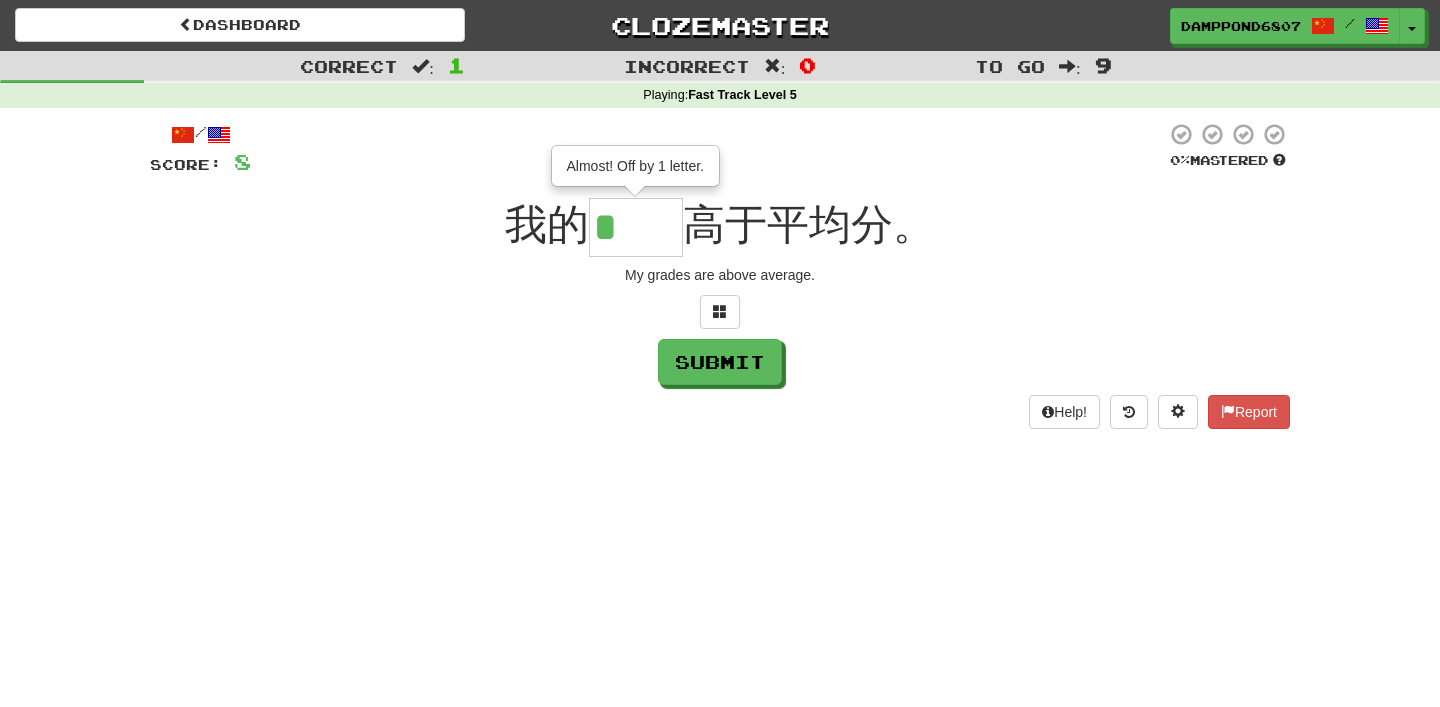 type on "**" 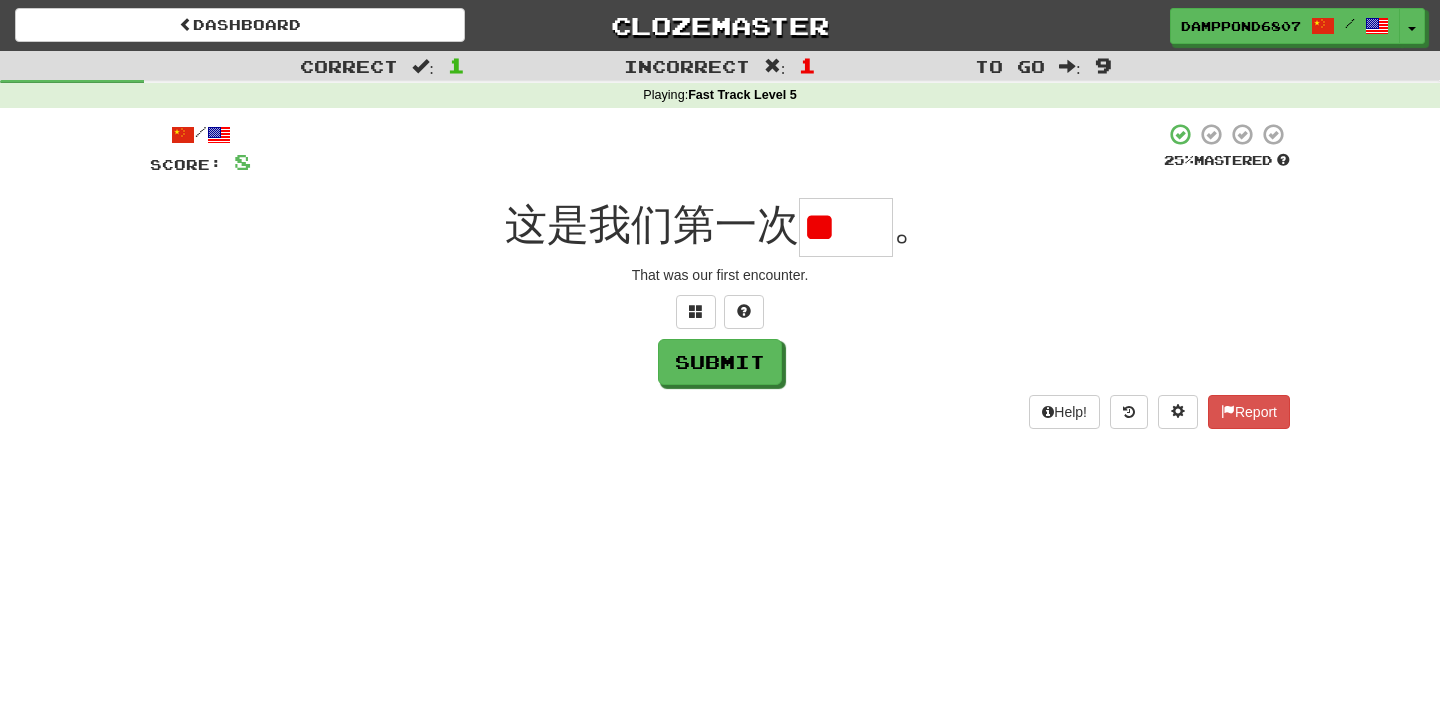 scroll, scrollTop: 0, scrollLeft: 0, axis: both 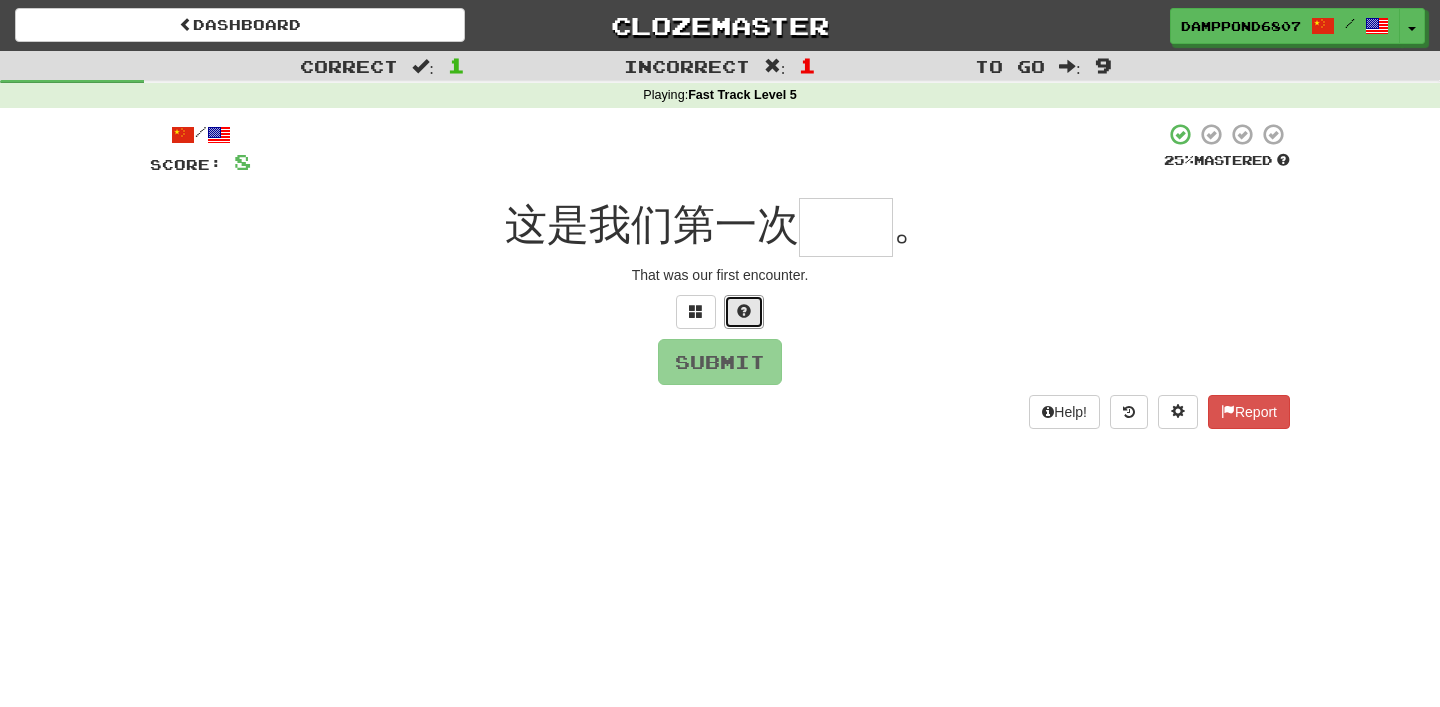 click at bounding box center (744, 312) 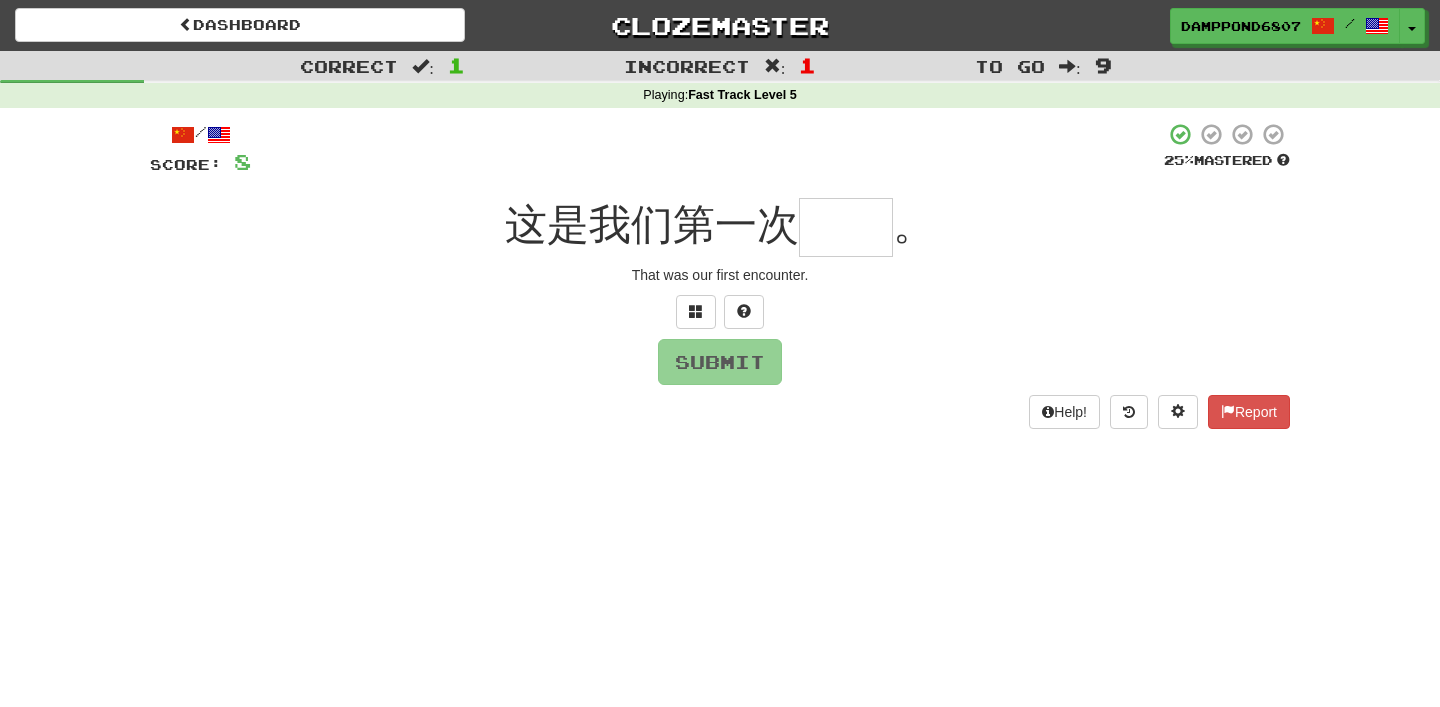 type on "*" 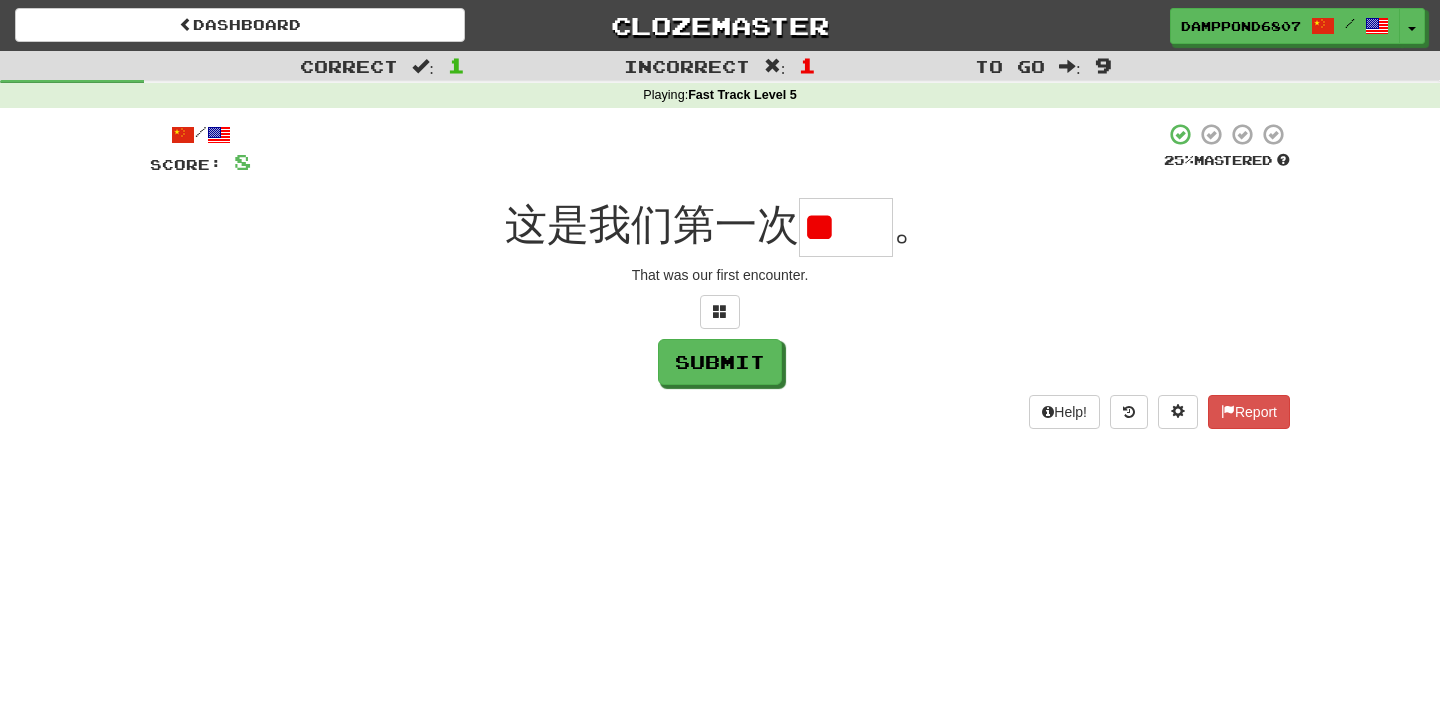 scroll, scrollTop: 0, scrollLeft: 0, axis: both 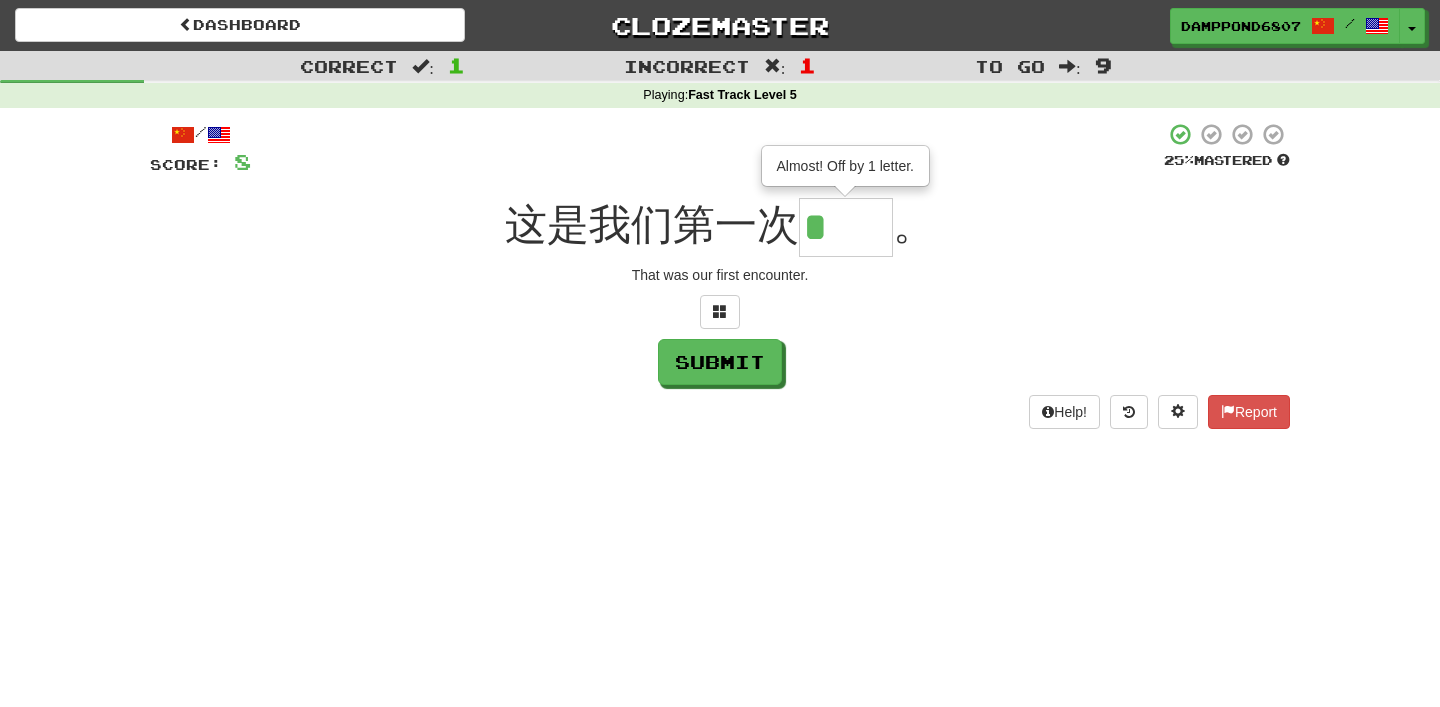 type on "**" 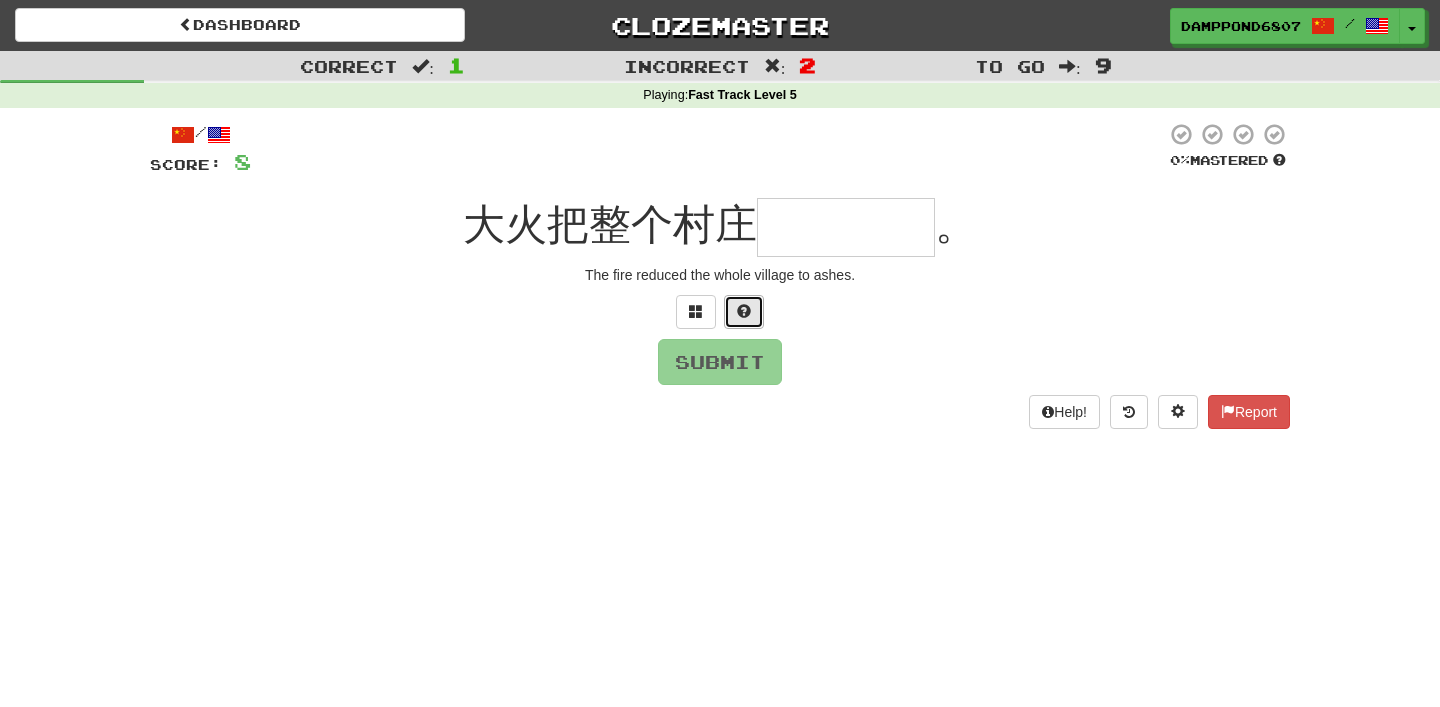 click at bounding box center (744, 311) 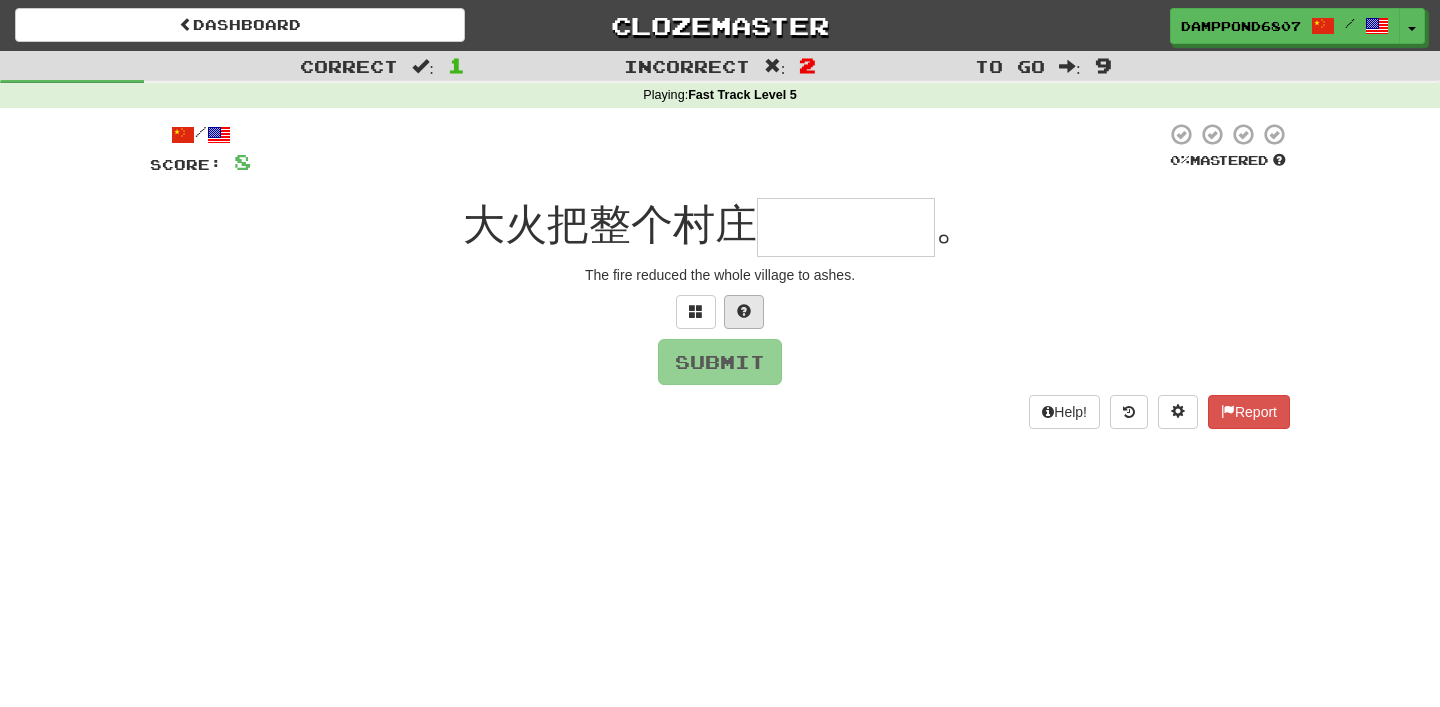 type on "*" 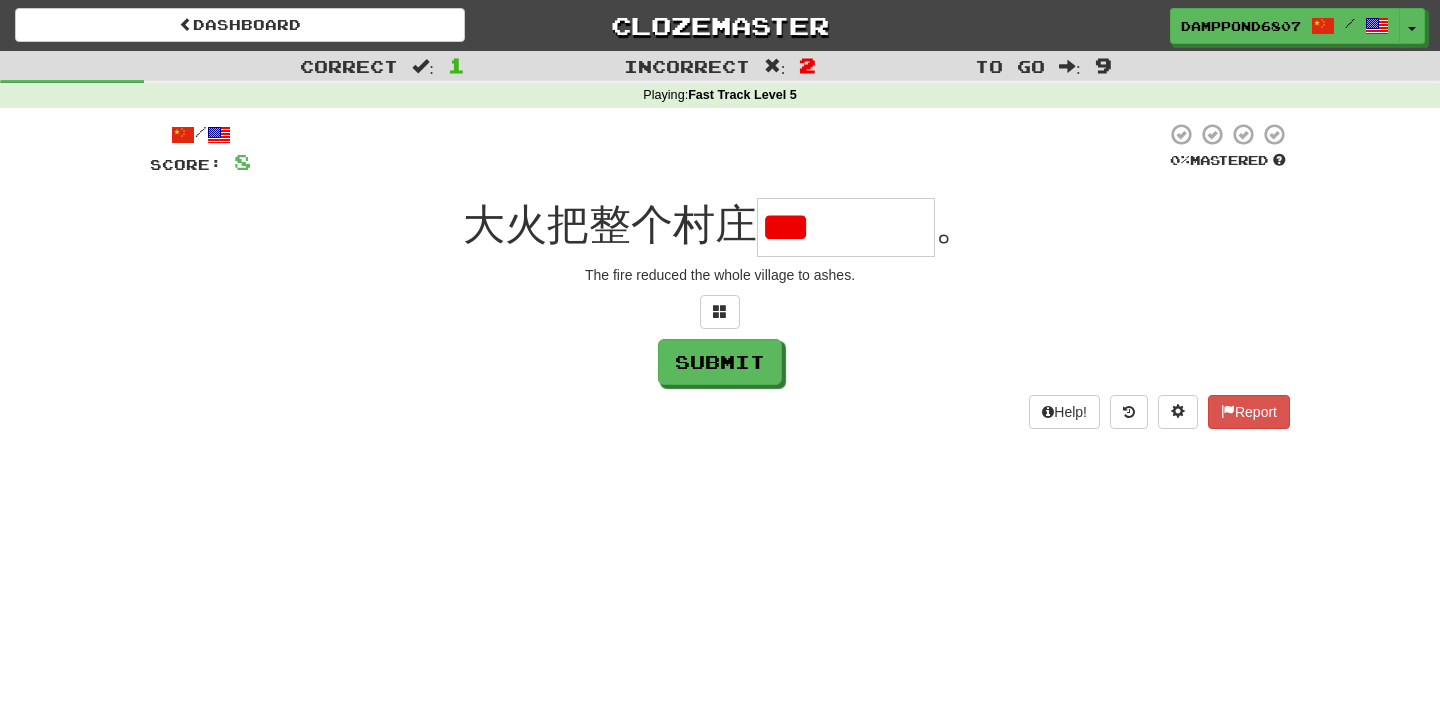 type on "**" 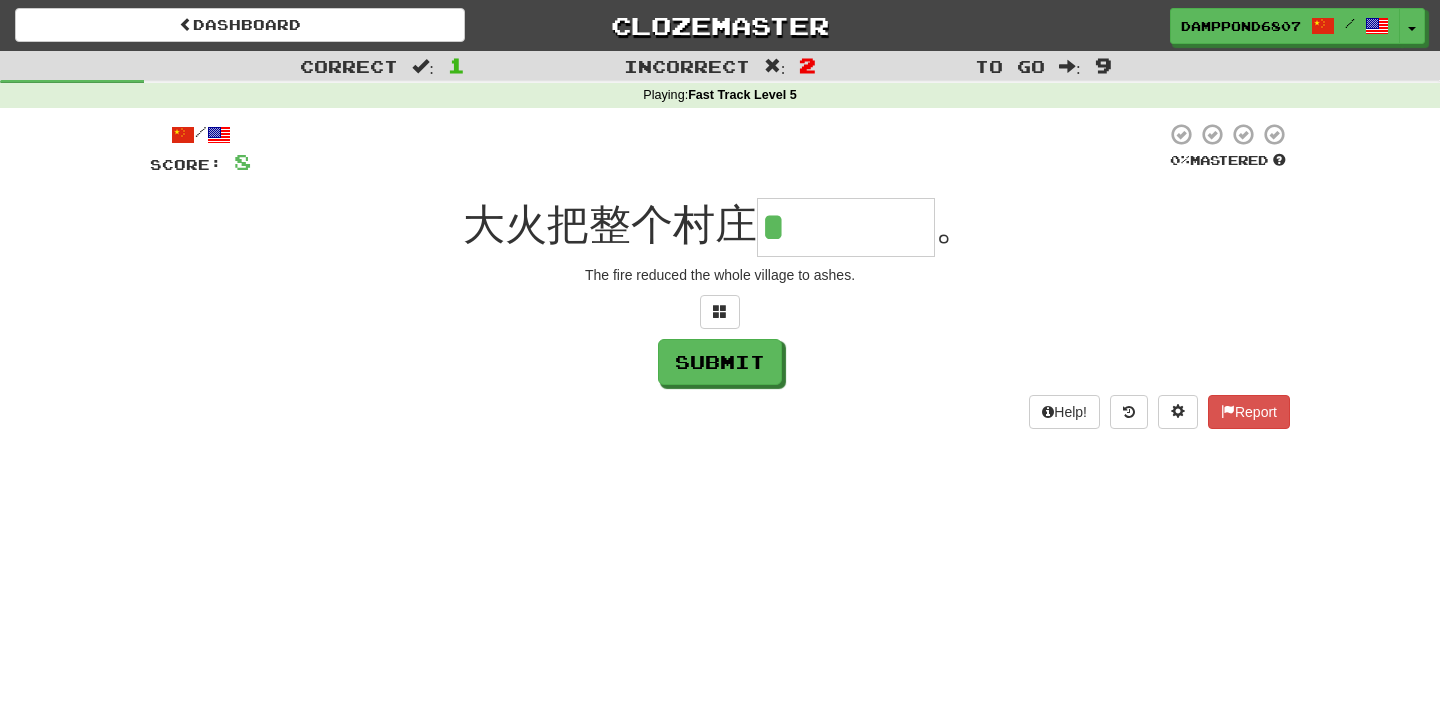 type on "****" 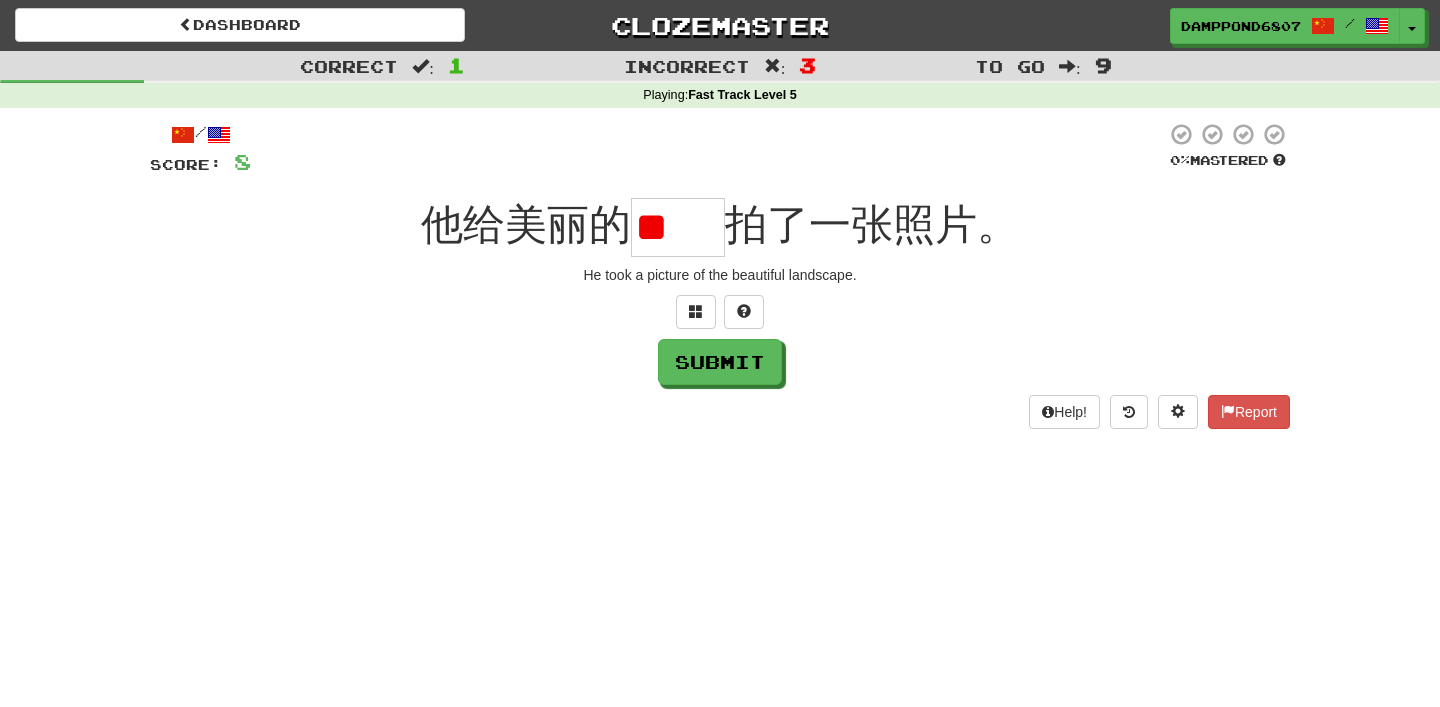 scroll, scrollTop: 0, scrollLeft: 0, axis: both 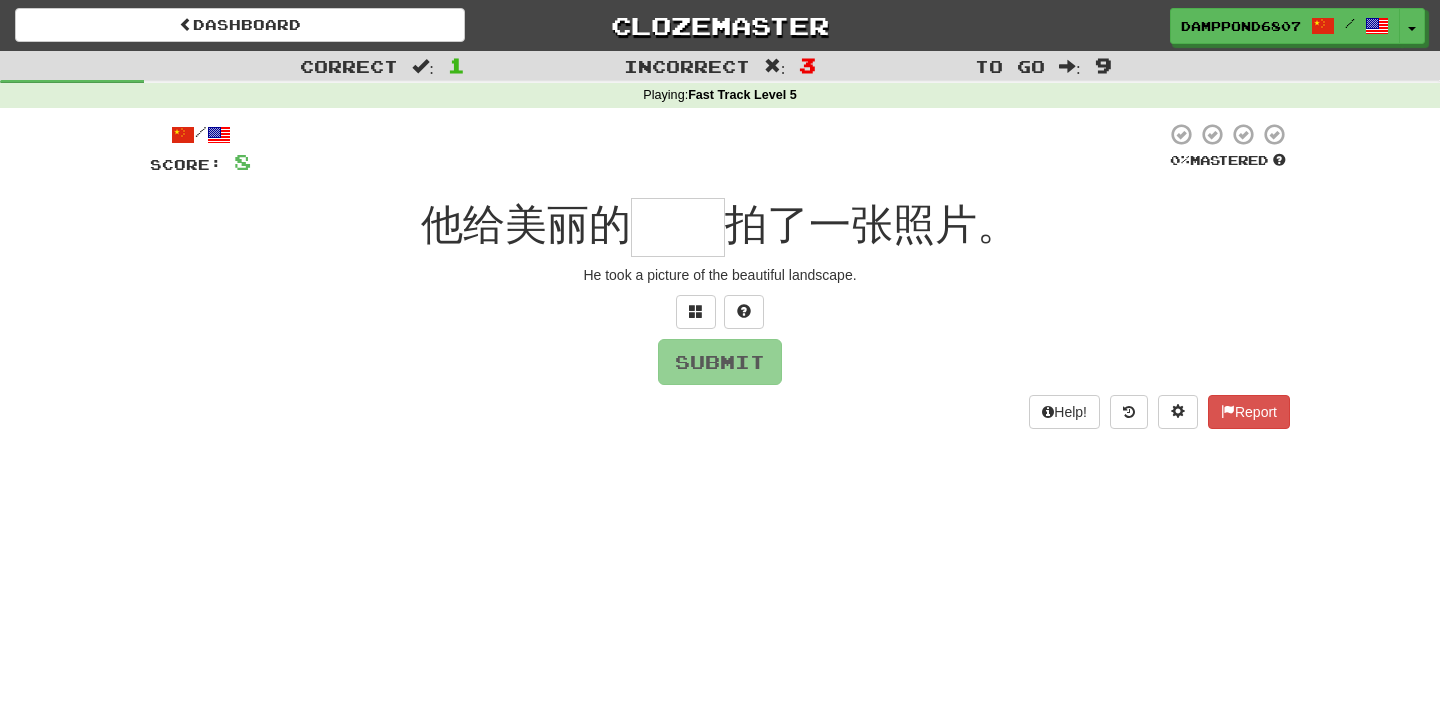 click on "Dashboard
Clozemaster
[USERNAME]
/
Toggle Dropdown
Dashboard
Leaderboard
Activity Feed
Notifications
Profile
Discussions
English
/
Tiếng Việt
Streak:
0
Review:
10
Points Today: 0
فارسی
/
English
Streak:
0
Review:
0
Points Today: 0
中文
/
English
Streak:
11
Review:
58
Daily Goal:  116 /100
Languages
Account
Logout
[USERNAME]
/
Toggle Dropdown
Dashboard
Leaderboard
Activity Feed
Notifications
Profile
Discussions
English
/
Tiếng Việt
Streak:
0
Review:
10
Points Today: 0
فارسی
/
English
Streak:
0
Review:
0" at bounding box center [720, 353] 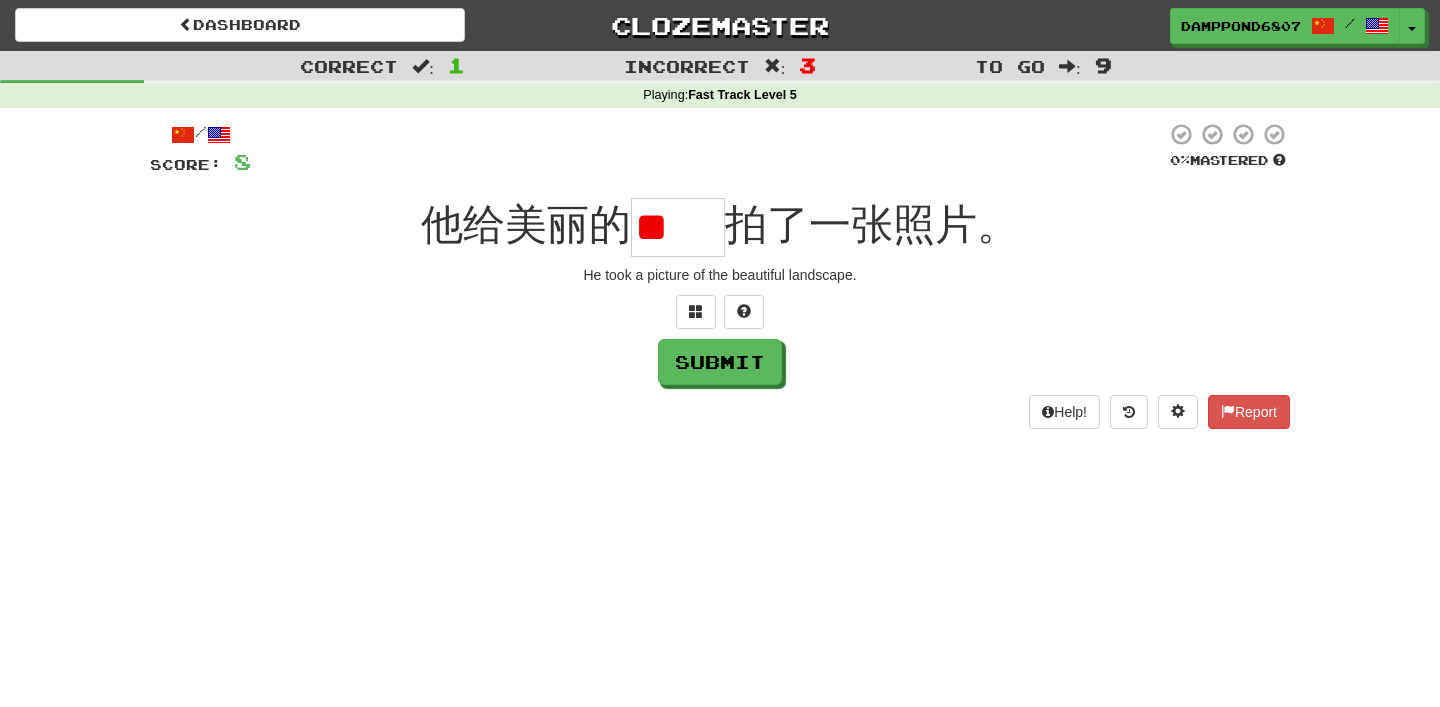 scroll, scrollTop: 0, scrollLeft: 0, axis: both 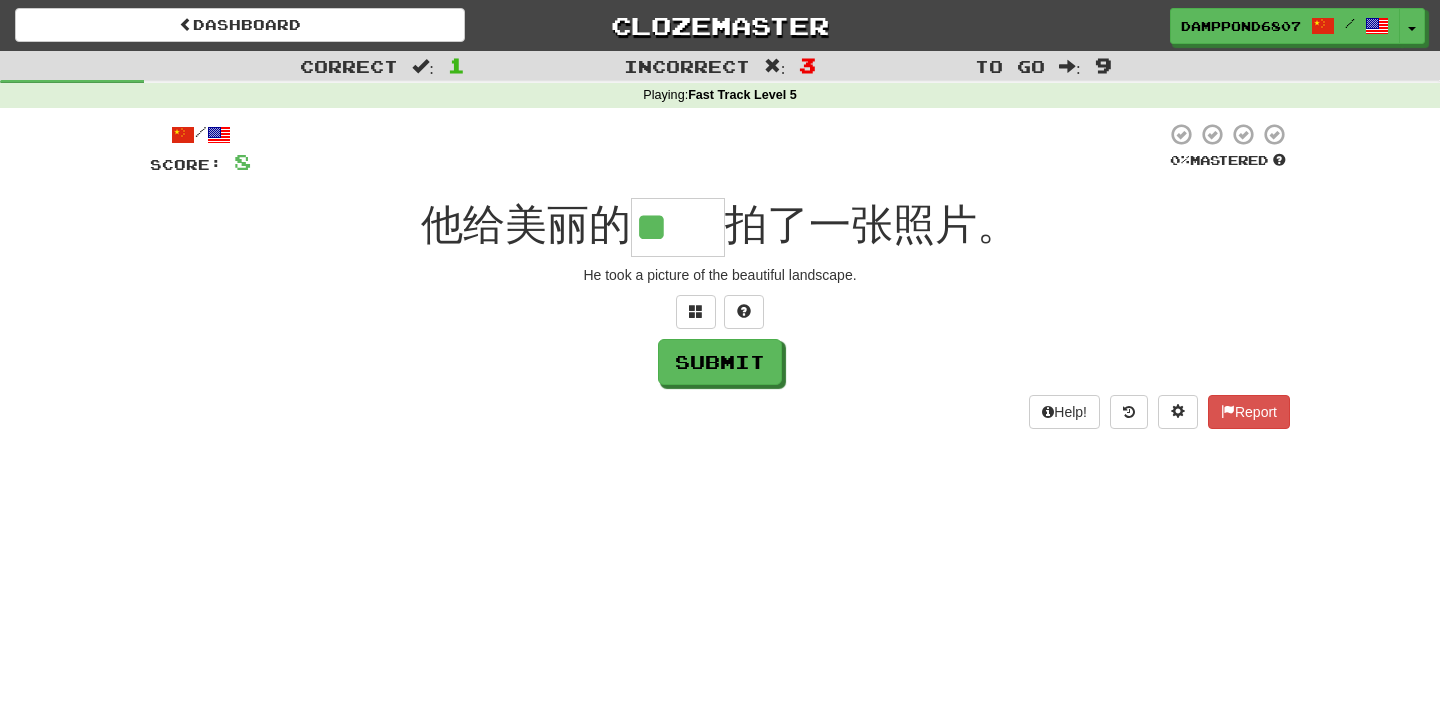 type on "**" 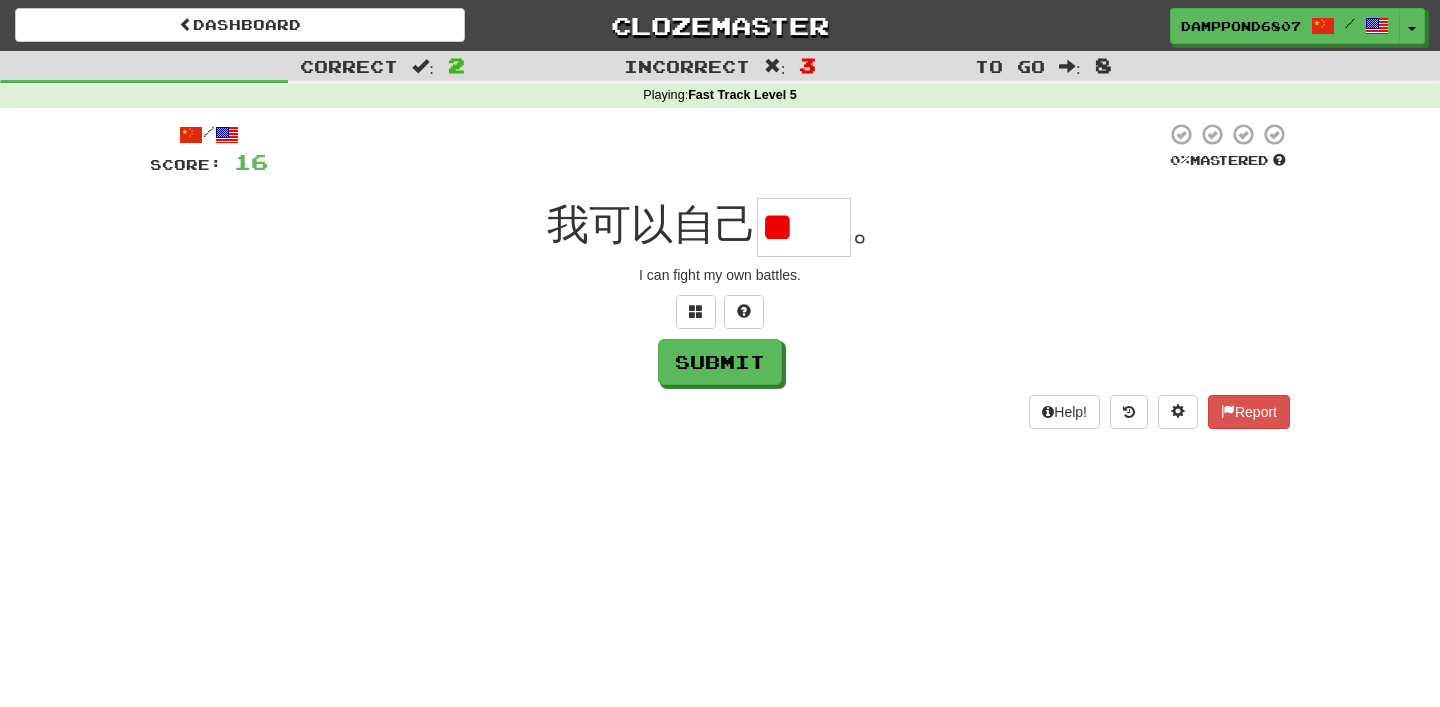 scroll, scrollTop: 0, scrollLeft: 0, axis: both 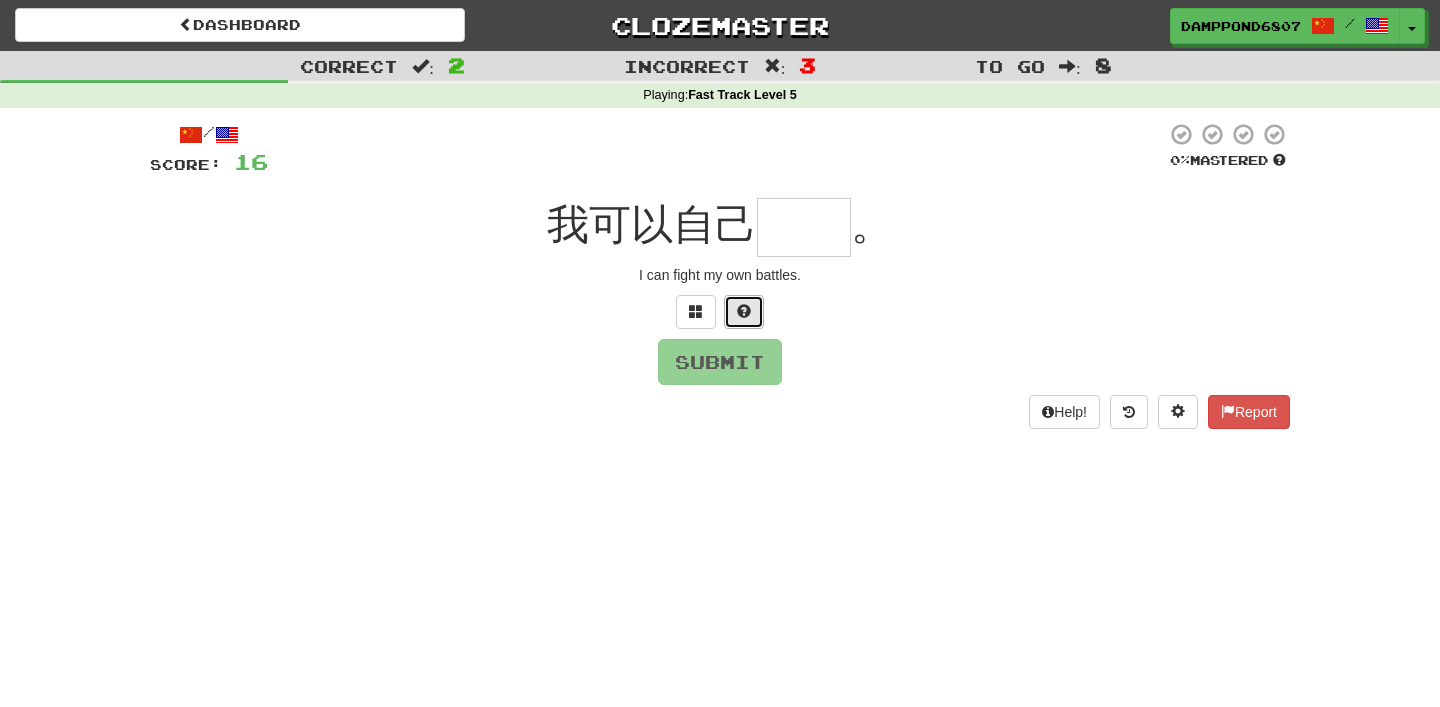 click at bounding box center (744, 311) 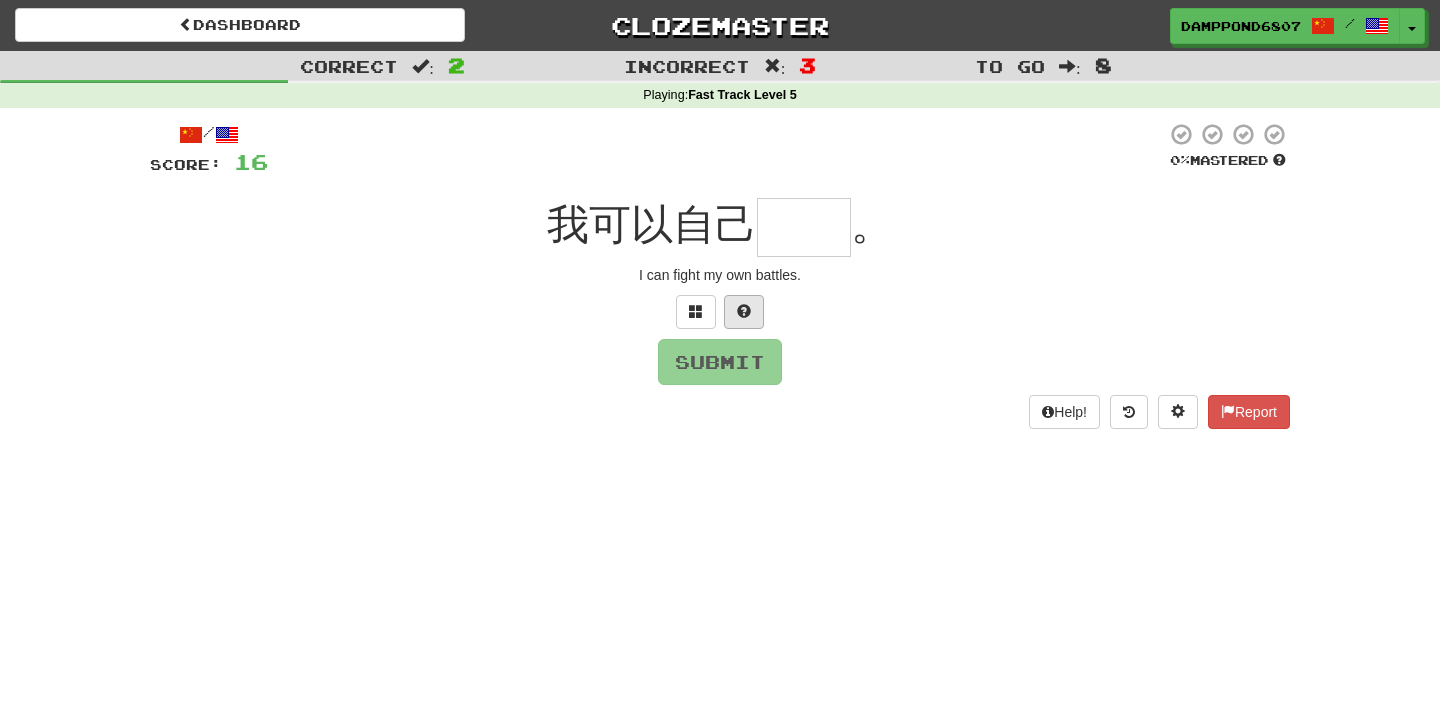 type on "*" 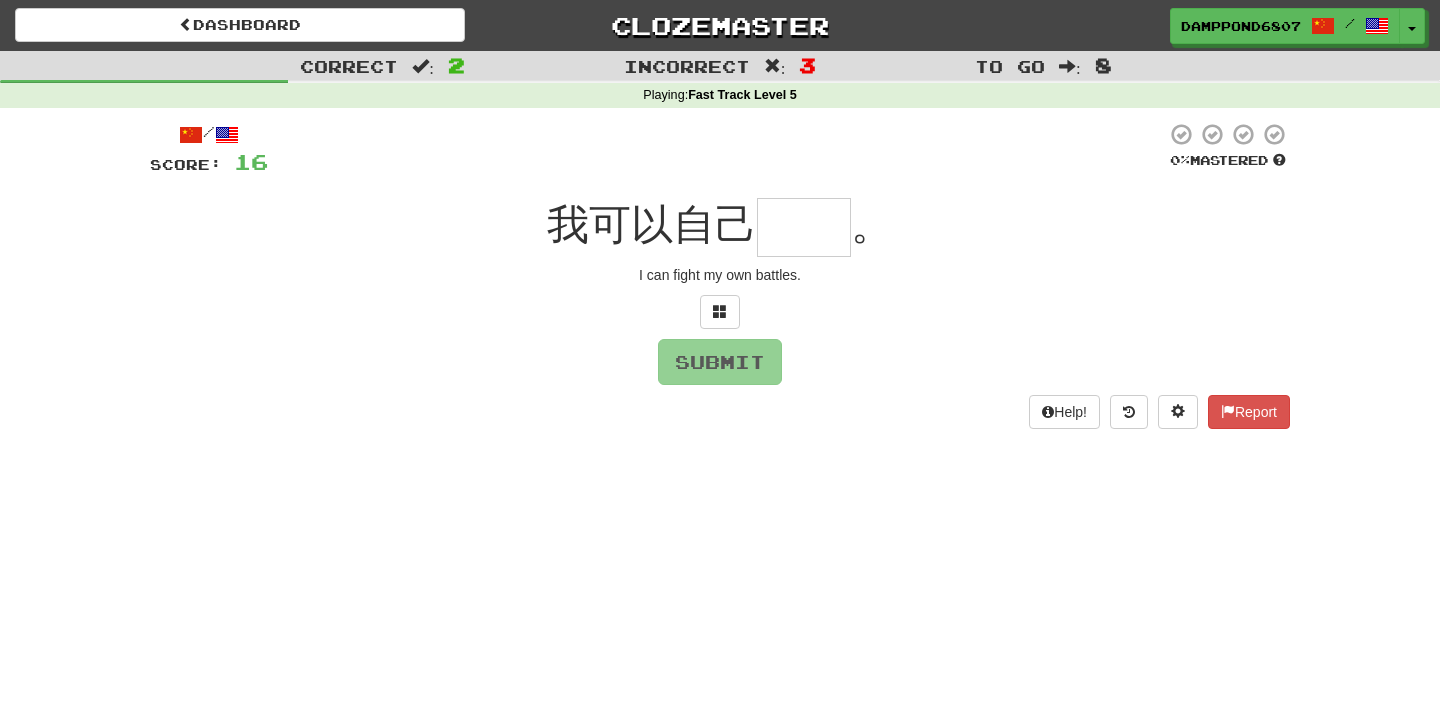 type on "*" 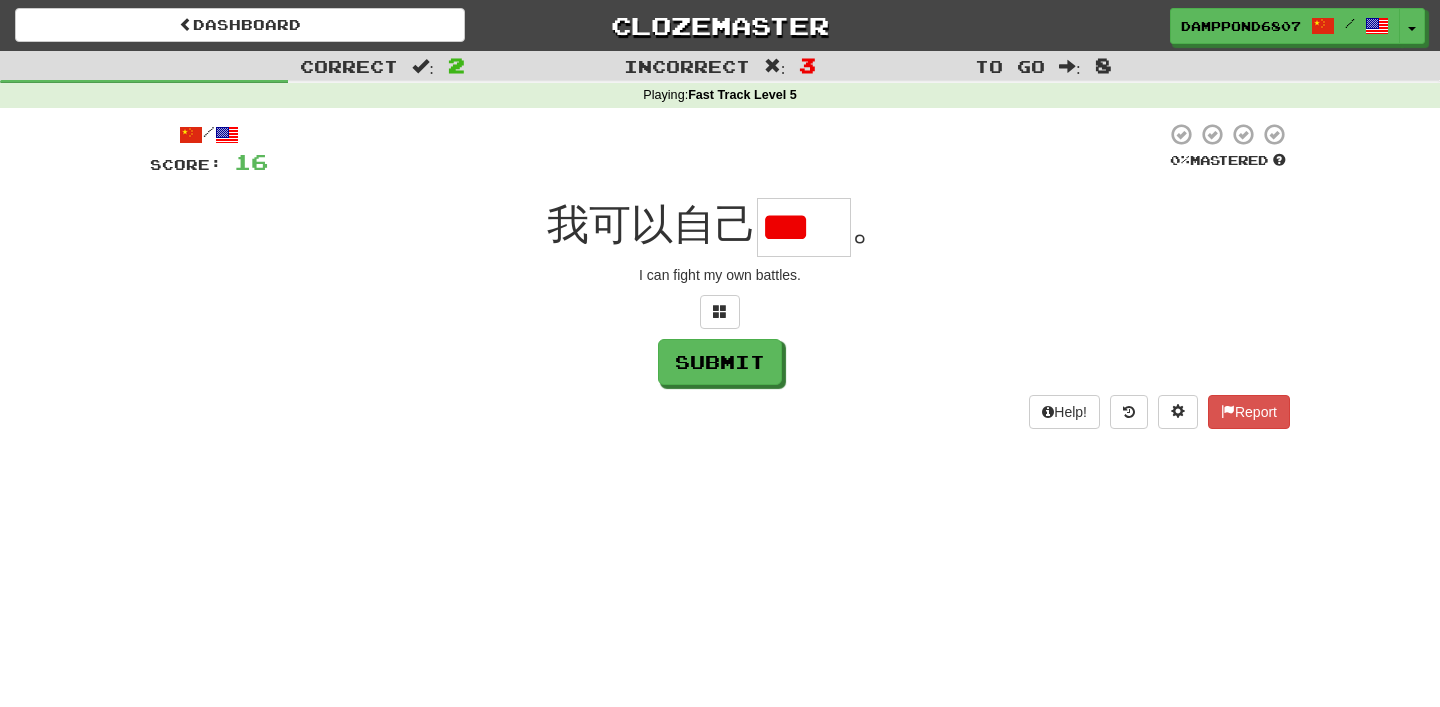 scroll, scrollTop: 0, scrollLeft: 0, axis: both 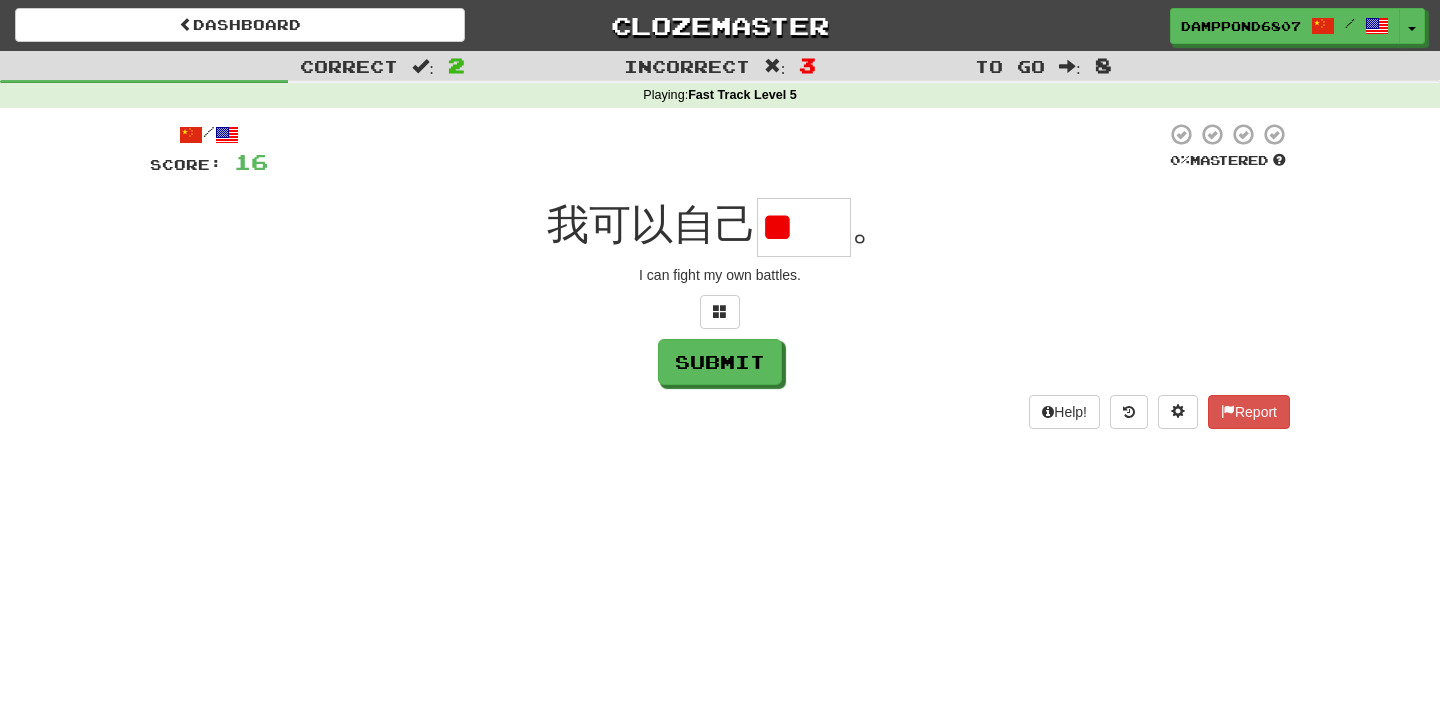 type on "*" 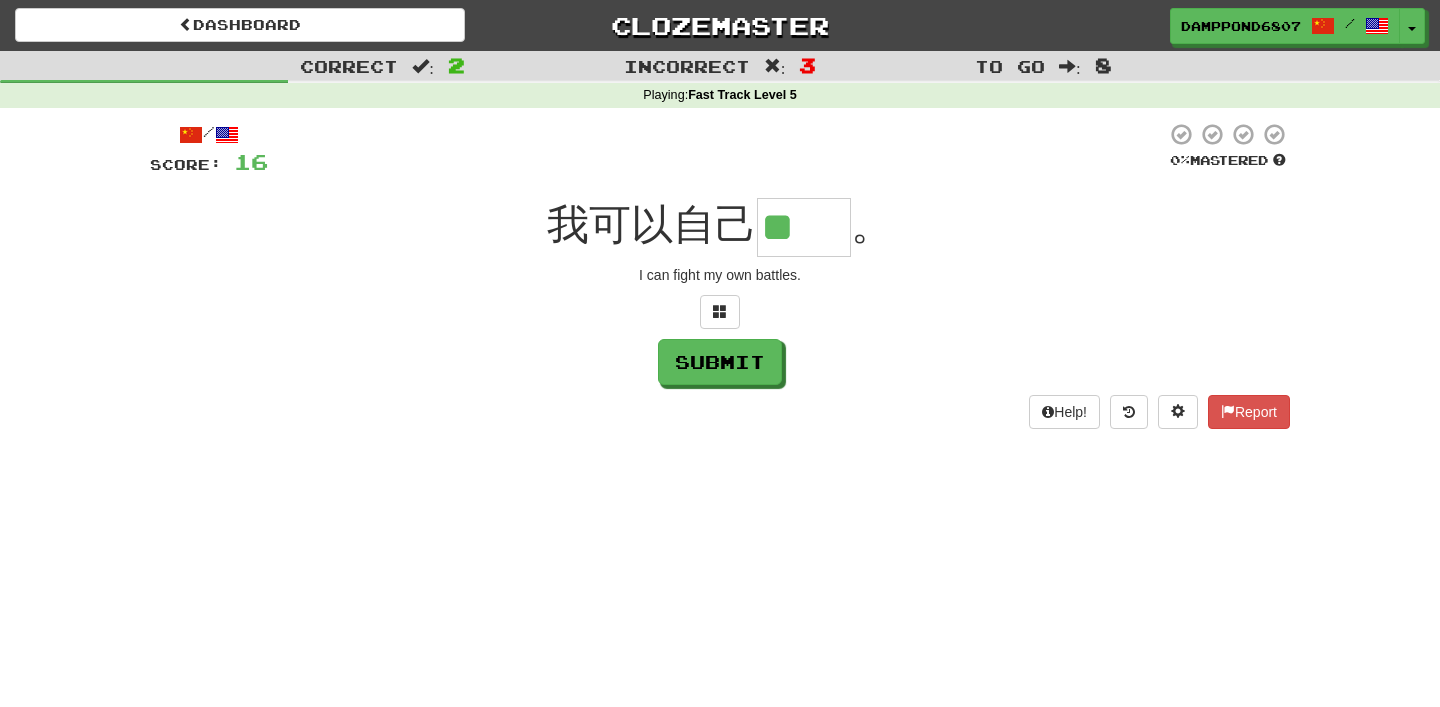 type on "**" 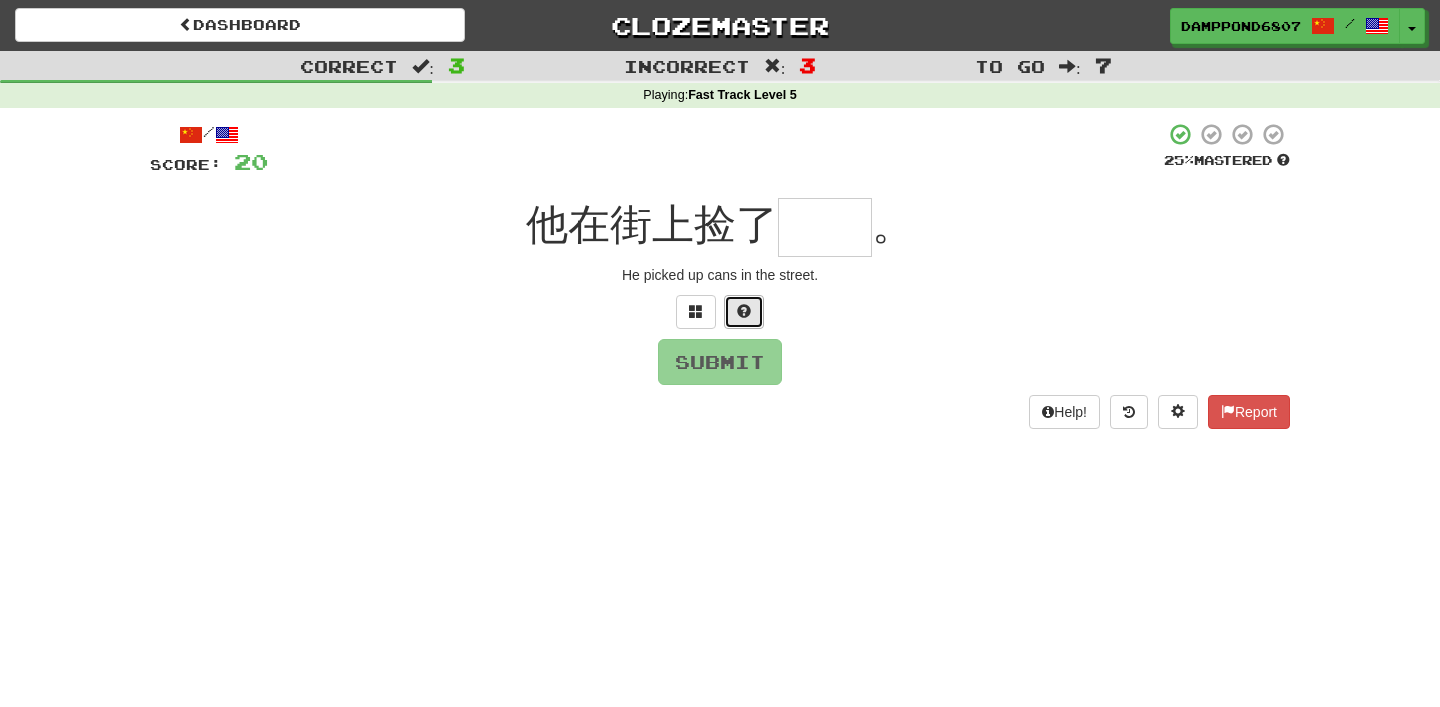 click at bounding box center [744, 311] 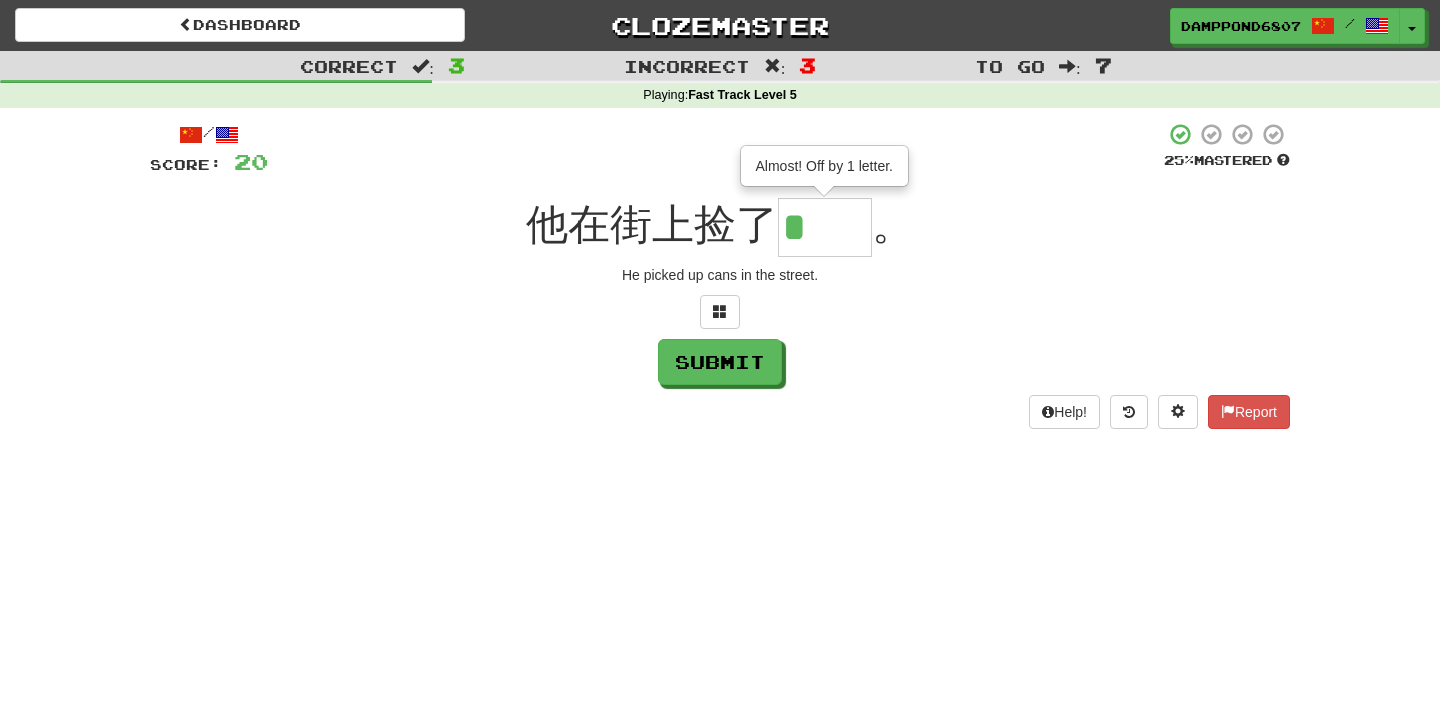 type on "**" 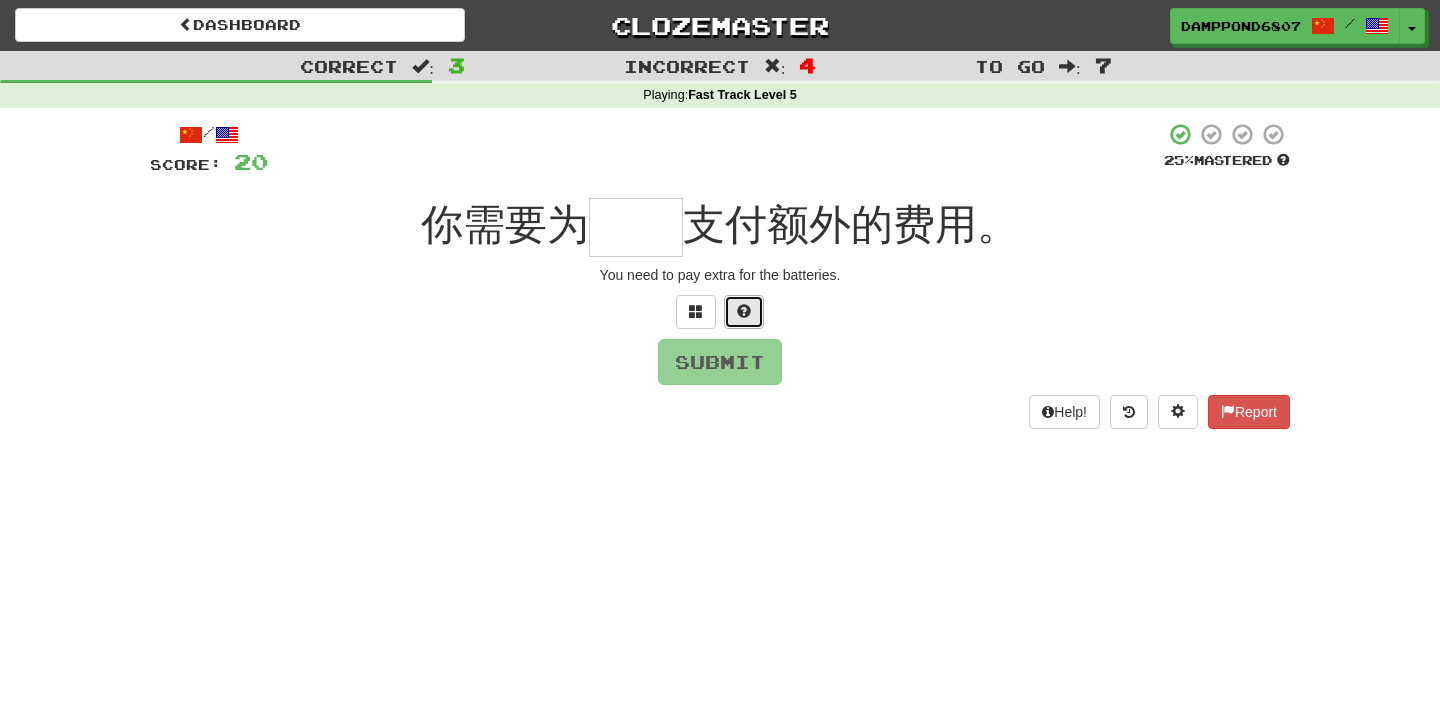 click at bounding box center (744, 312) 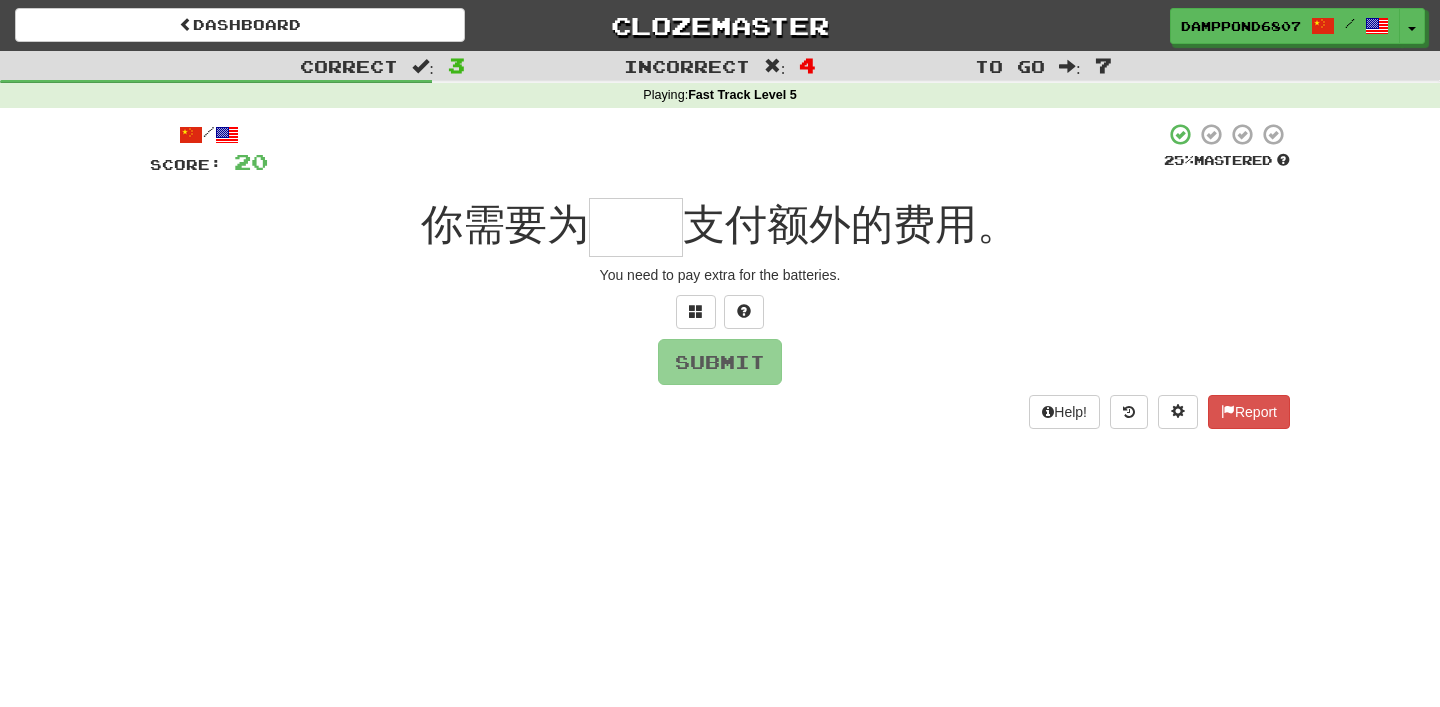 type on "*" 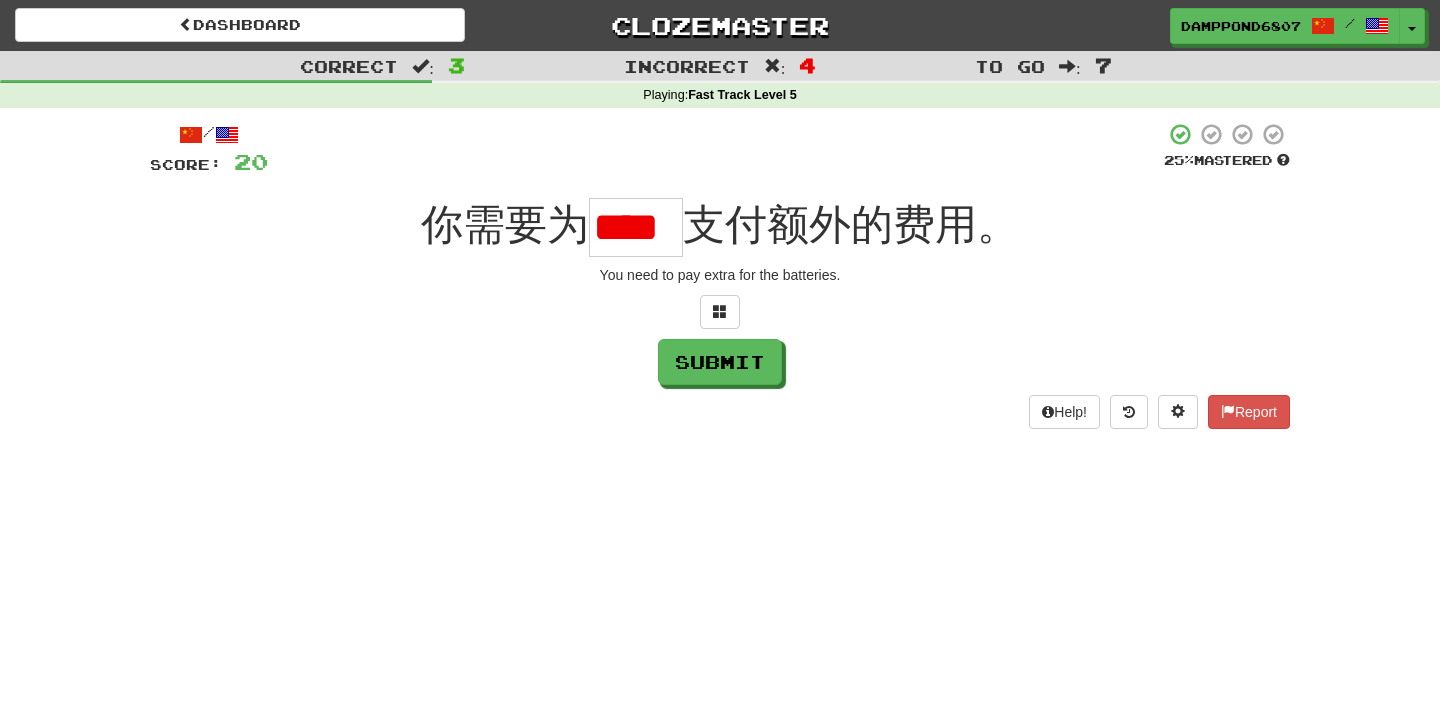 scroll, scrollTop: 0, scrollLeft: 0, axis: both 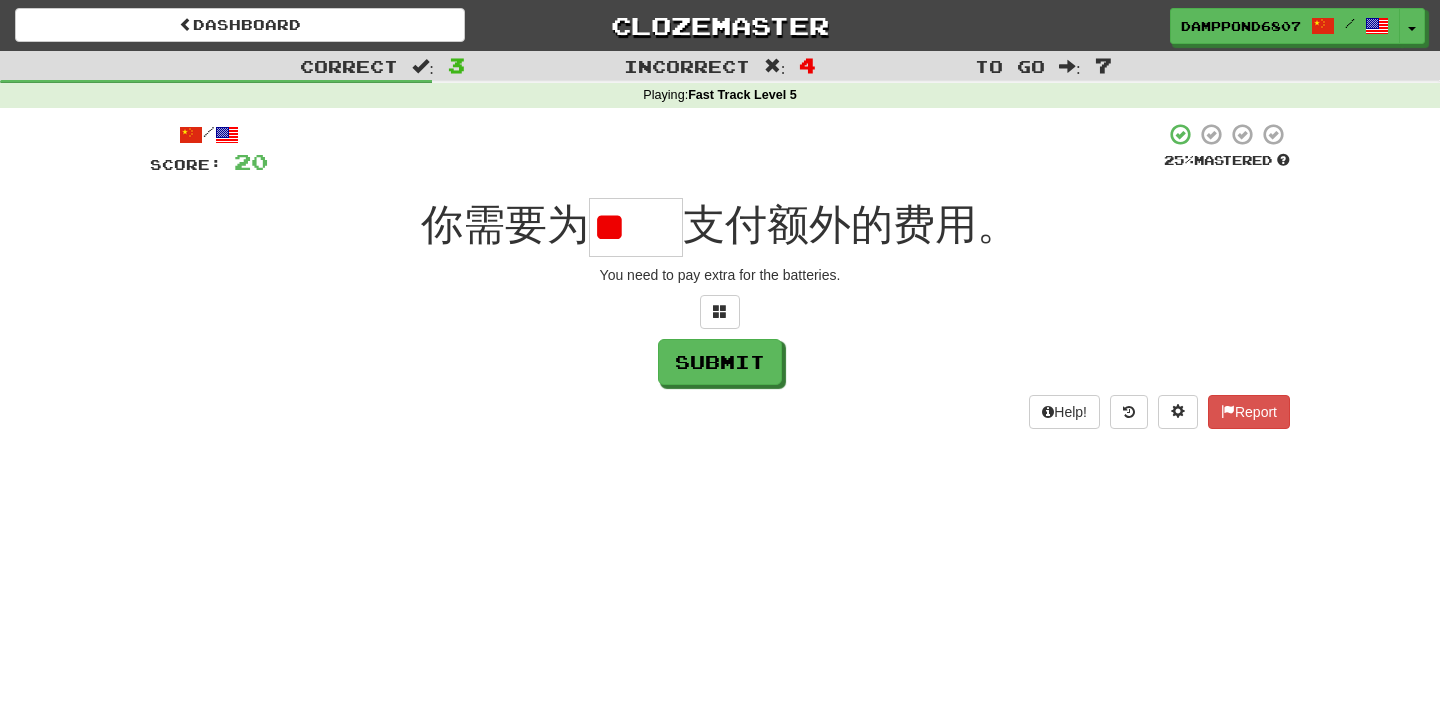 type on "*" 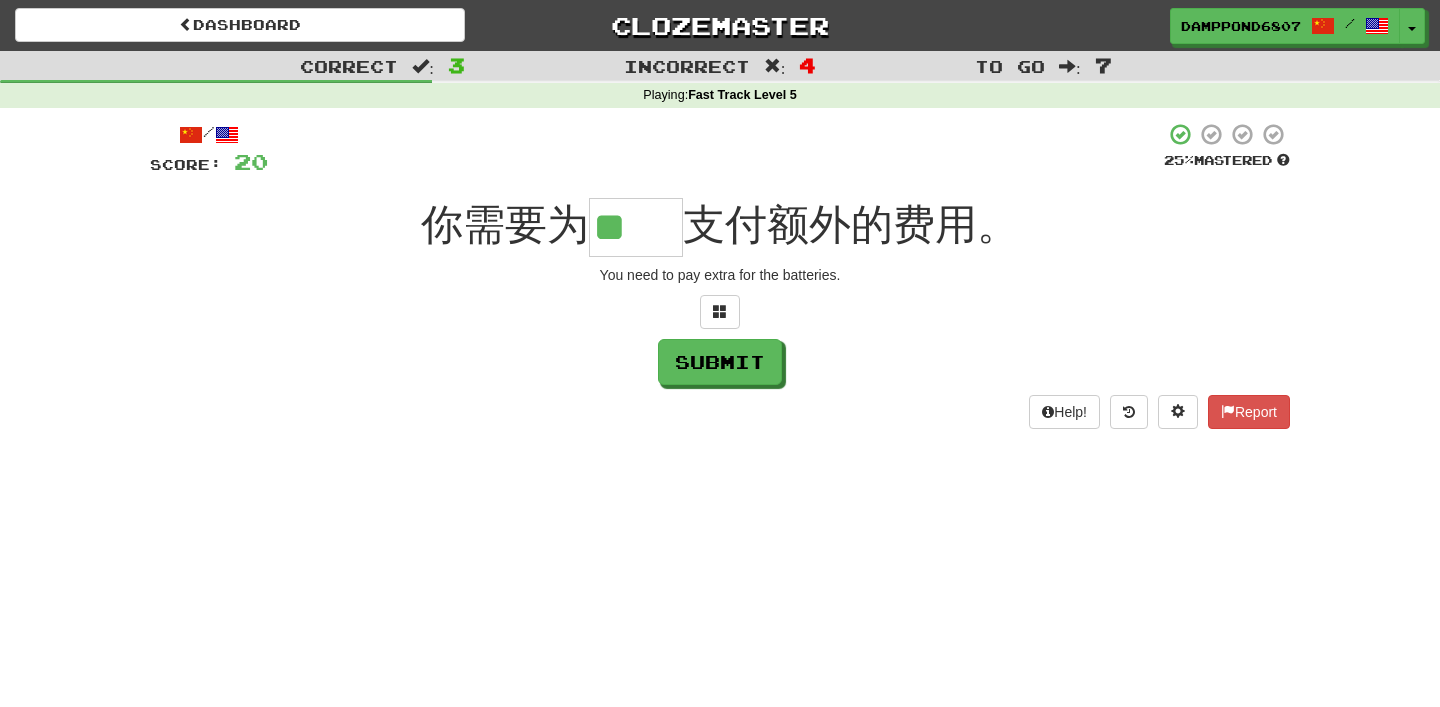 type on "**" 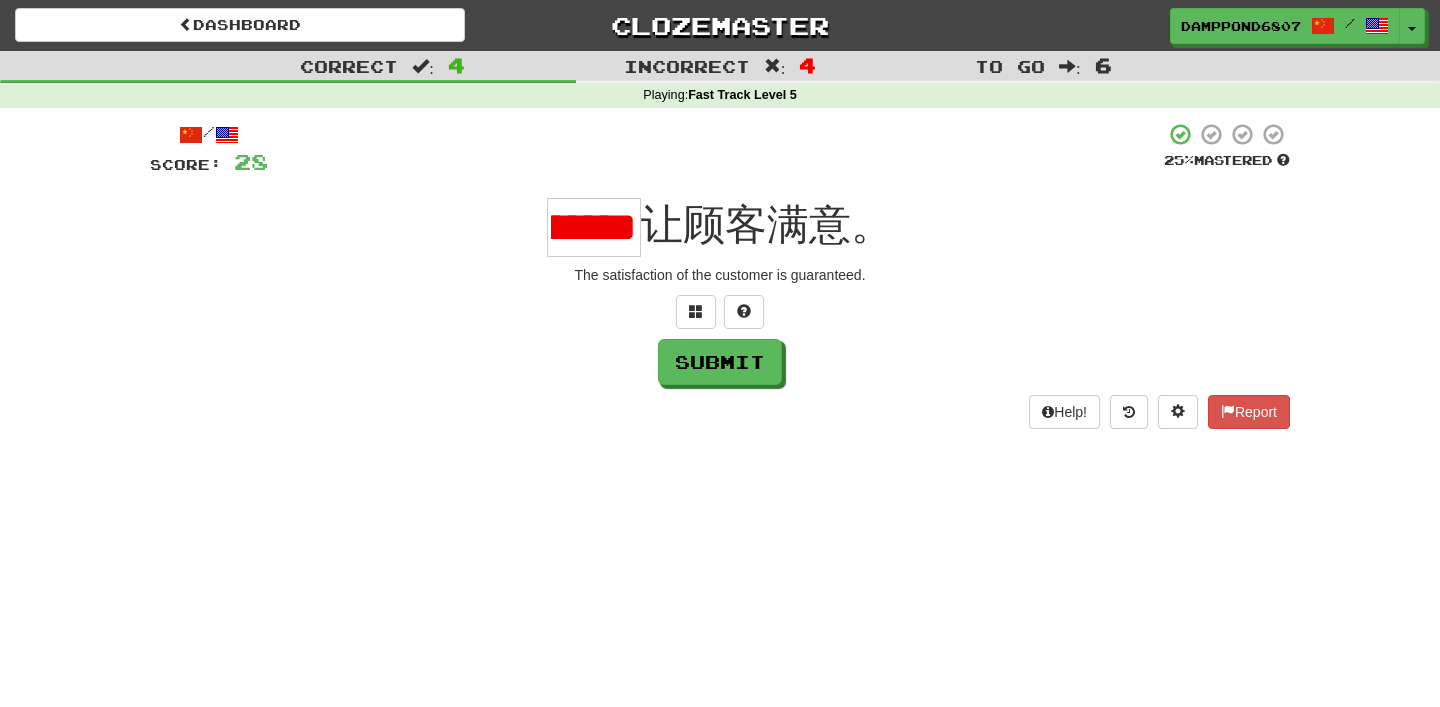 scroll, scrollTop: 0, scrollLeft: 0, axis: both 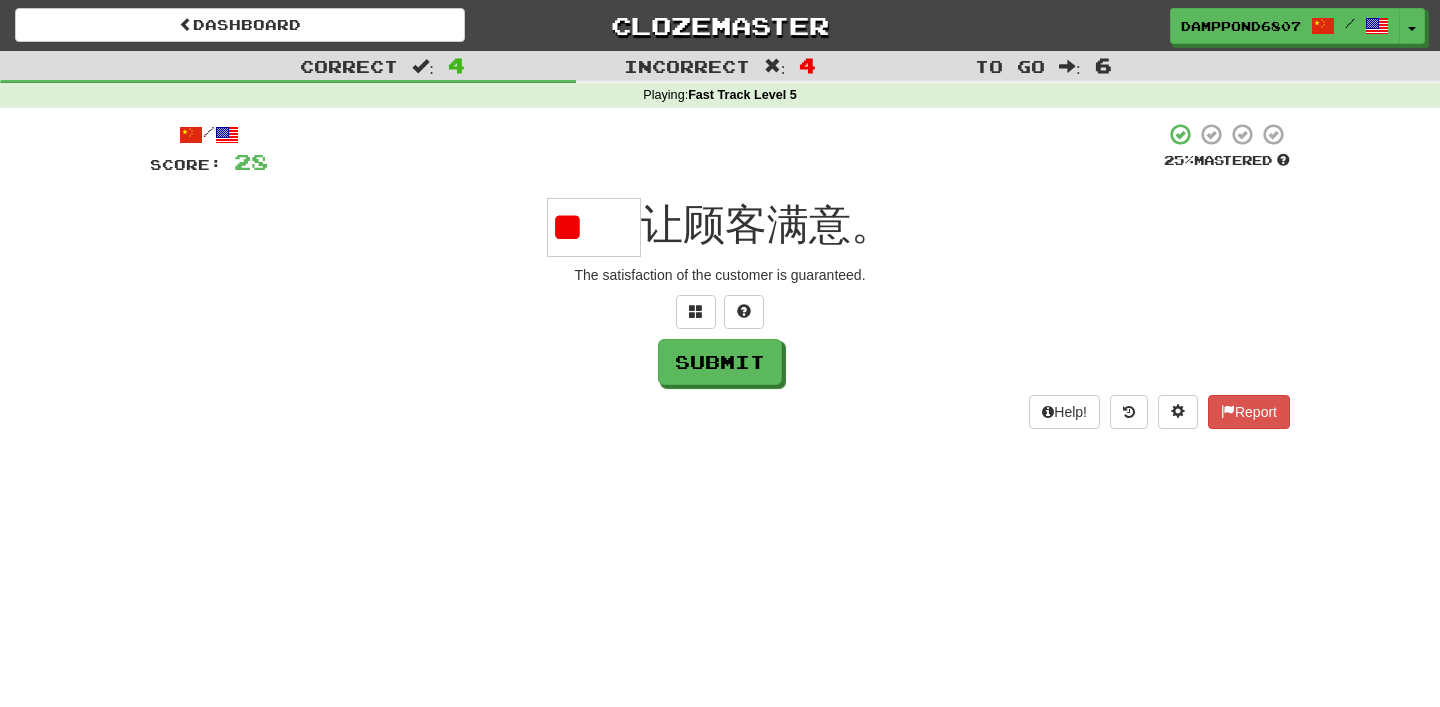 type on "*" 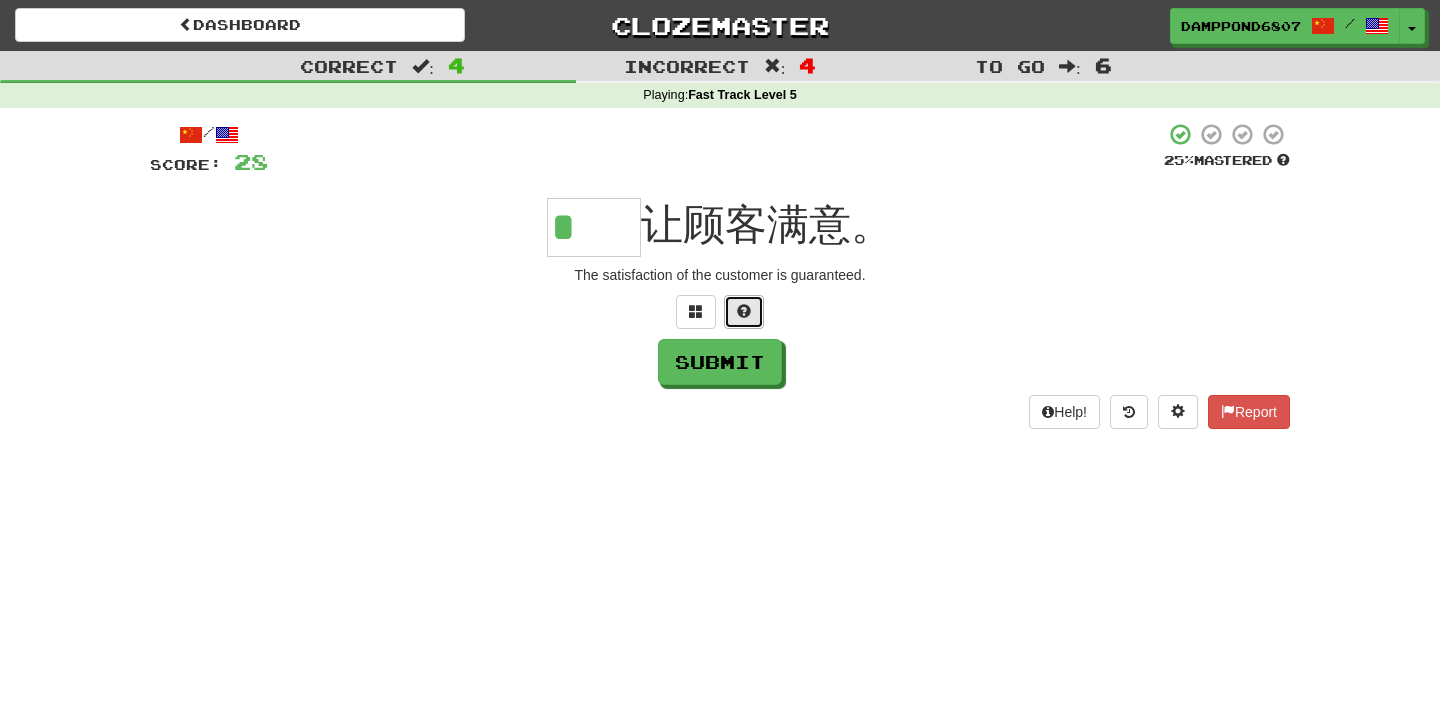 click at bounding box center [744, 312] 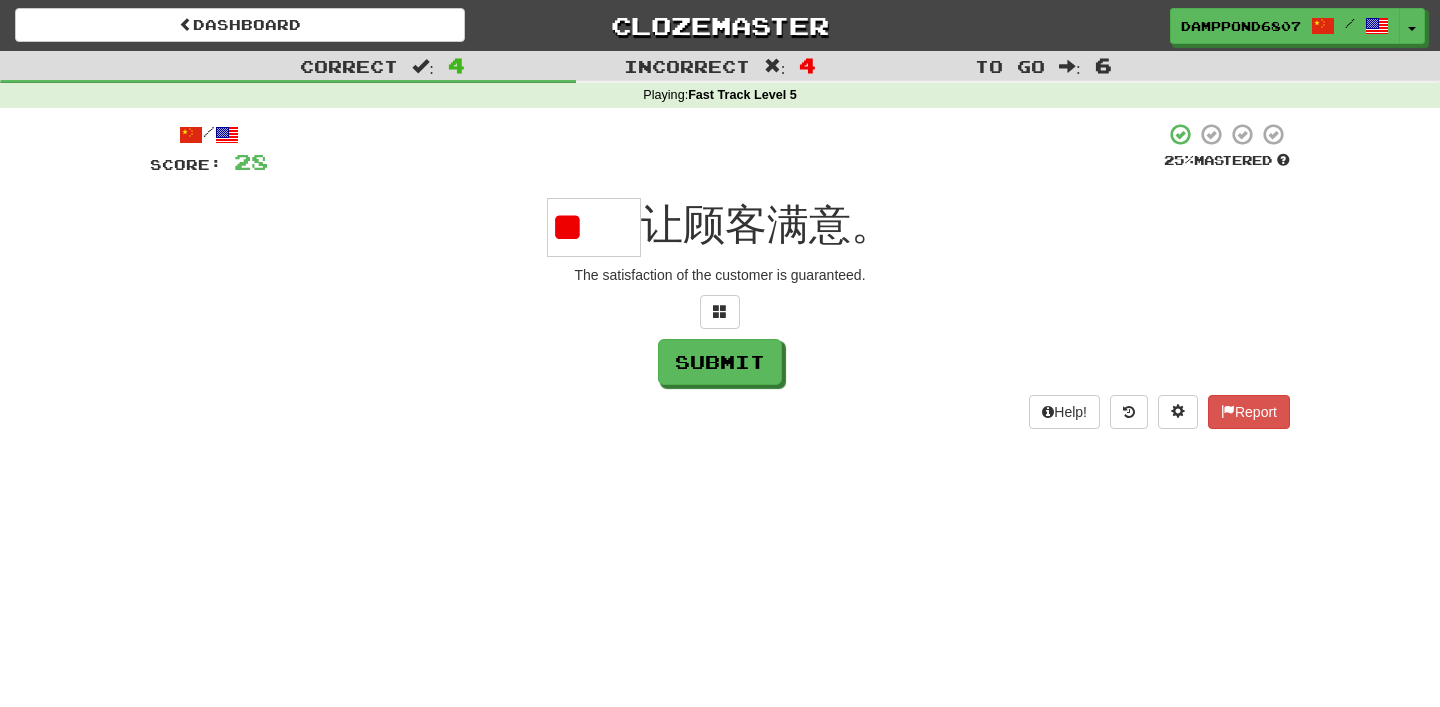 scroll, scrollTop: 0, scrollLeft: 0, axis: both 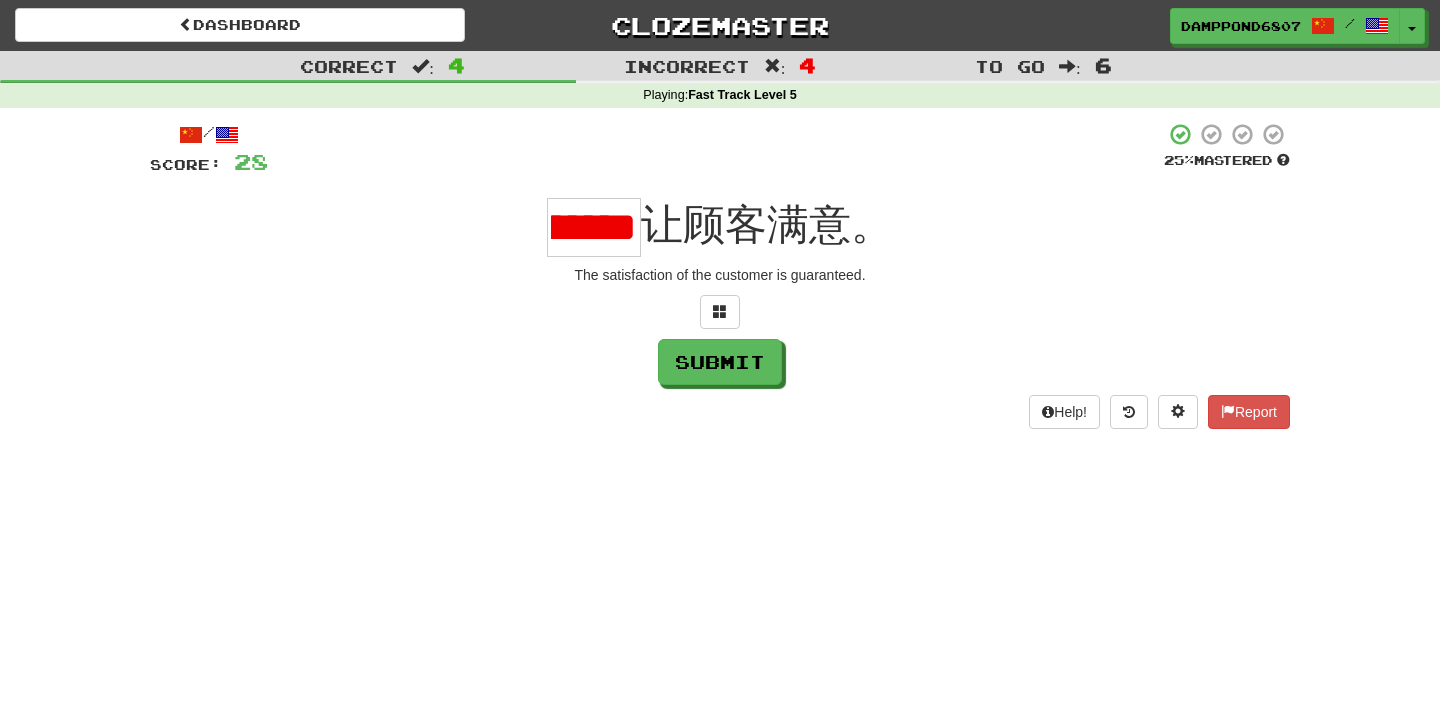 type on "**" 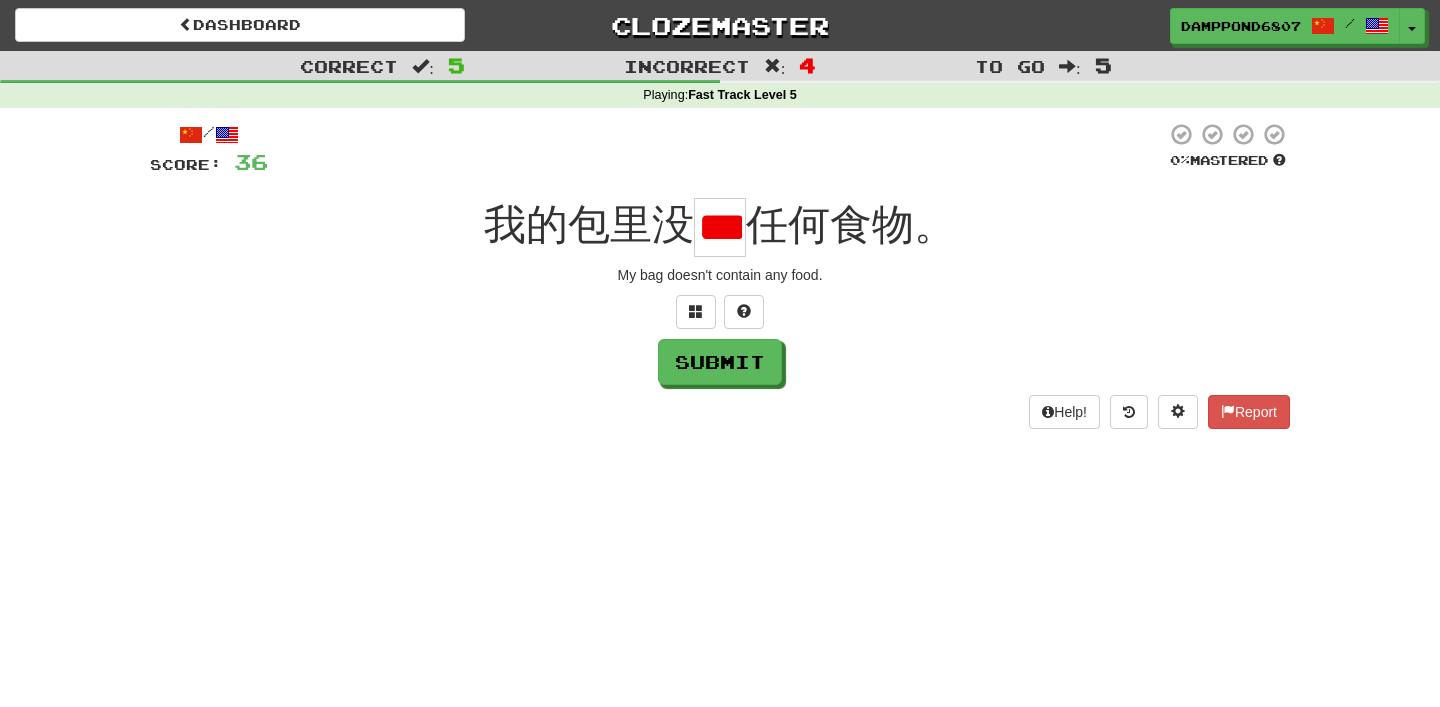 scroll, scrollTop: 0, scrollLeft: 24, axis: horizontal 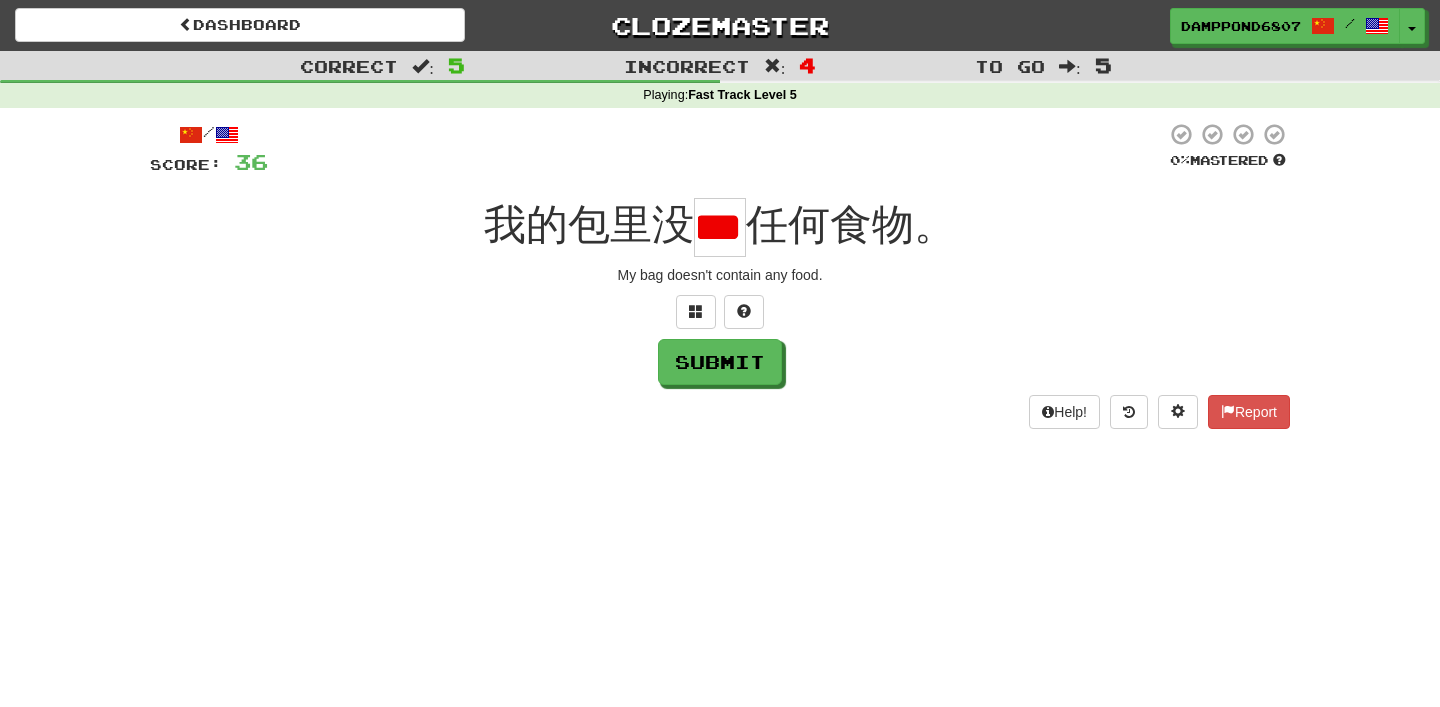 type on "*" 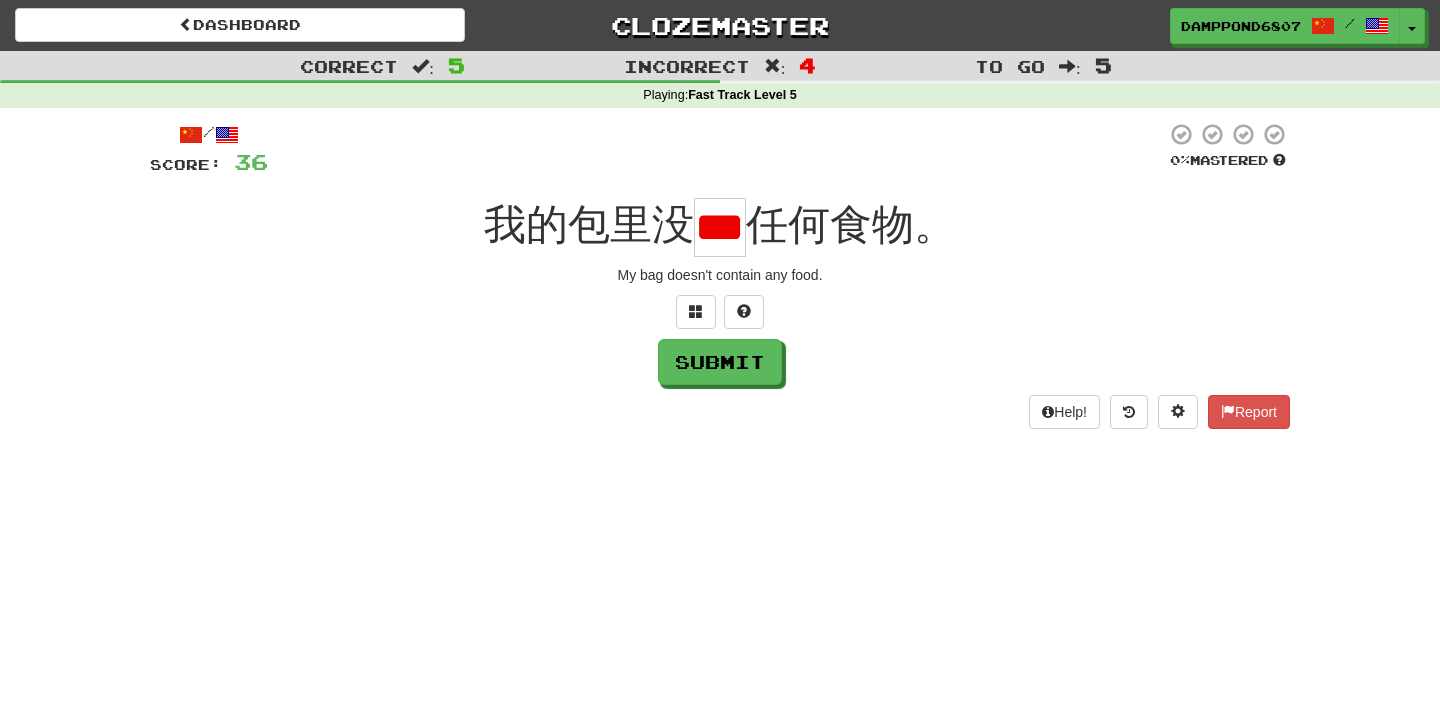 scroll, scrollTop: 0, scrollLeft: 12, axis: horizontal 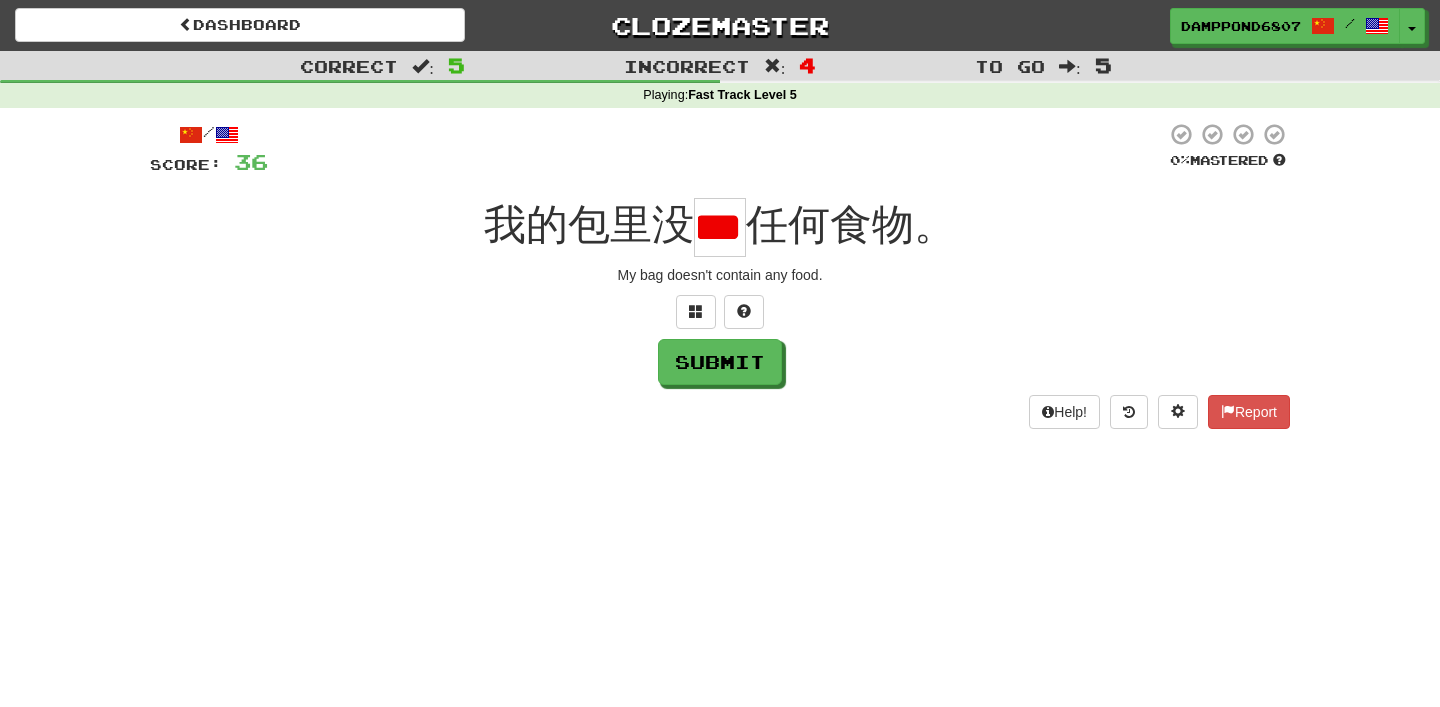 type on "*" 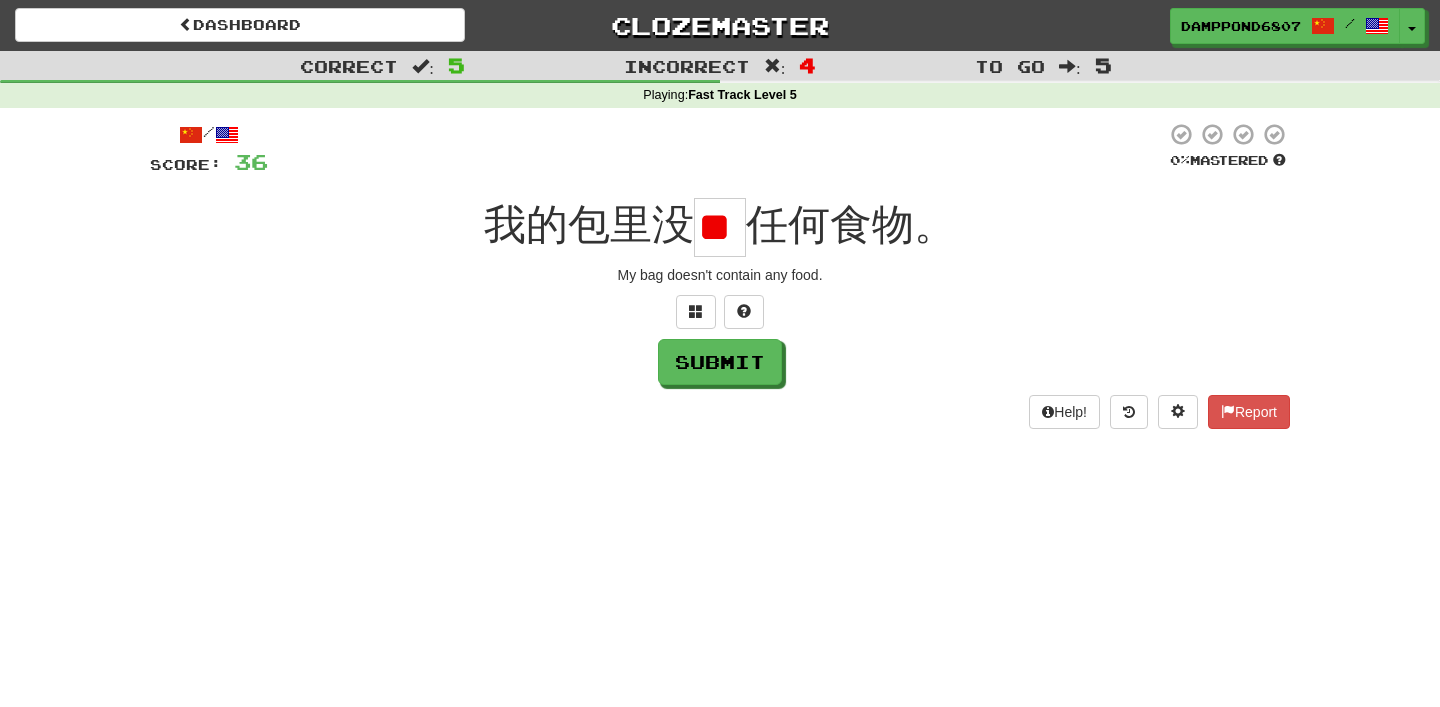 scroll, scrollTop: 0, scrollLeft: 40, axis: horizontal 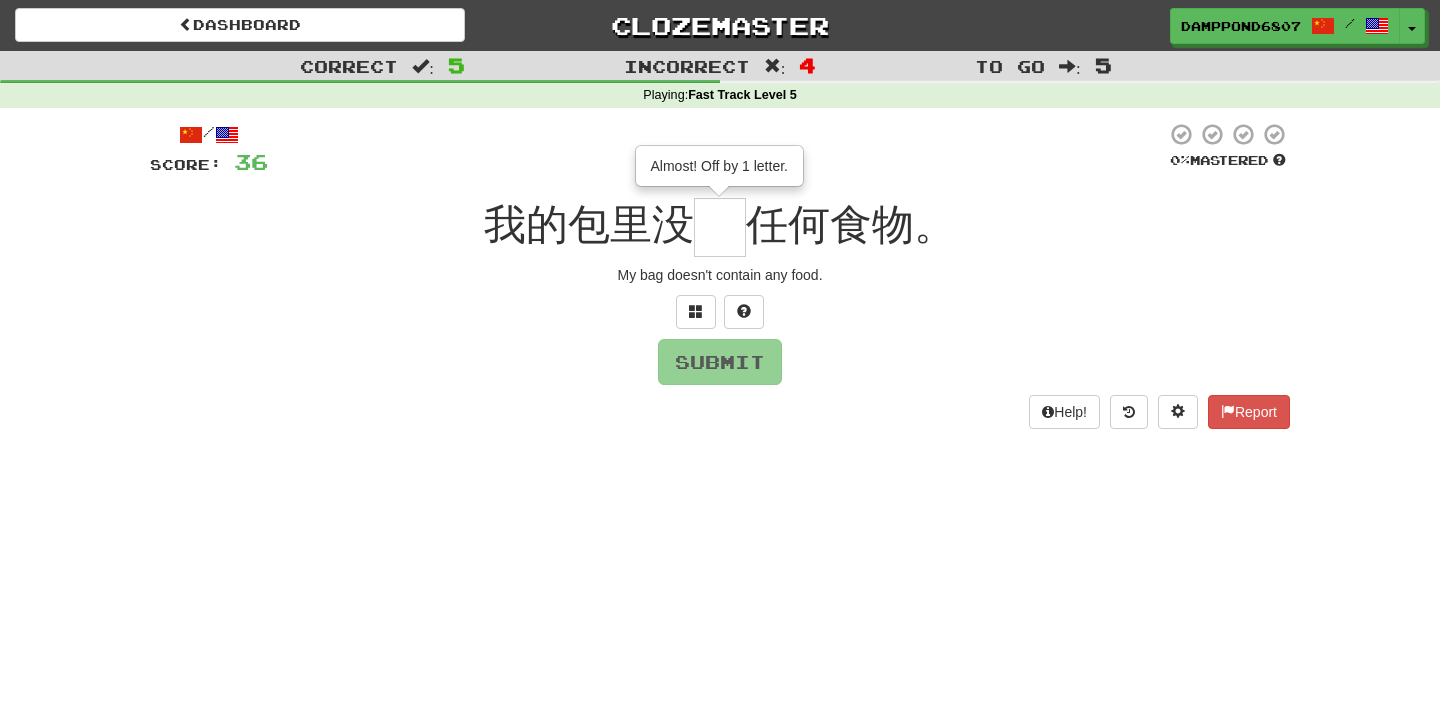 type on "*" 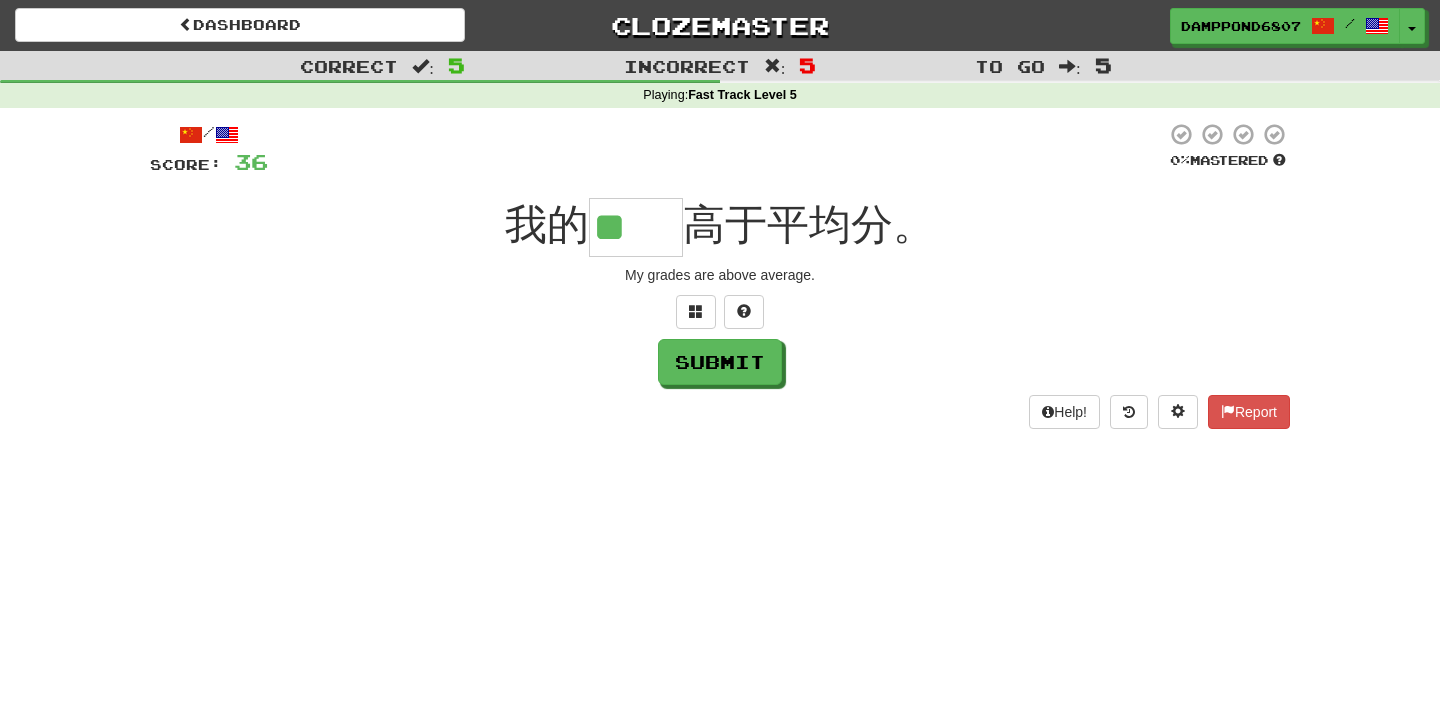 scroll, scrollTop: 0, scrollLeft: 0, axis: both 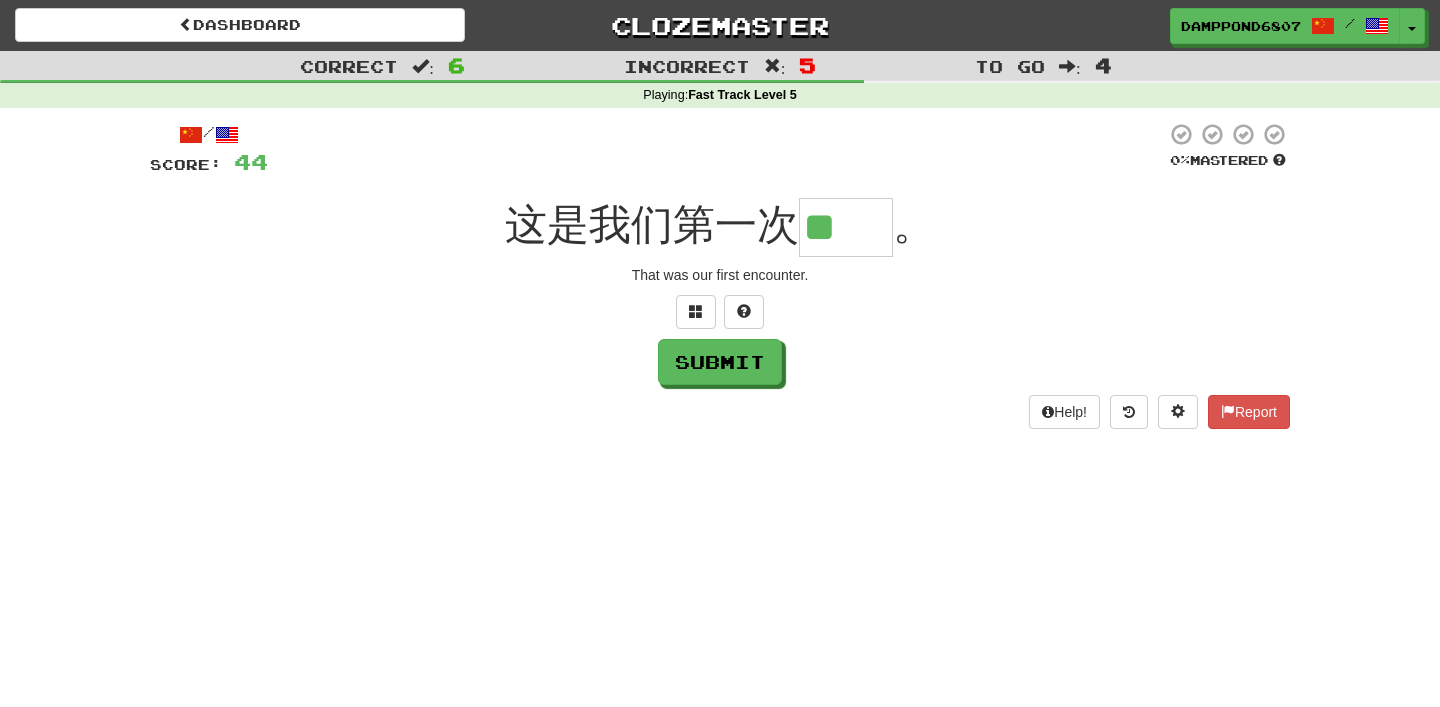 type on "**" 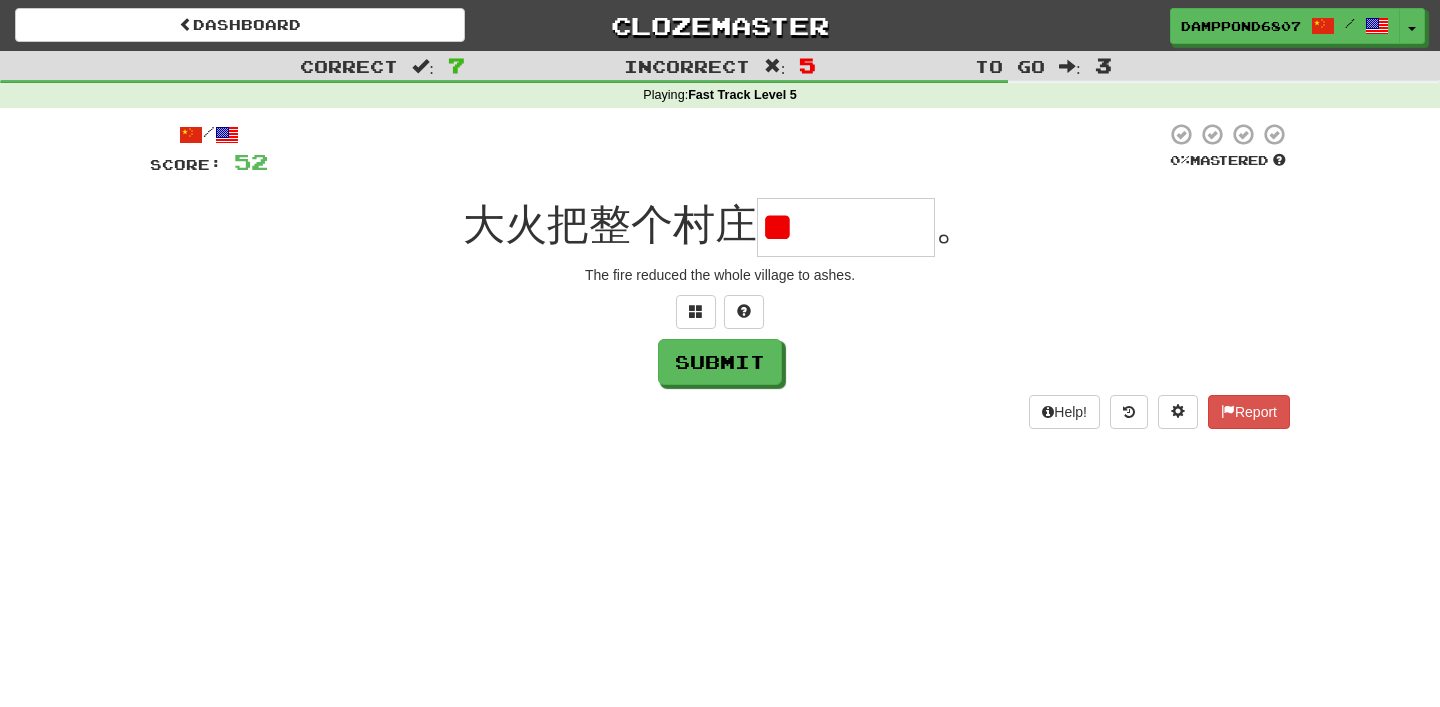 type on "*" 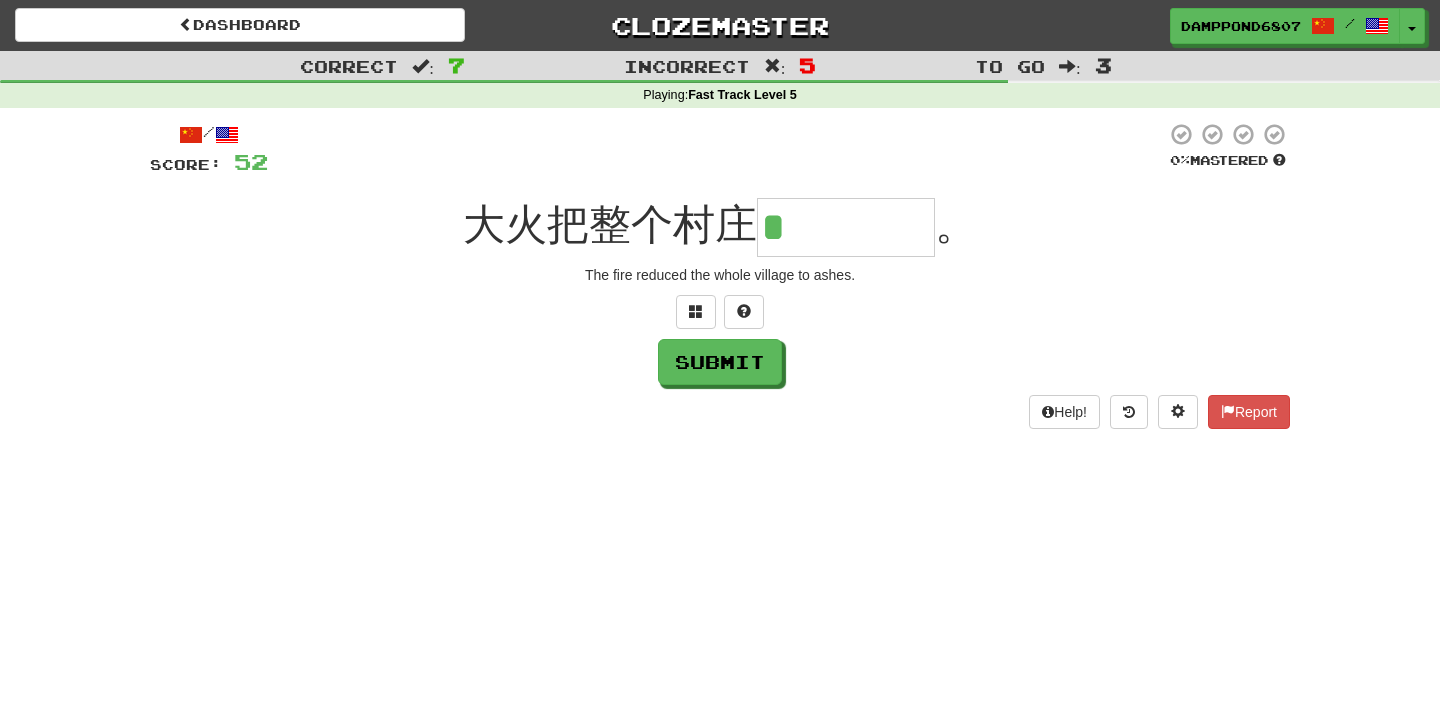 type on "****" 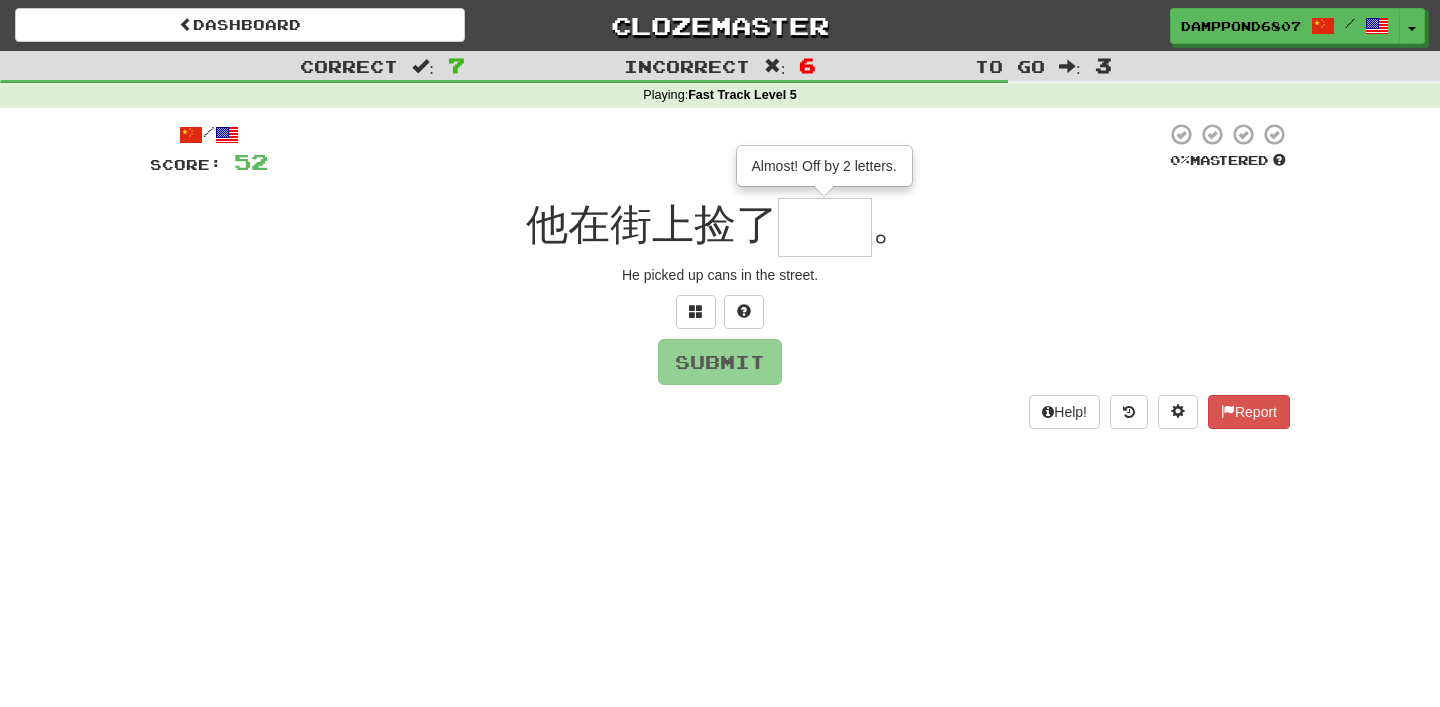 type on "**" 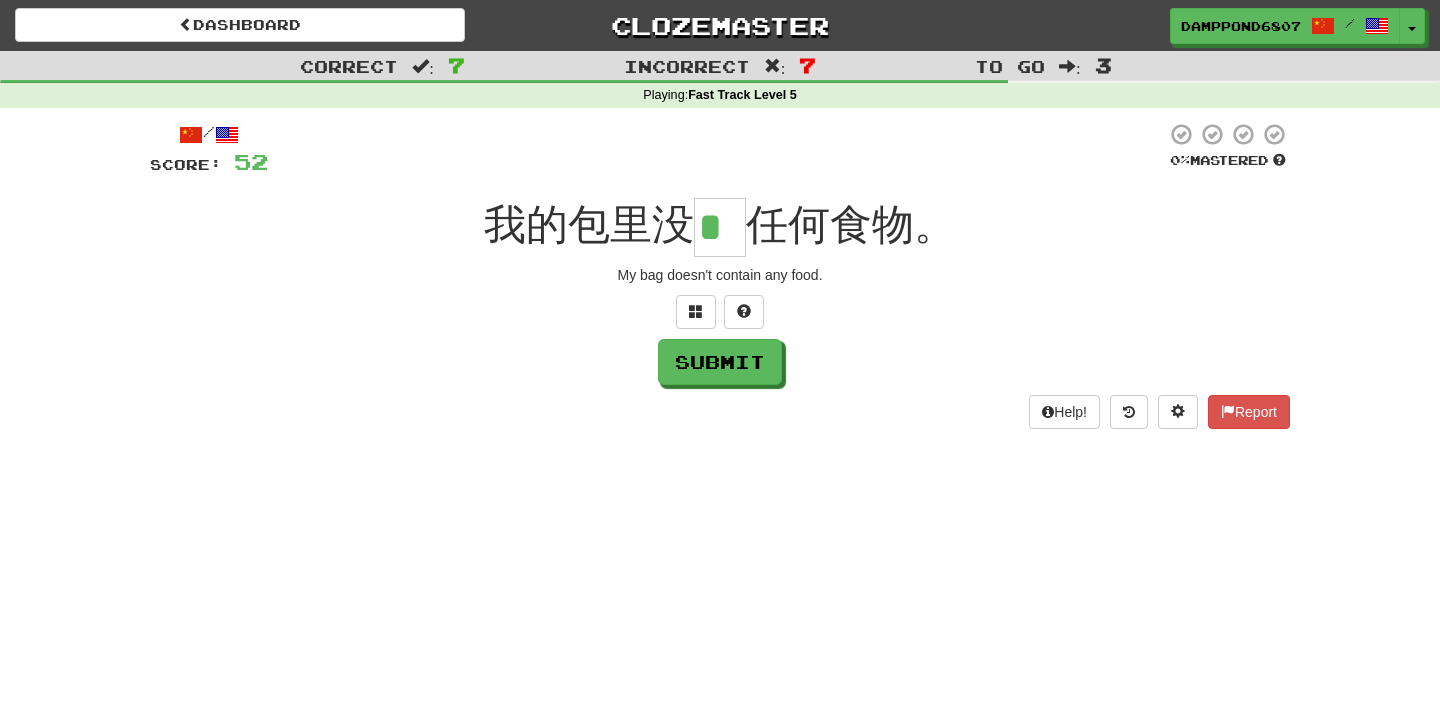 scroll, scrollTop: 0, scrollLeft: 0, axis: both 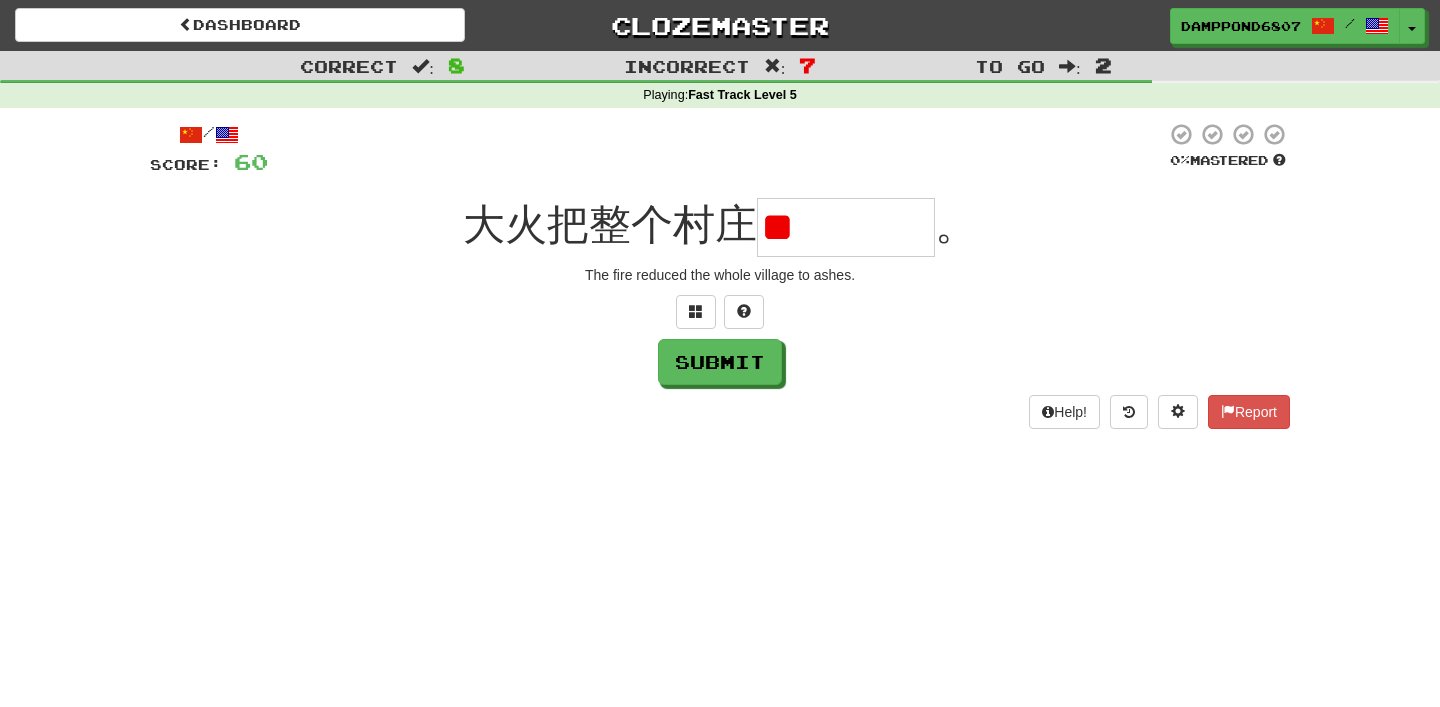 type on "*" 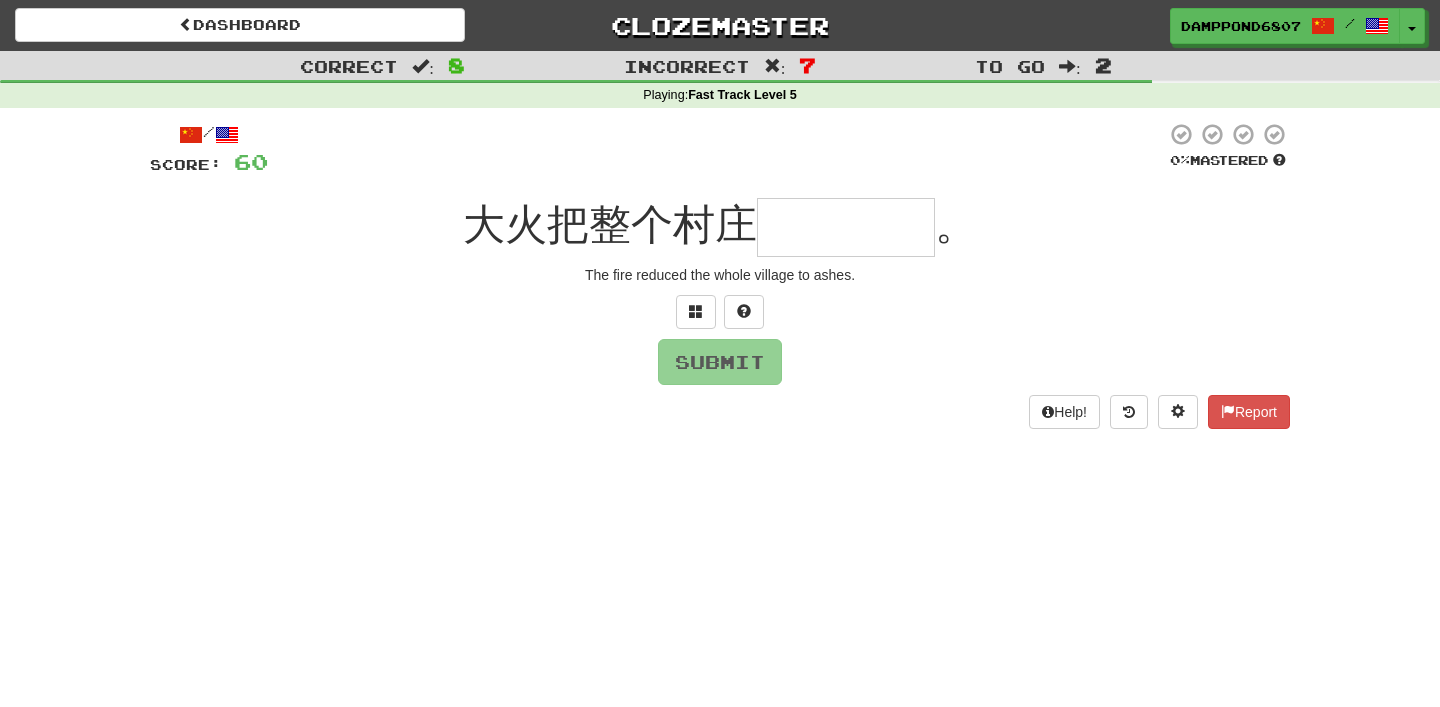 type on "****" 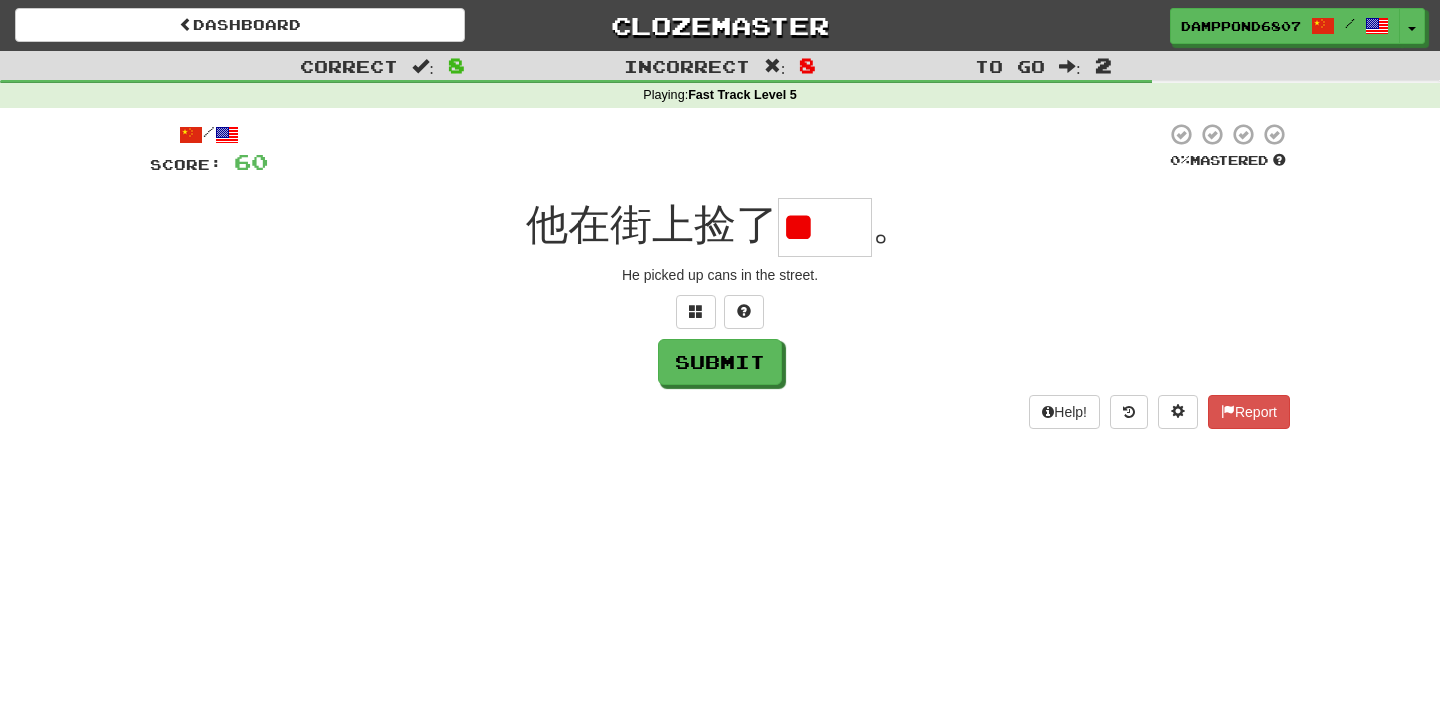 type on "*" 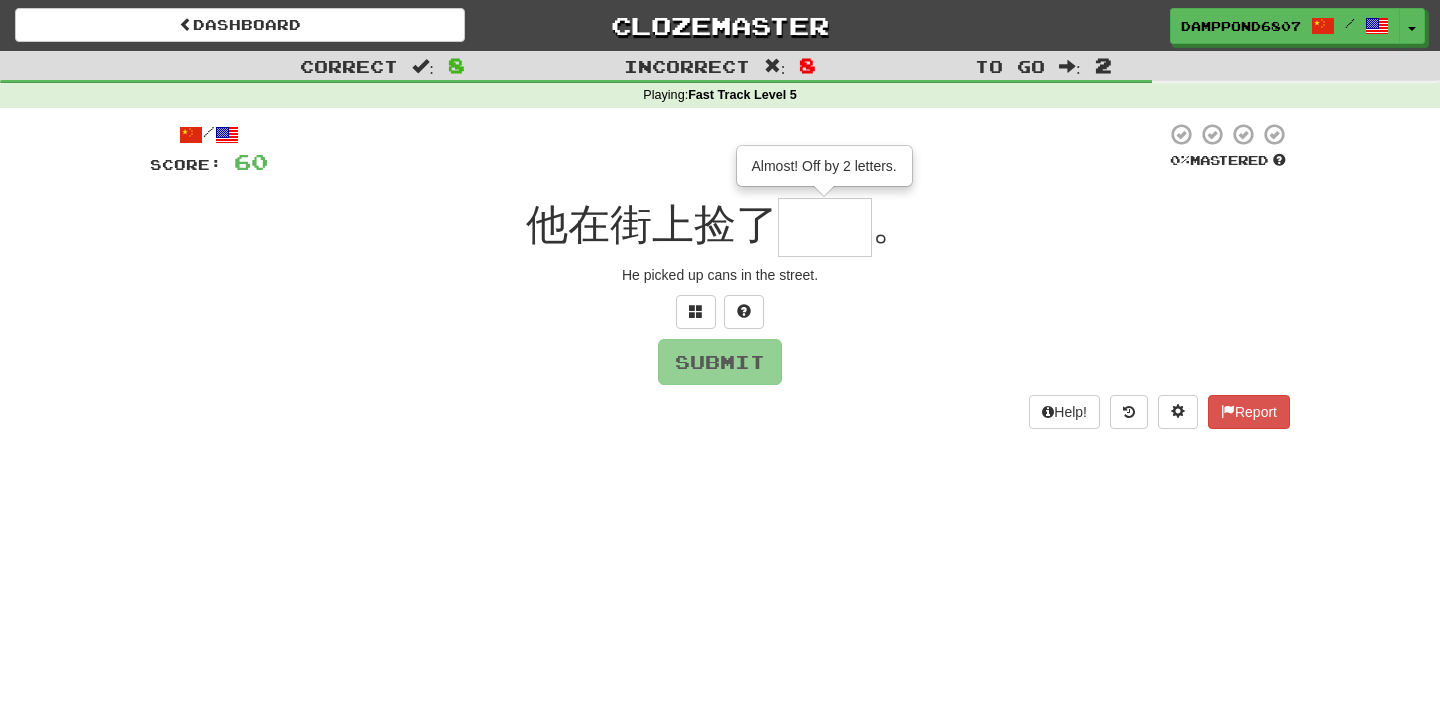 type on "**" 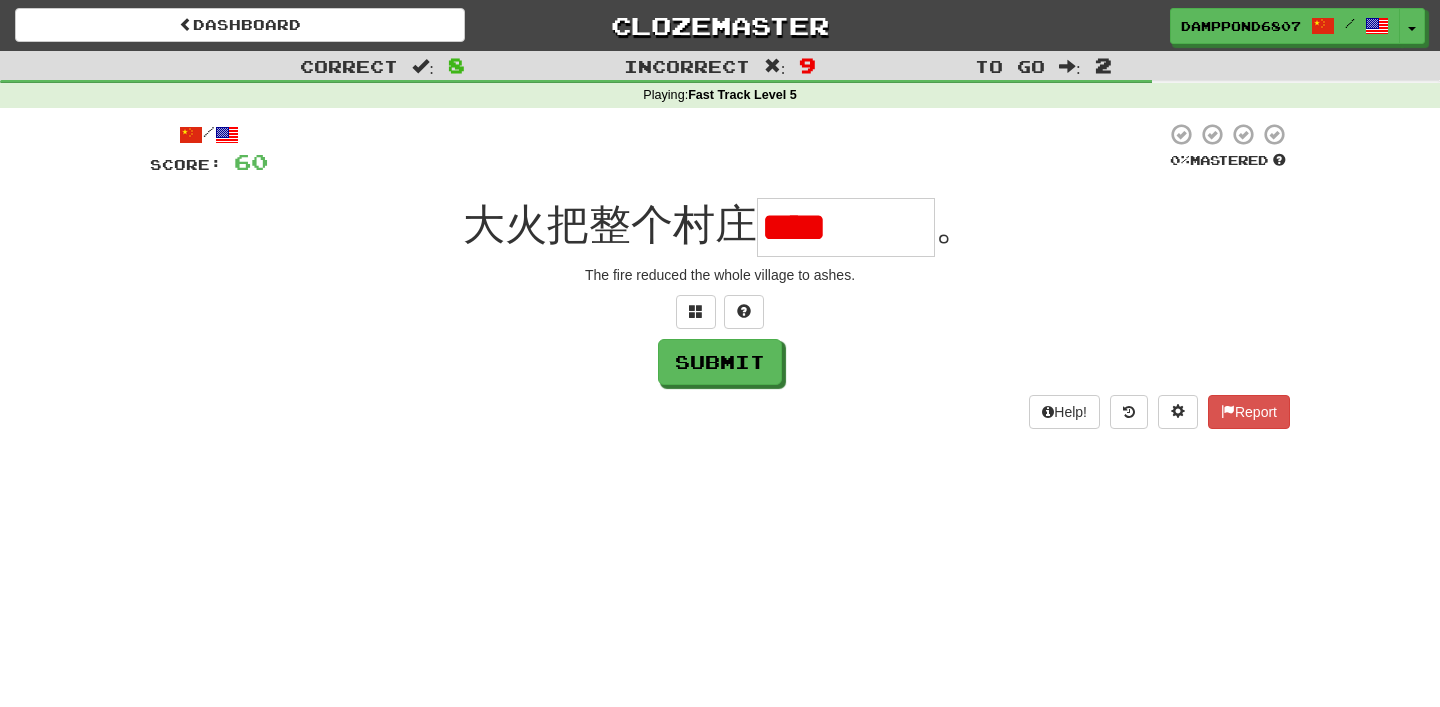 scroll, scrollTop: 0, scrollLeft: 0, axis: both 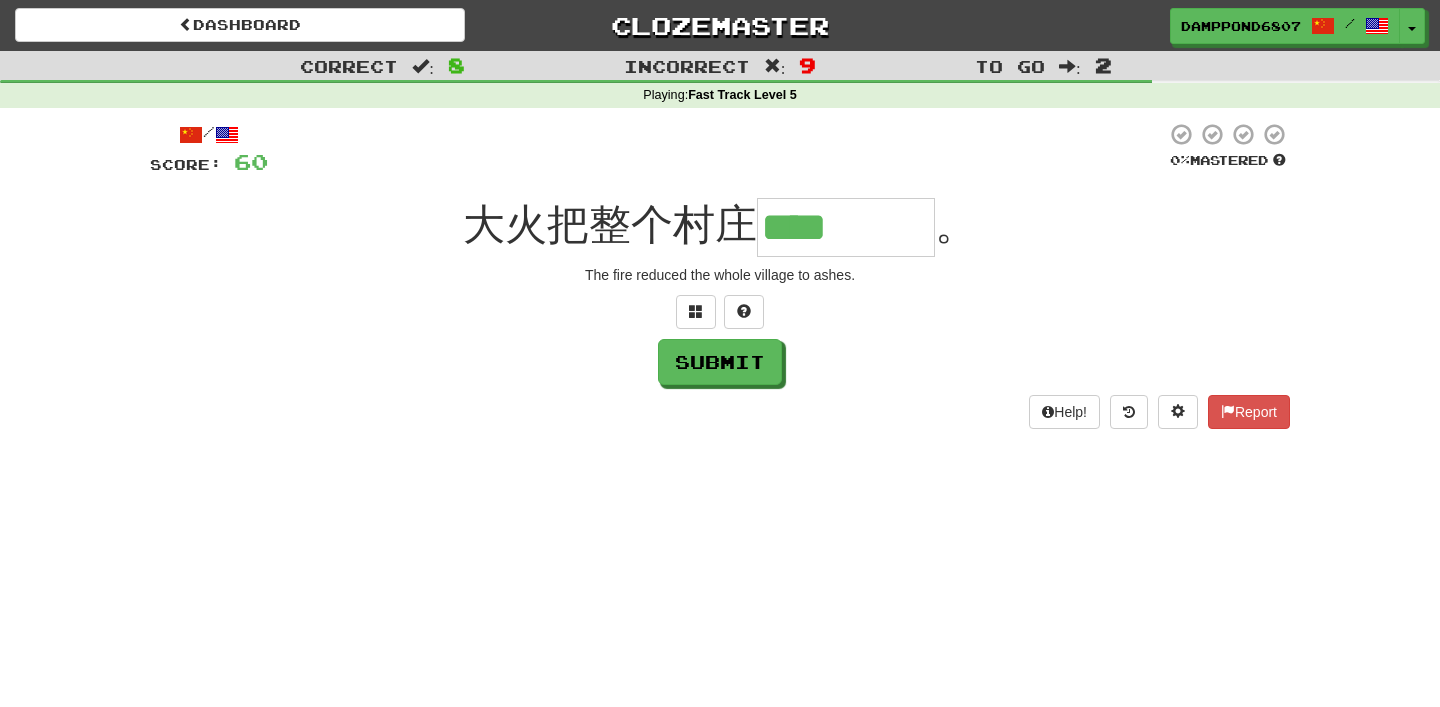 type on "****" 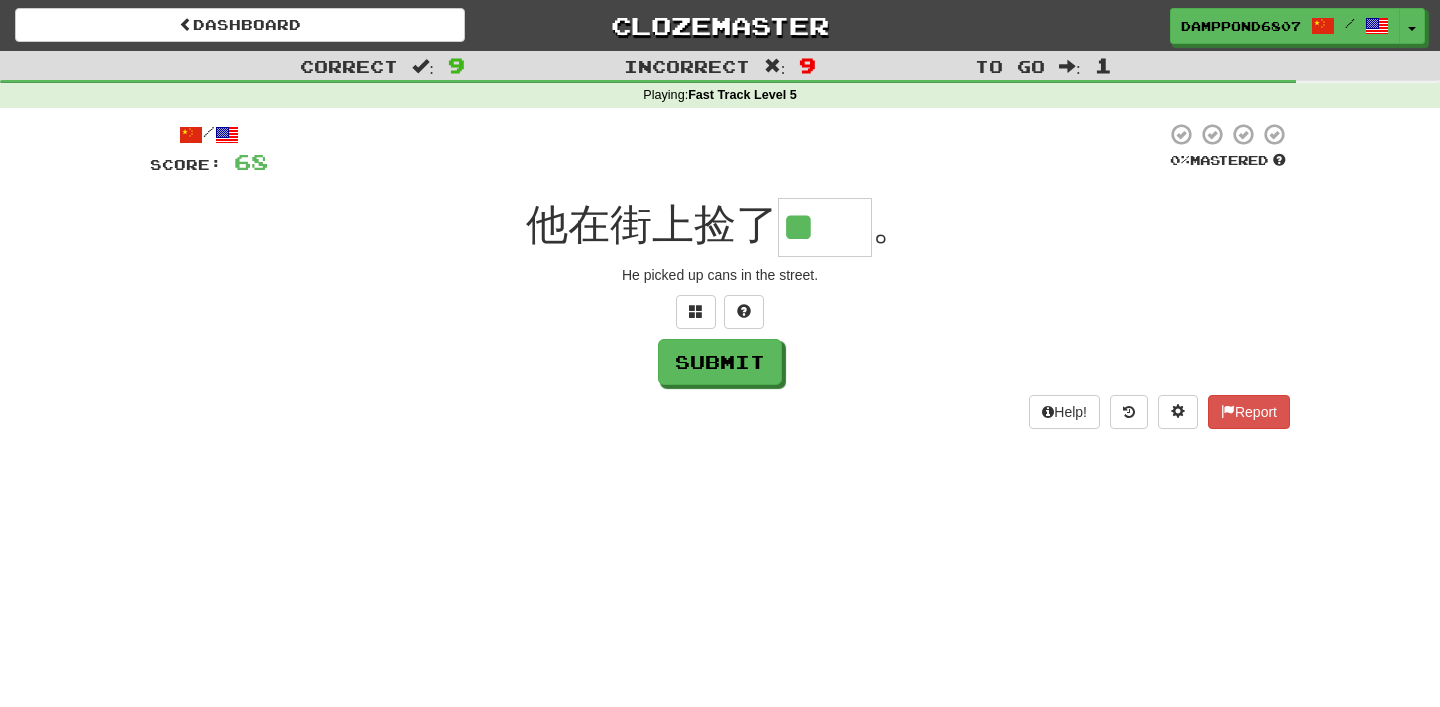 scroll, scrollTop: 0, scrollLeft: 0, axis: both 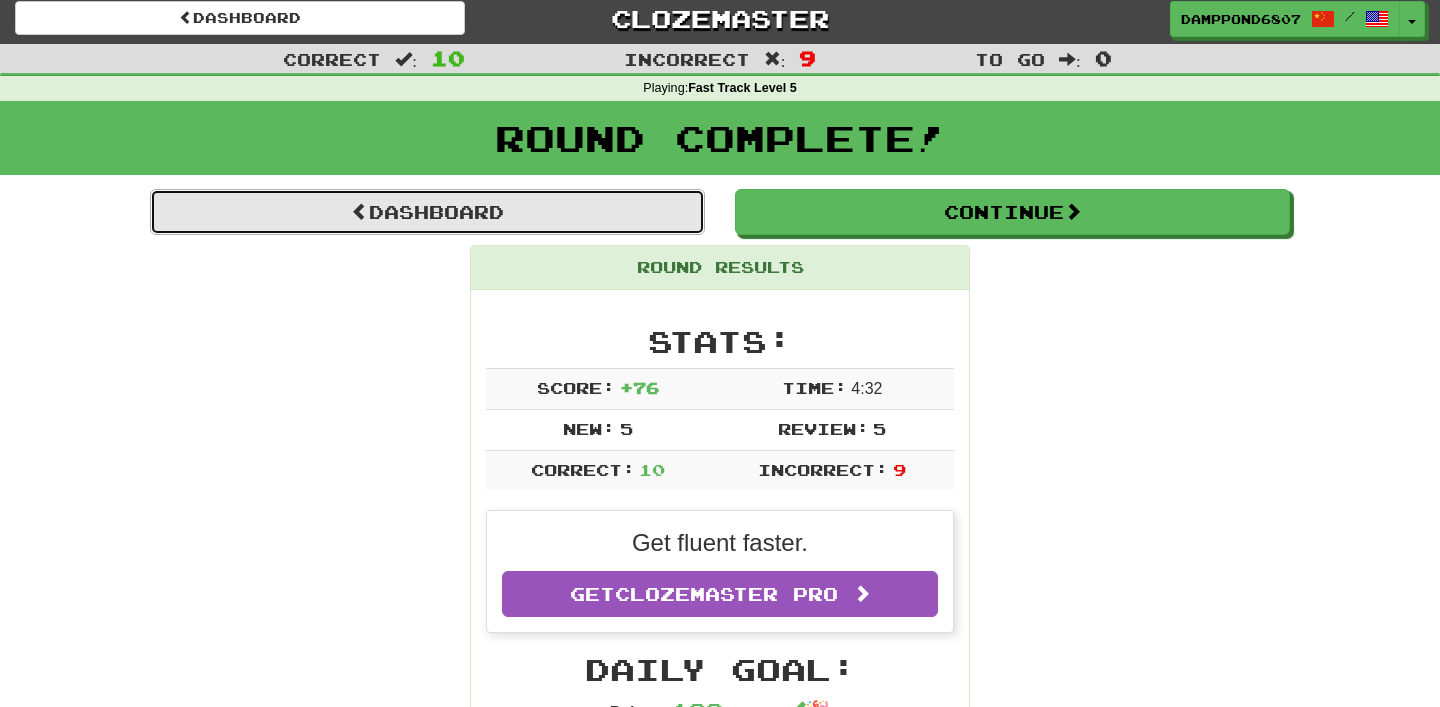 click on "Dashboard" at bounding box center [427, 212] 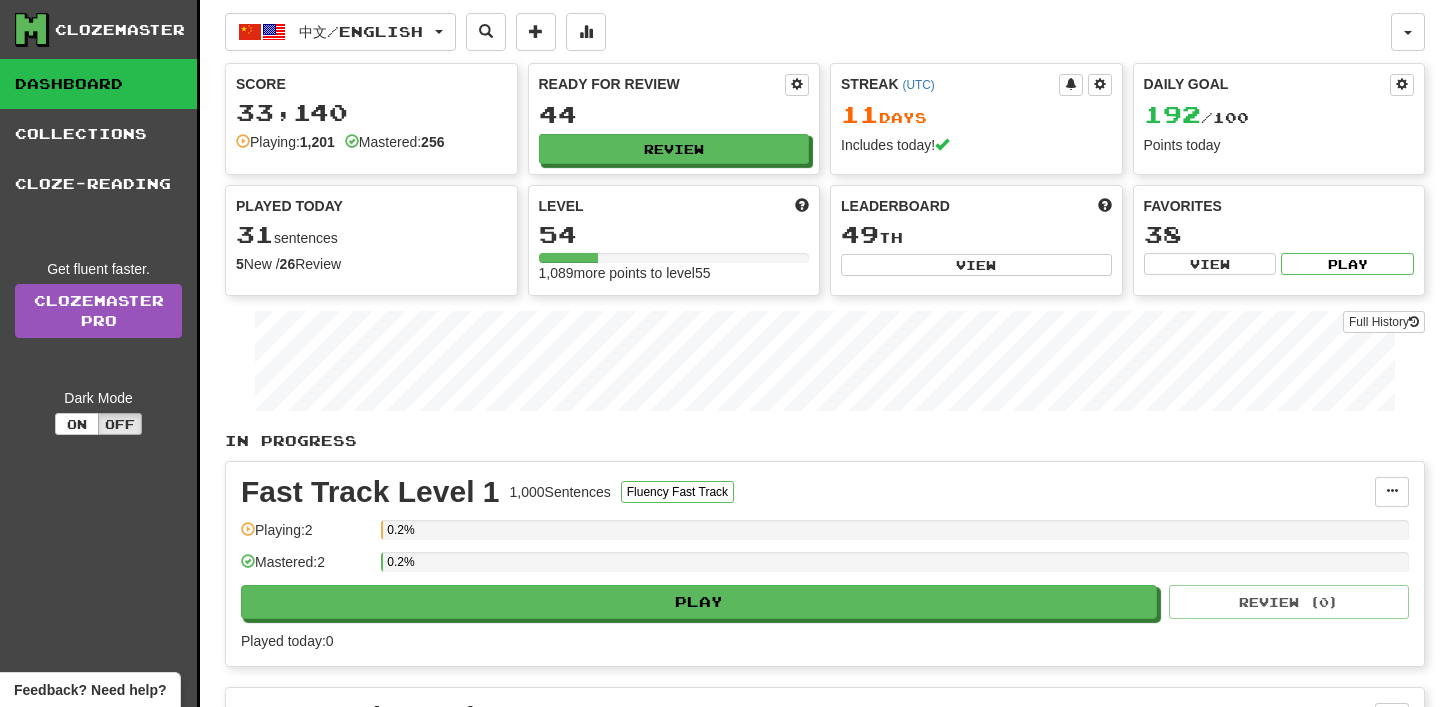 scroll, scrollTop: 0, scrollLeft: 0, axis: both 